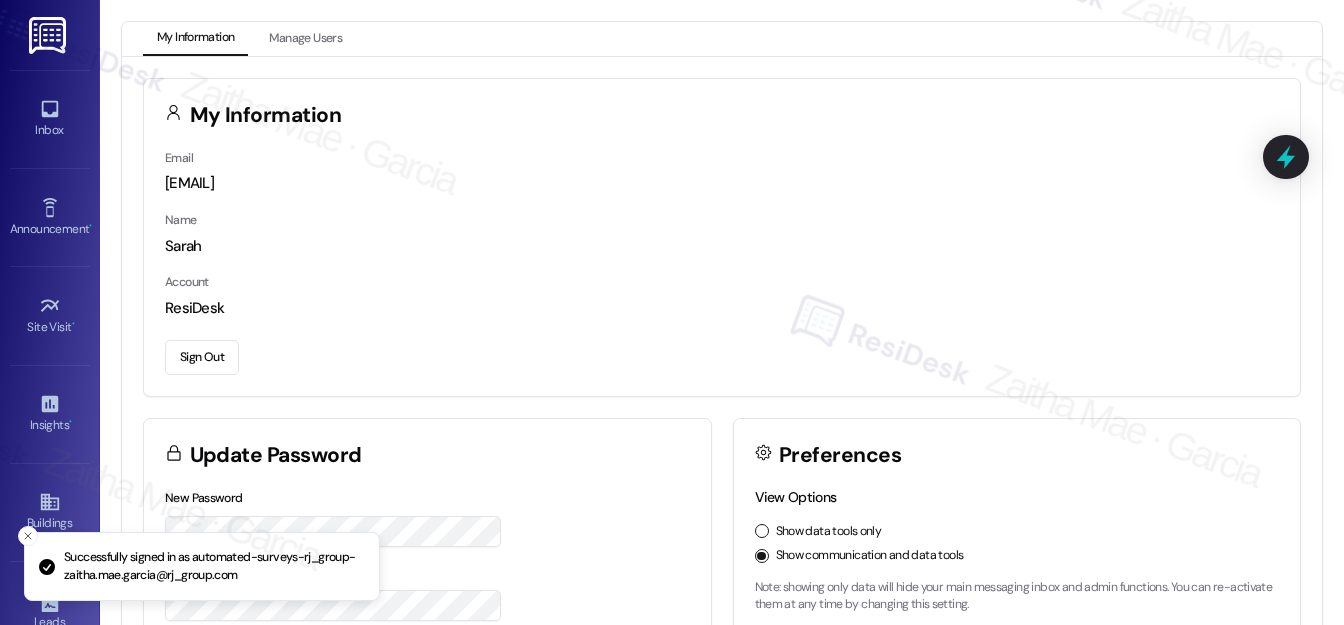 scroll, scrollTop: 0, scrollLeft: 0, axis: both 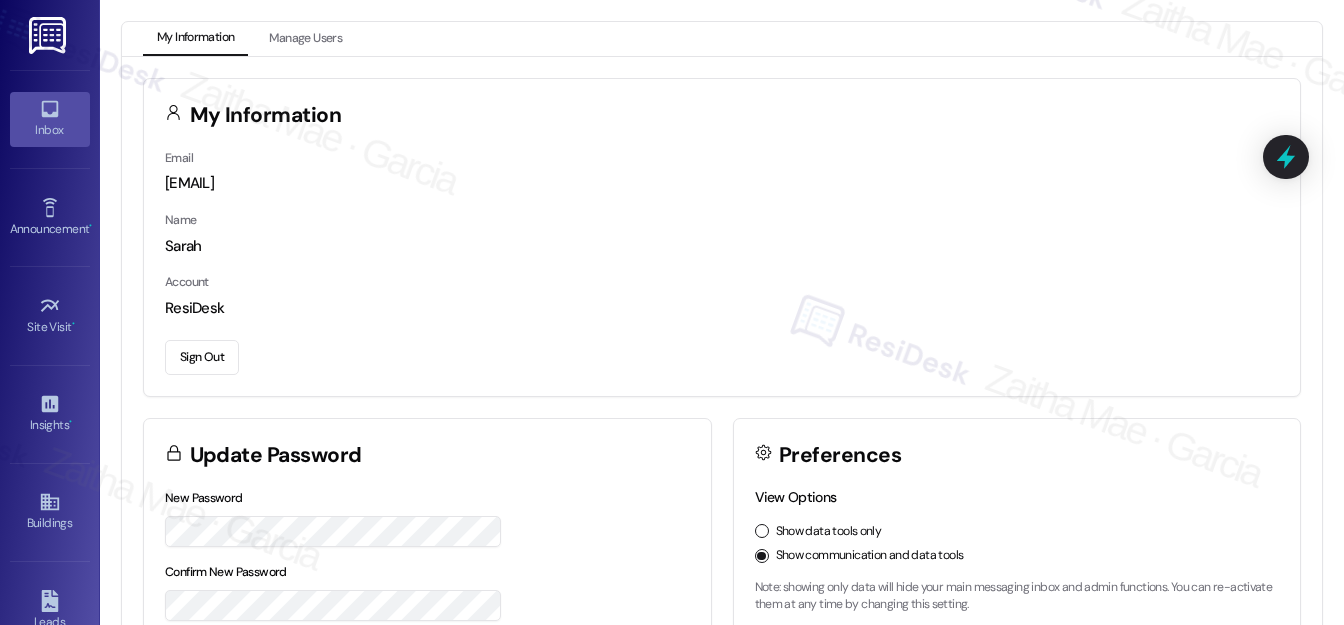click on "Inbox" at bounding box center [50, 119] 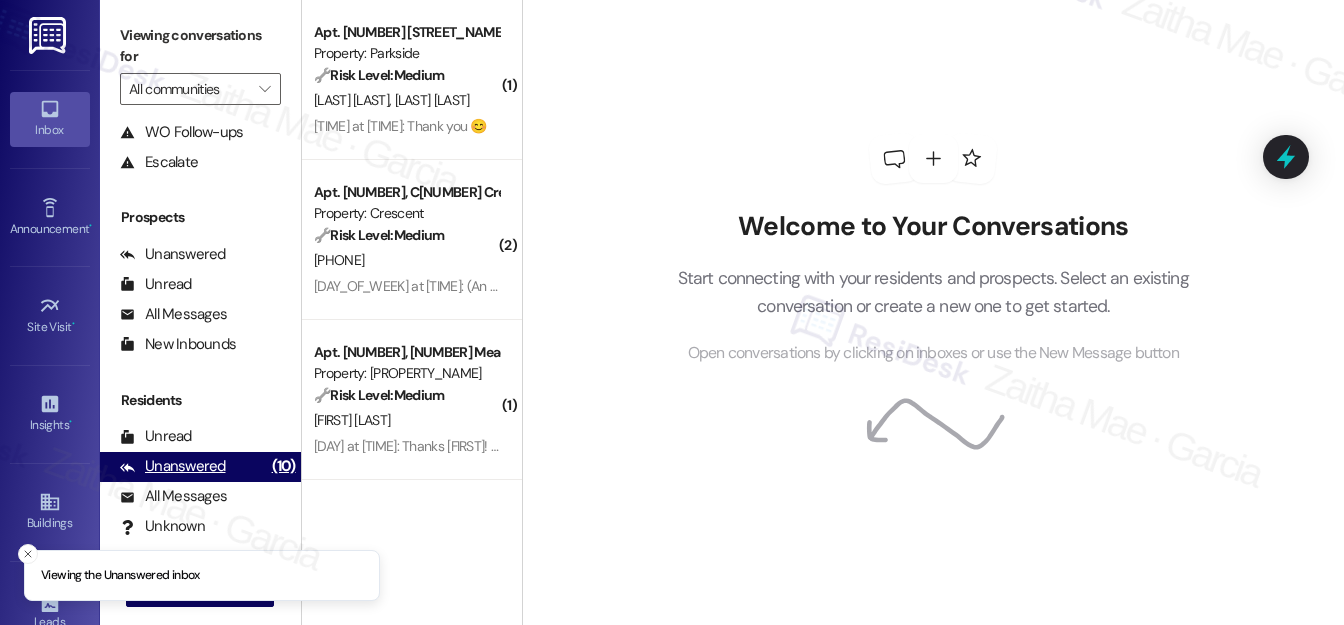 scroll, scrollTop: 269, scrollLeft: 0, axis: vertical 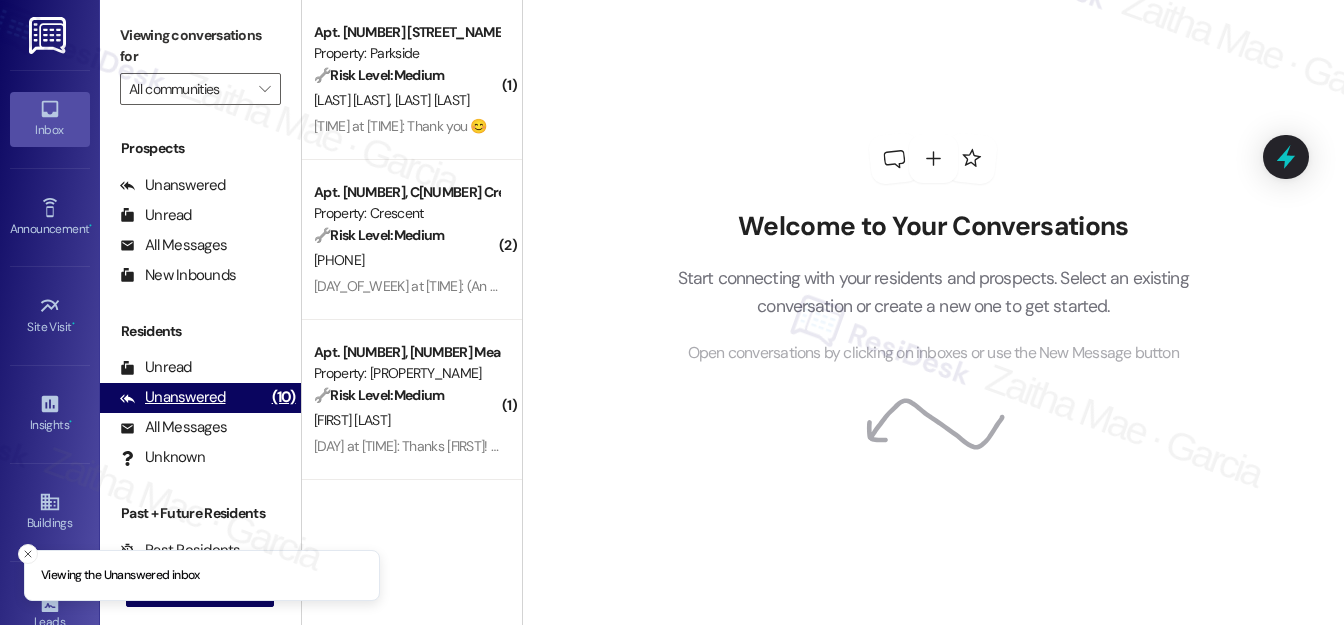 click on "Unanswered" at bounding box center [173, 397] 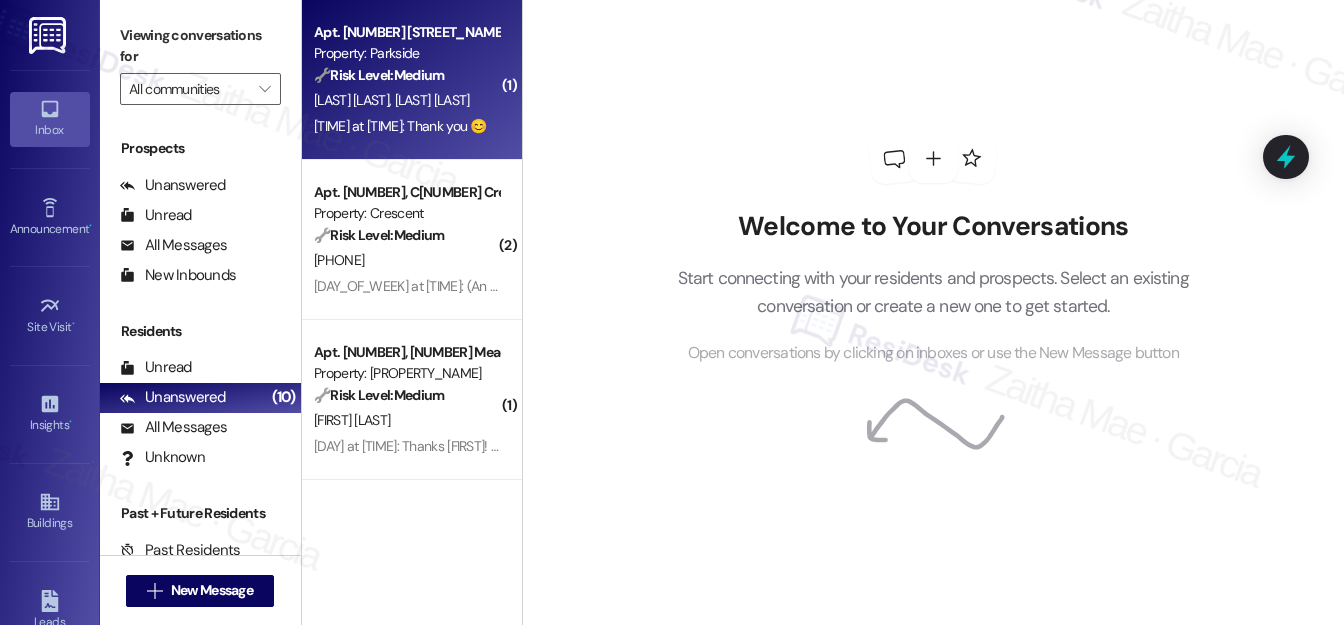 click on "[LAST] [LAST] [LAST] [LAST]" at bounding box center (406, 100) 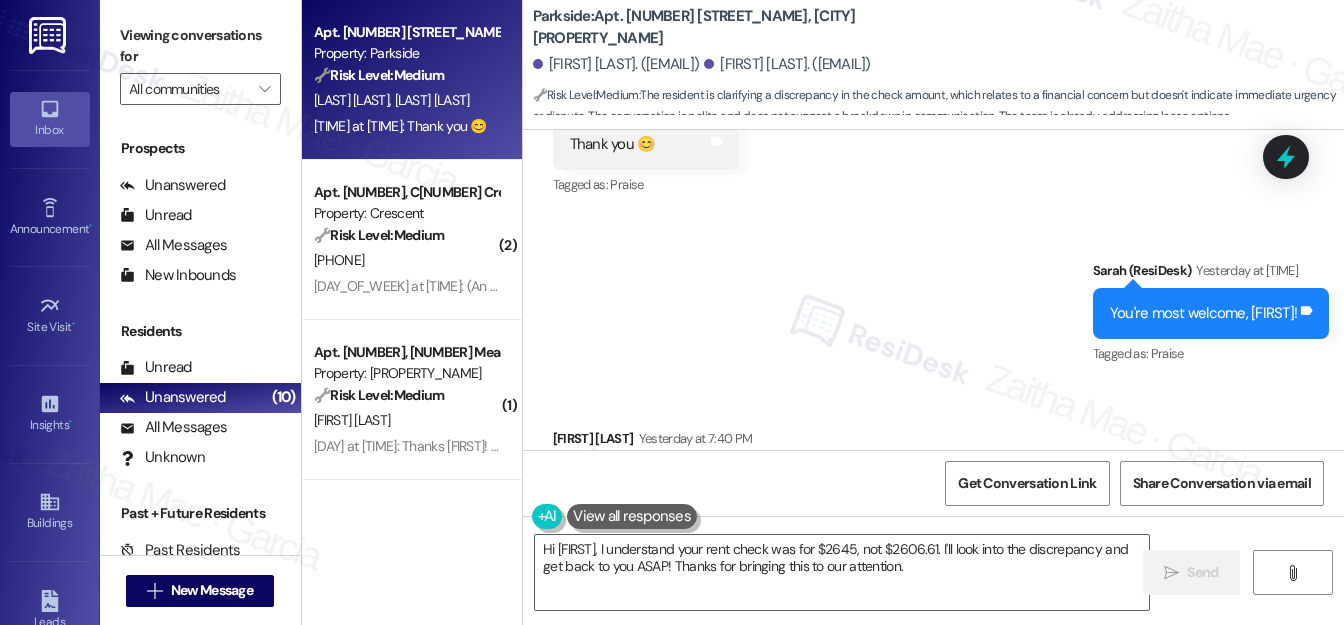 scroll, scrollTop: 20279, scrollLeft: 0, axis: vertical 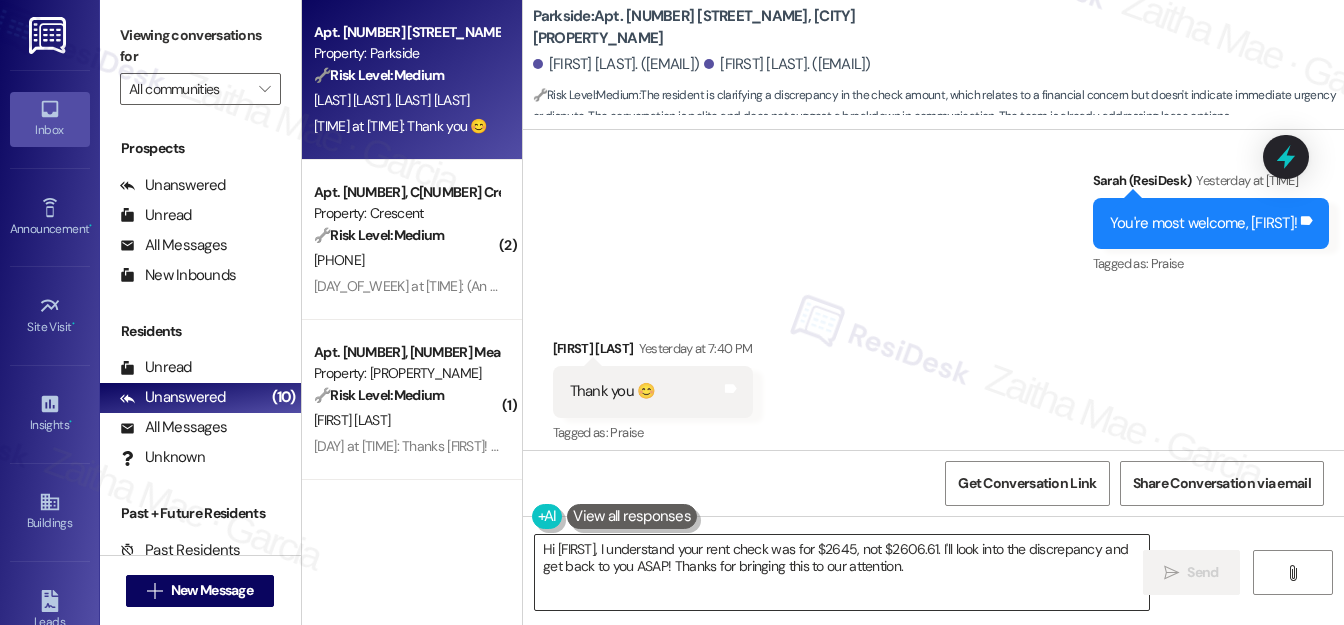 click on "Hi {{first_name}}, I understand your rent check was for $2645, not $2606.61. I'll look into the discrepancy and get back to you ASAP! Thanks for bringing this to our attention." at bounding box center [842, 572] 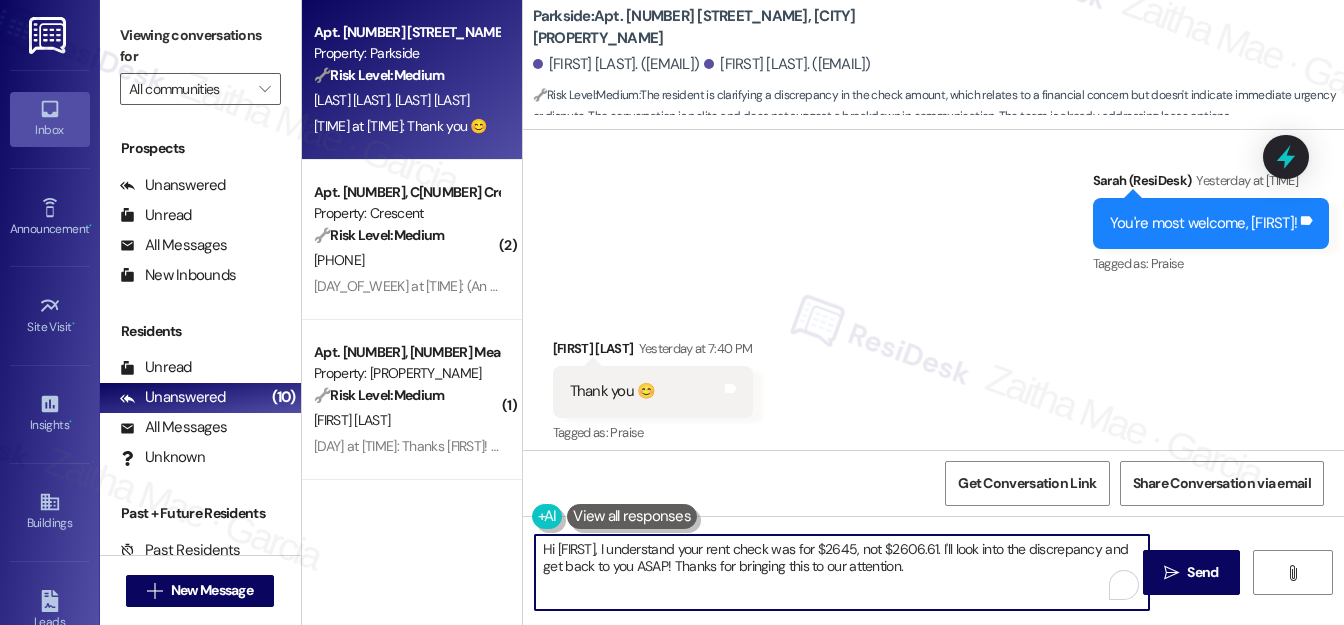 click on "Hi {{first_name}}, I understand your rent check was for $2645, not $2606.61. I'll look into the discrepancy and get back to you ASAP! Thanks for bringing this to our attention." at bounding box center [842, 572] 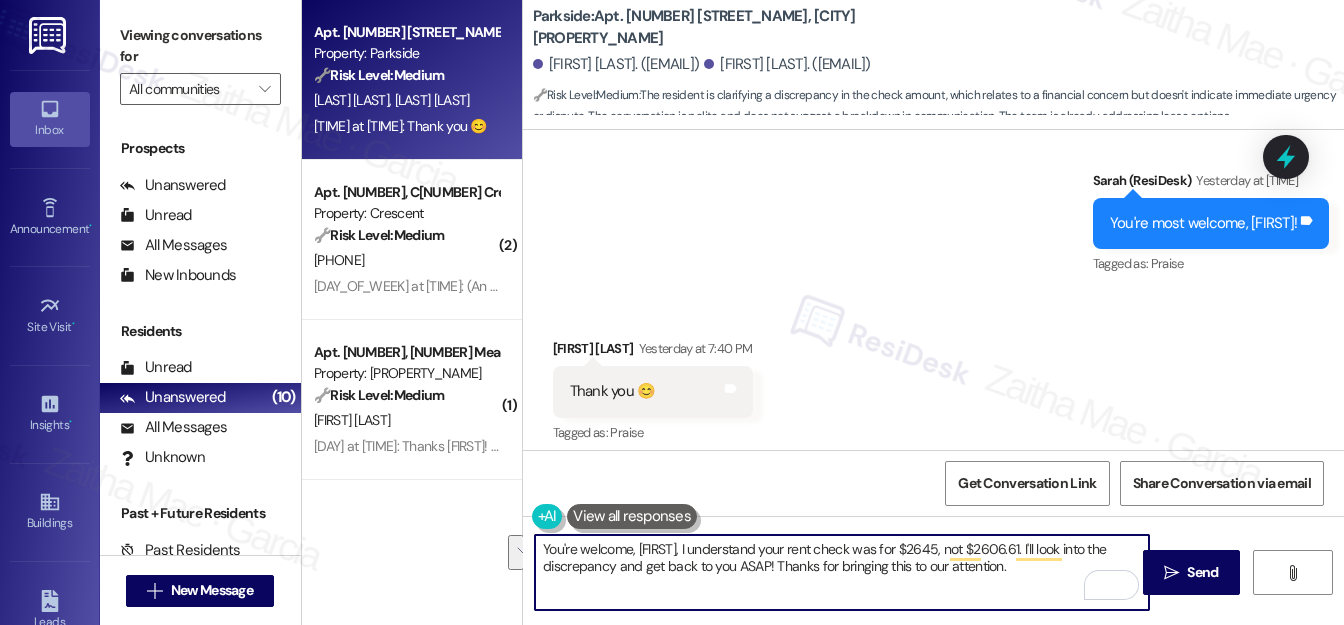 drag, startPoint x: 722, startPoint y: 541, endPoint x: 1037, endPoint y: 576, distance: 316.93848 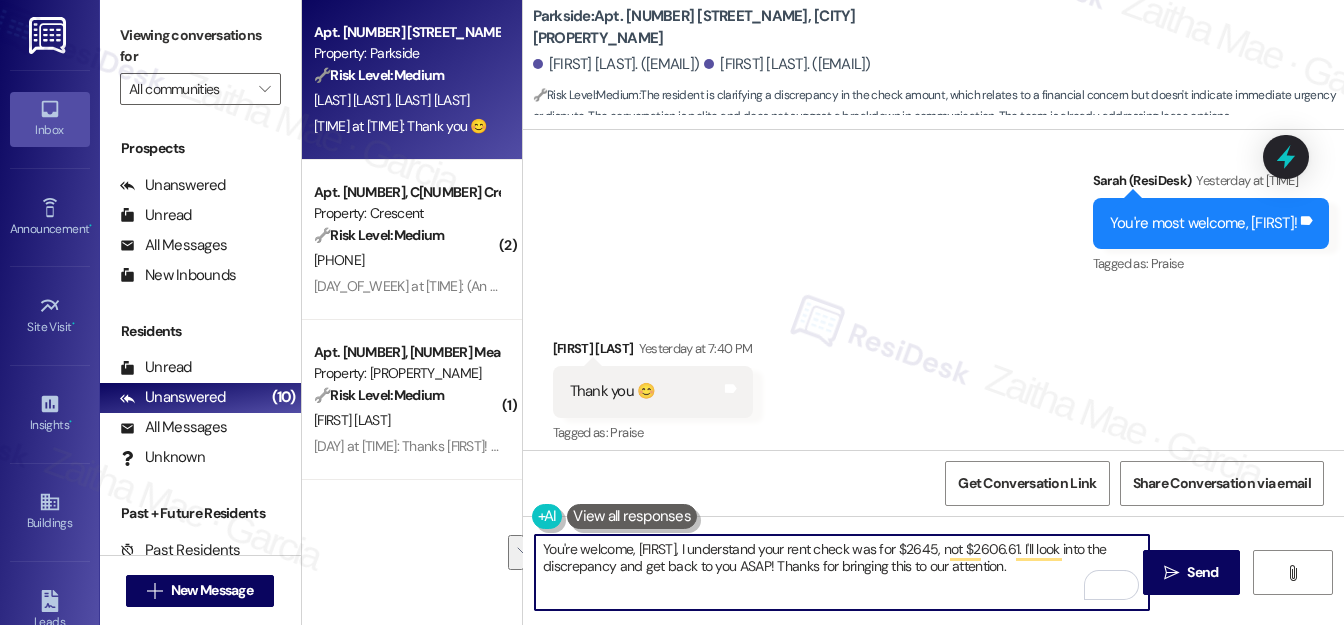 click on "You're welcome, {{first_name}}, I understand your rent check was for $2645, not $2606.61. I'll look into the discrepancy and get back to you ASAP! Thanks for bringing this to our attention." at bounding box center [842, 572] 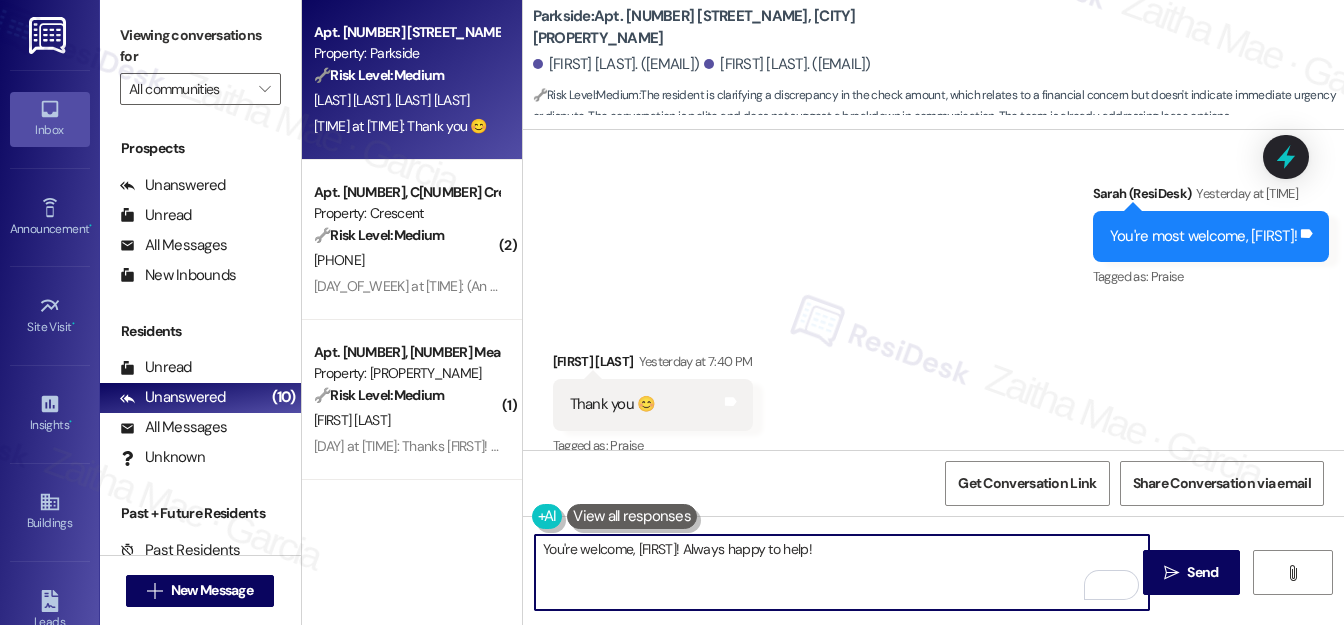 scroll, scrollTop: 20279, scrollLeft: 0, axis: vertical 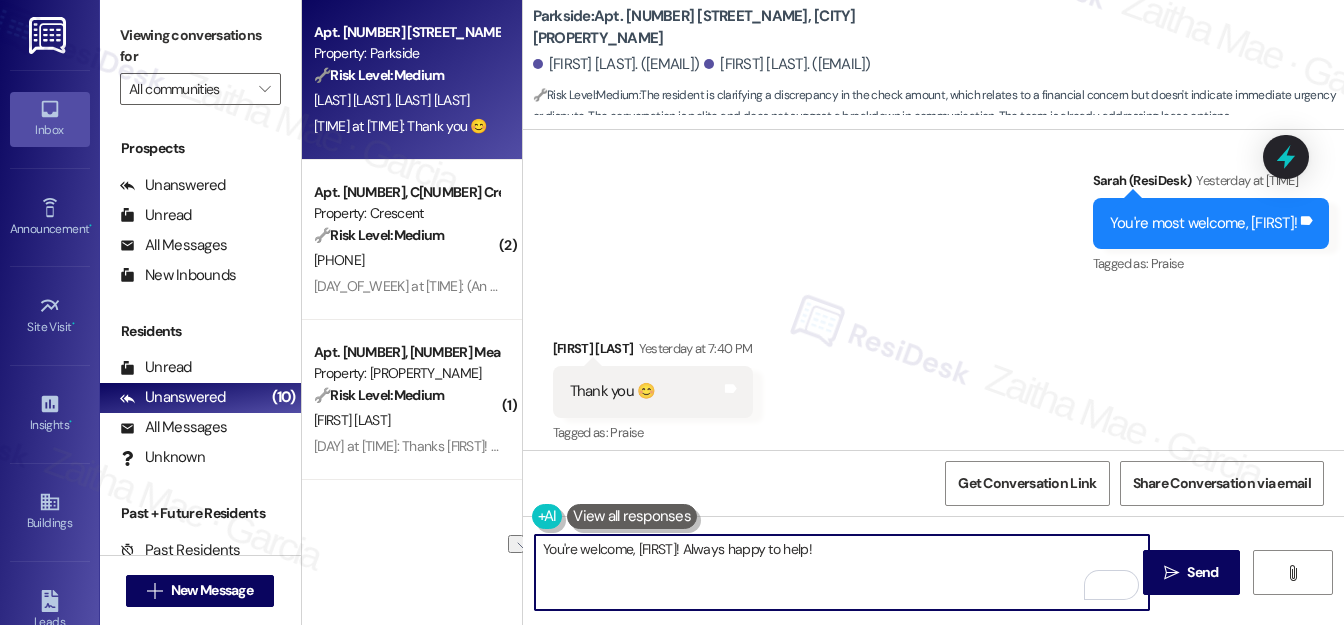 drag, startPoint x: 723, startPoint y: 546, endPoint x: 539, endPoint y: 554, distance: 184.17383 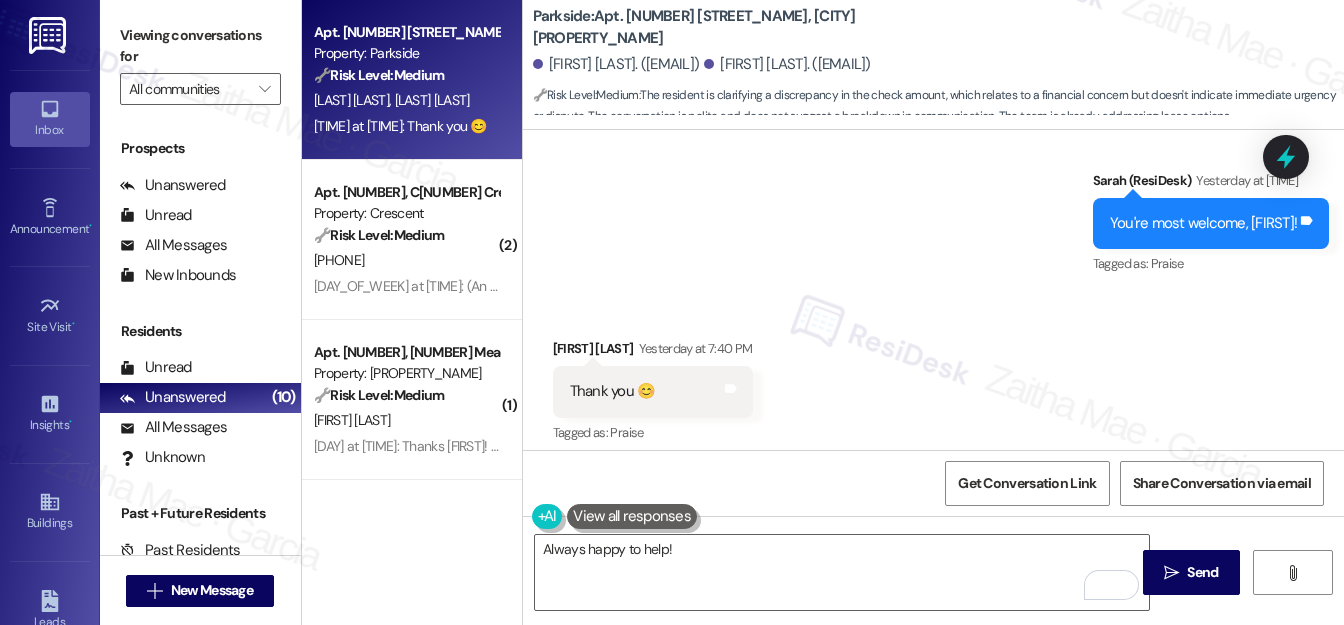 click on "Leigh Gardner Yesterday at 7:40 PM" at bounding box center [653, 352] 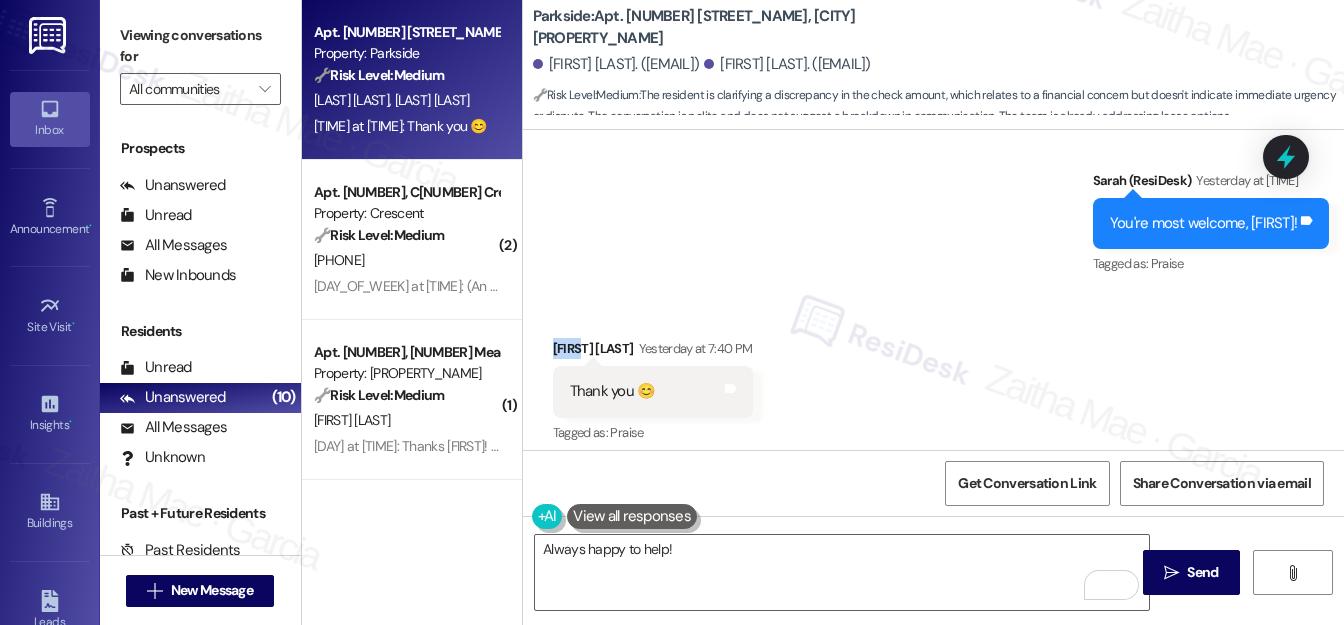 click on "Leigh Gardner Yesterday at 7:40 PM" at bounding box center (653, 352) 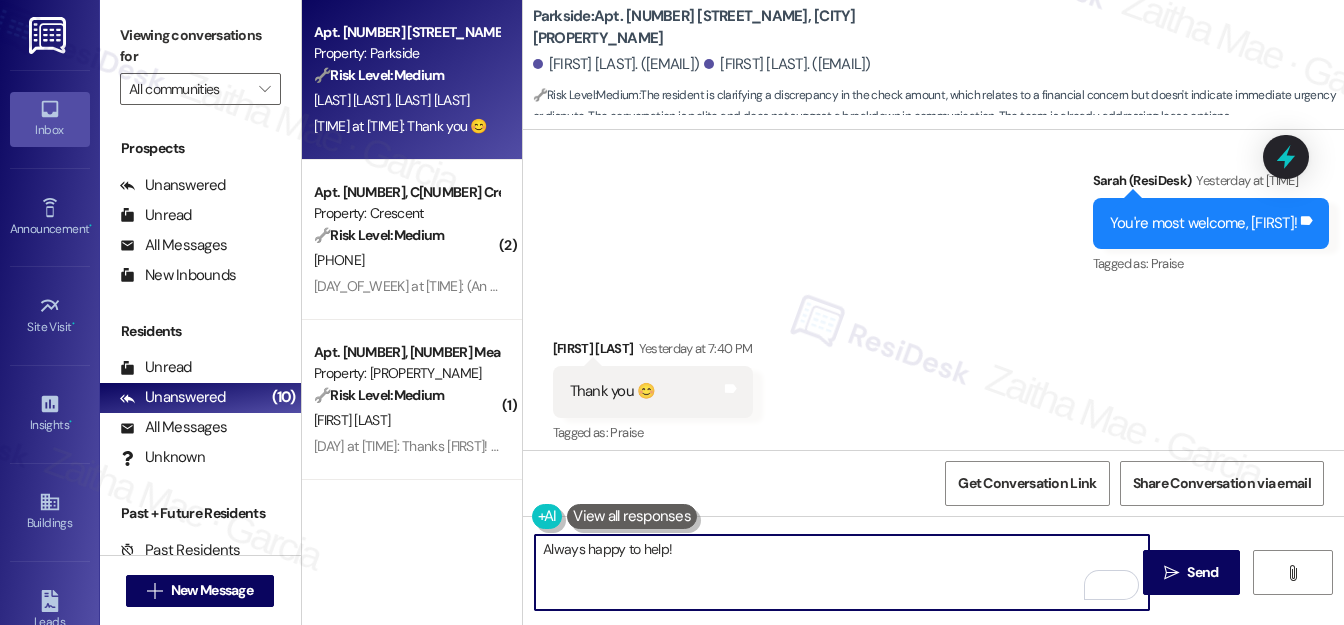 click on "Always happy to help!" at bounding box center [842, 572] 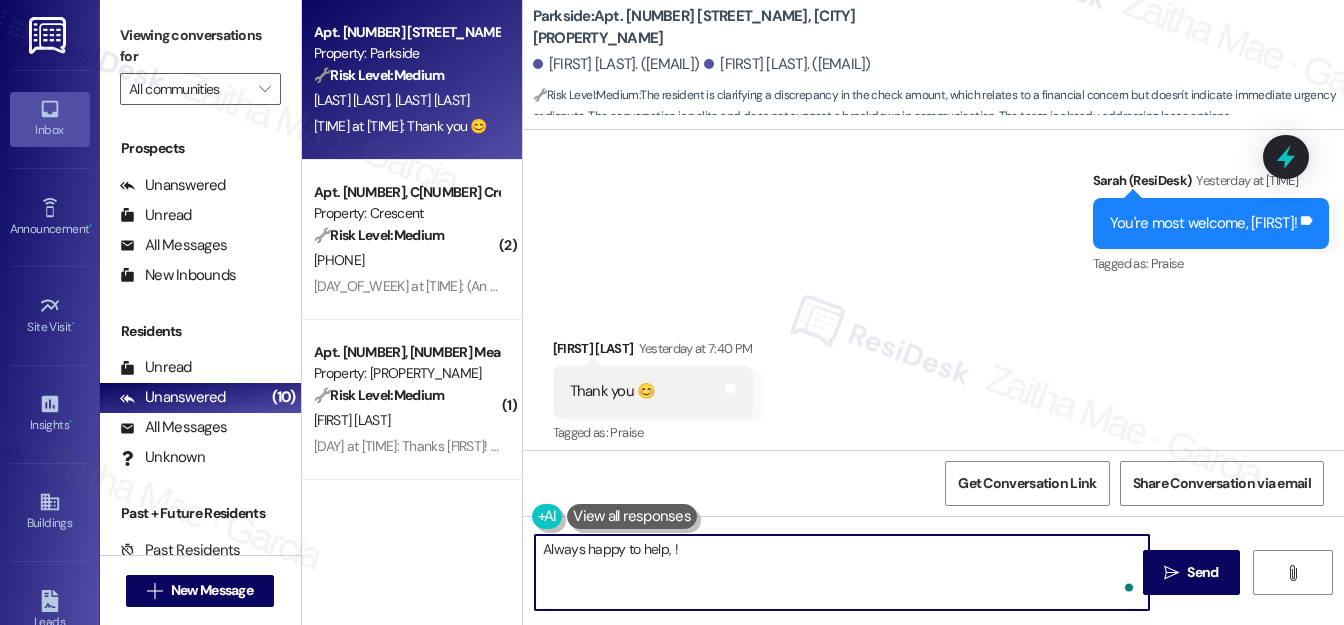 paste on "Leigh" 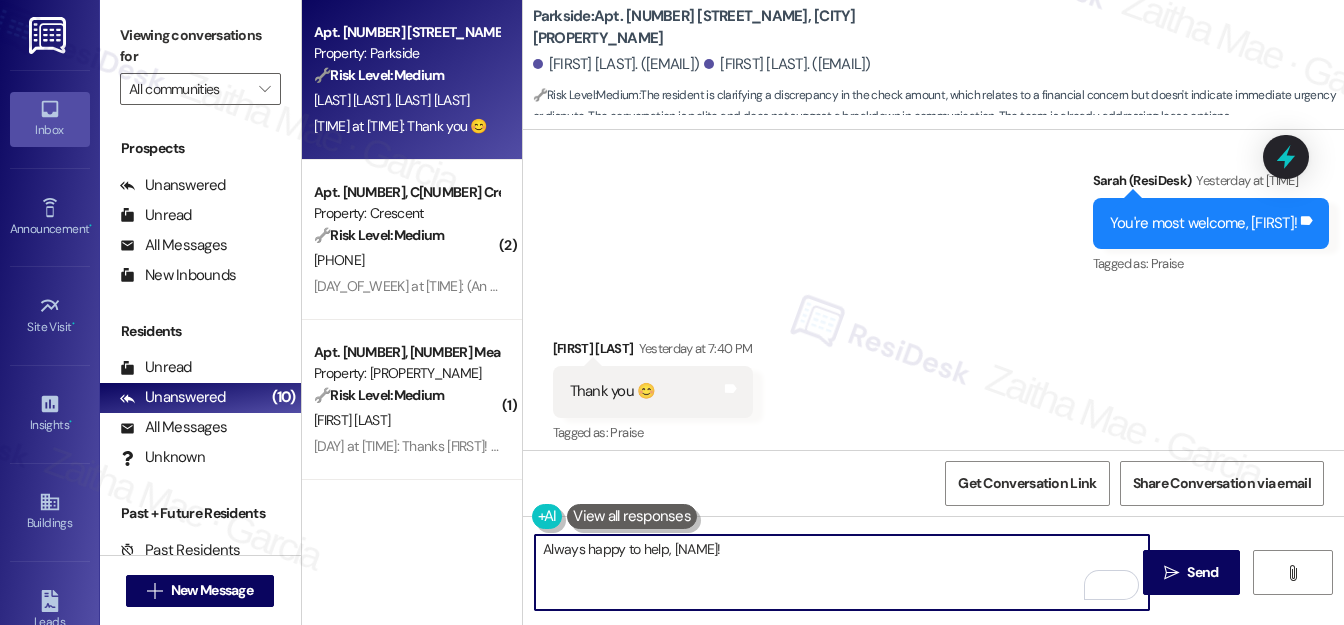 click on "Always happy to help, Leigh!" at bounding box center (842, 572) 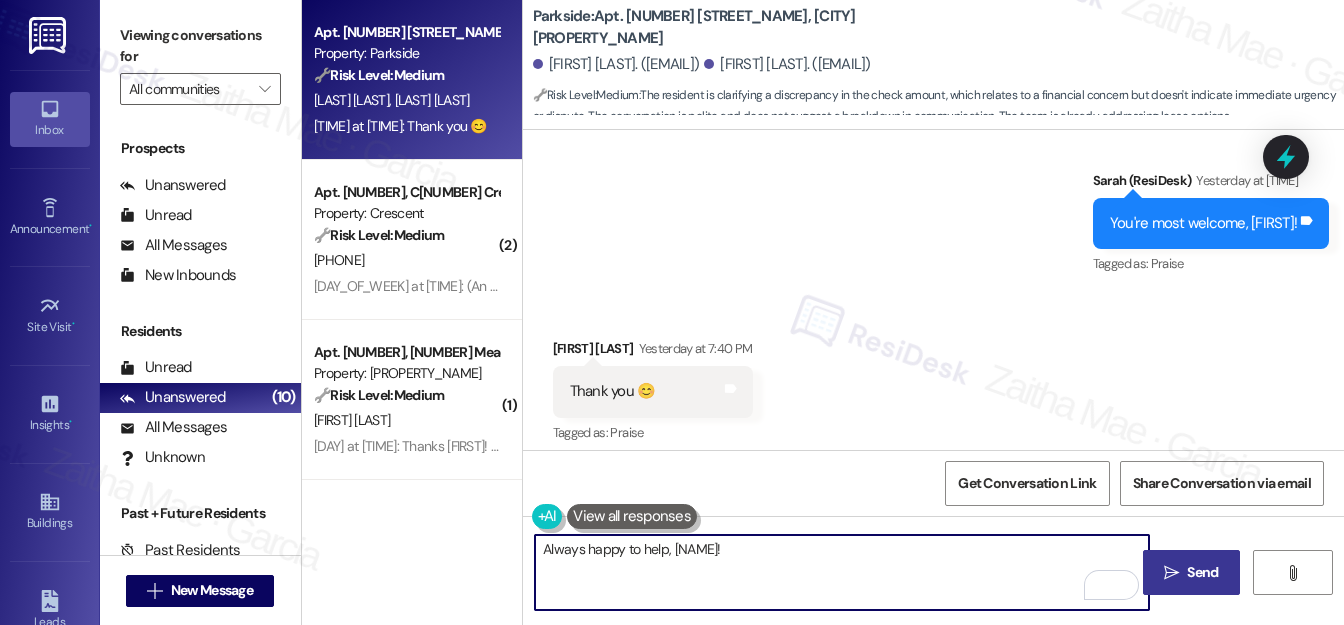 type on "Always happy to help, Leigh!" 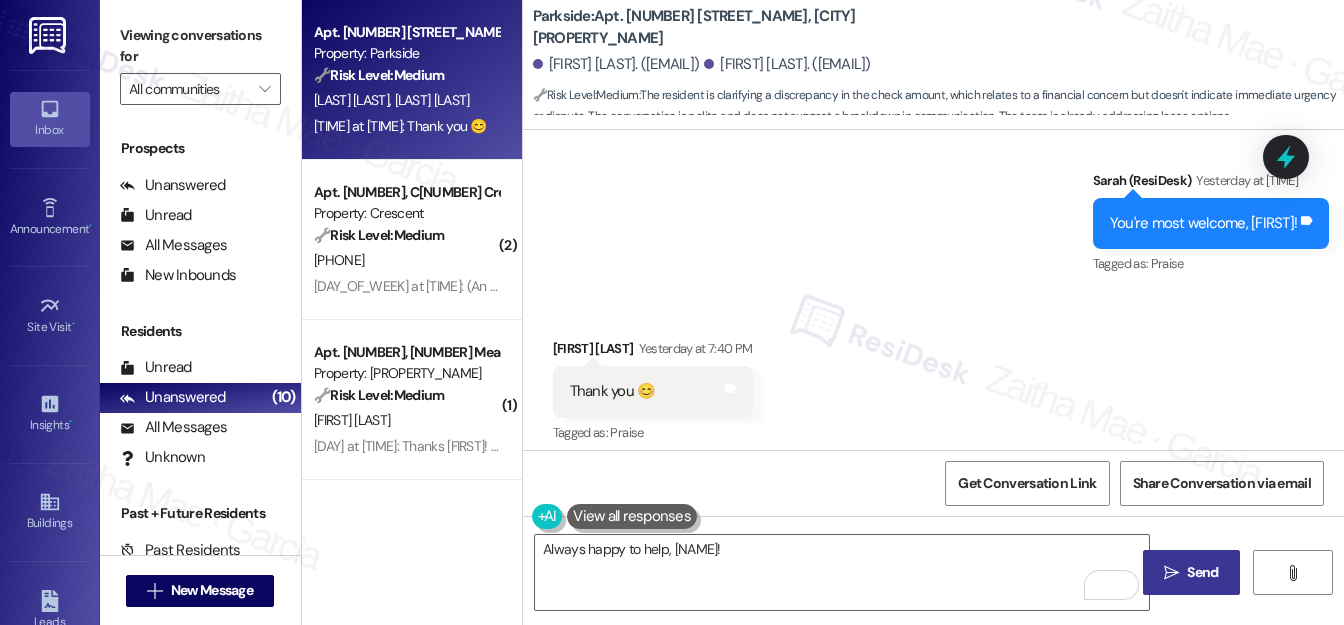drag, startPoint x: 1212, startPoint y: 566, endPoint x: 1166, endPoint y: 555, distance: 47.296936 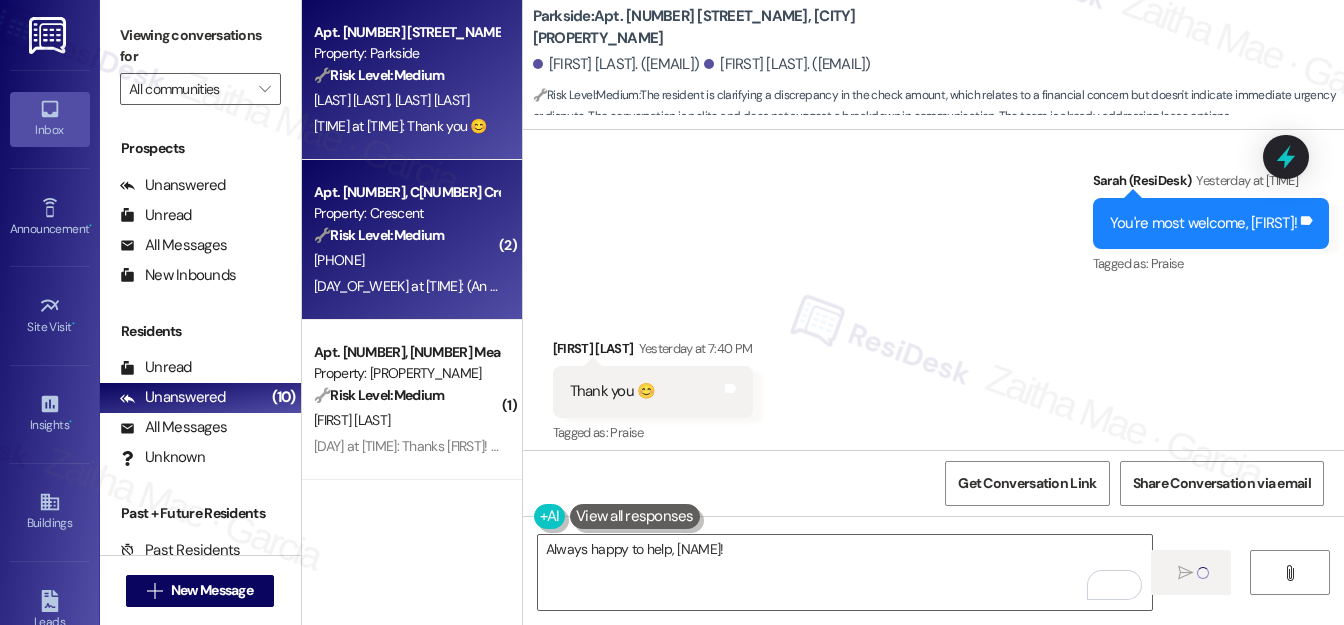 click on "(657) 279-5396" at bounding box center [406, 260] 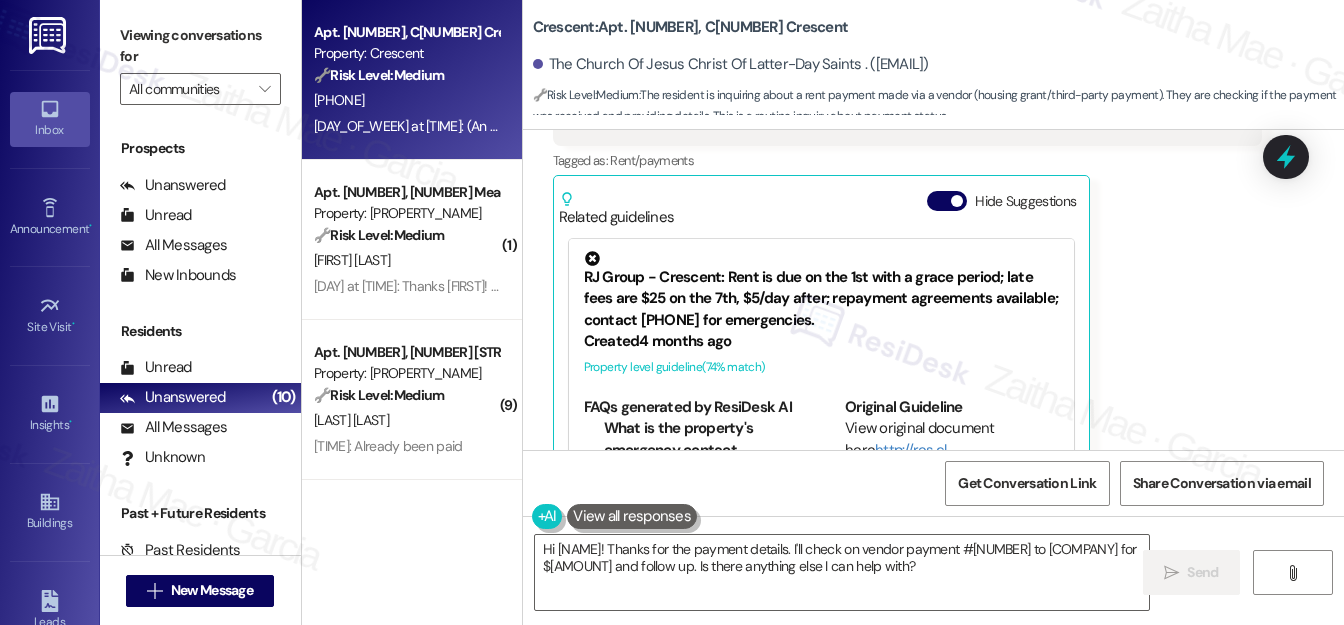 scroll, scrollTop: 2278, scrollLeft: 0, axis: vertical 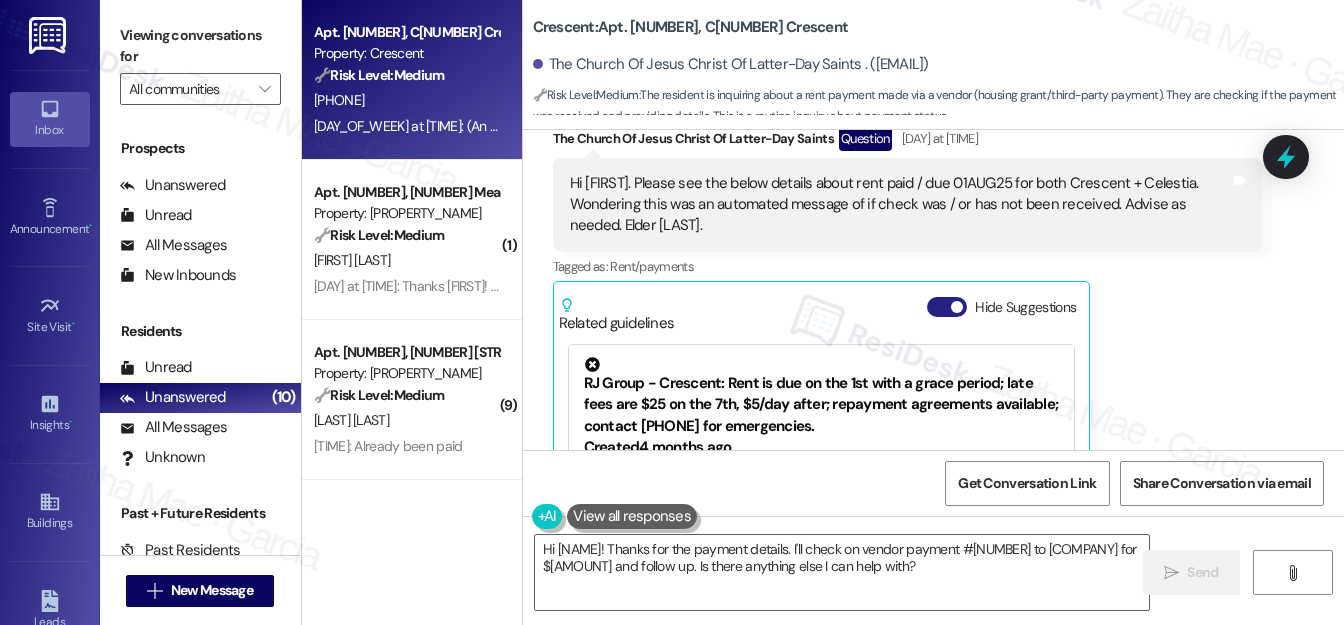 click on "Hide Suggestions" at bounding box center [947, 307] 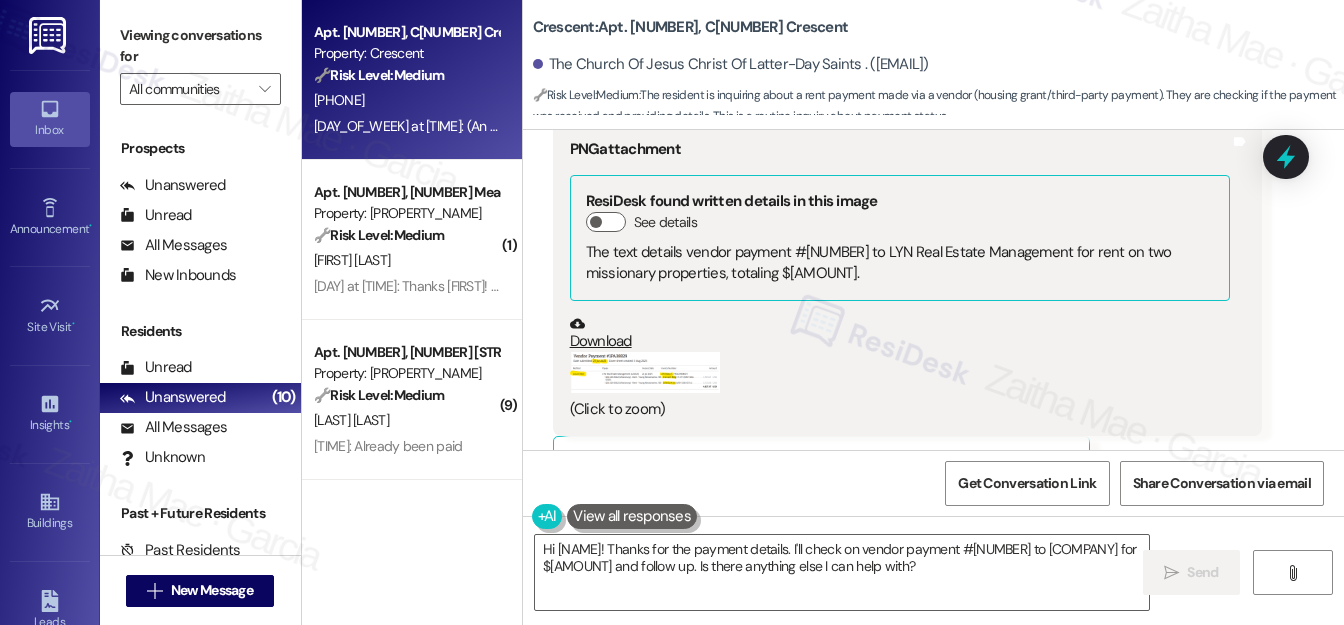 scroll, scrollTop: 2664, scrollLeft: 0, axis: vertical 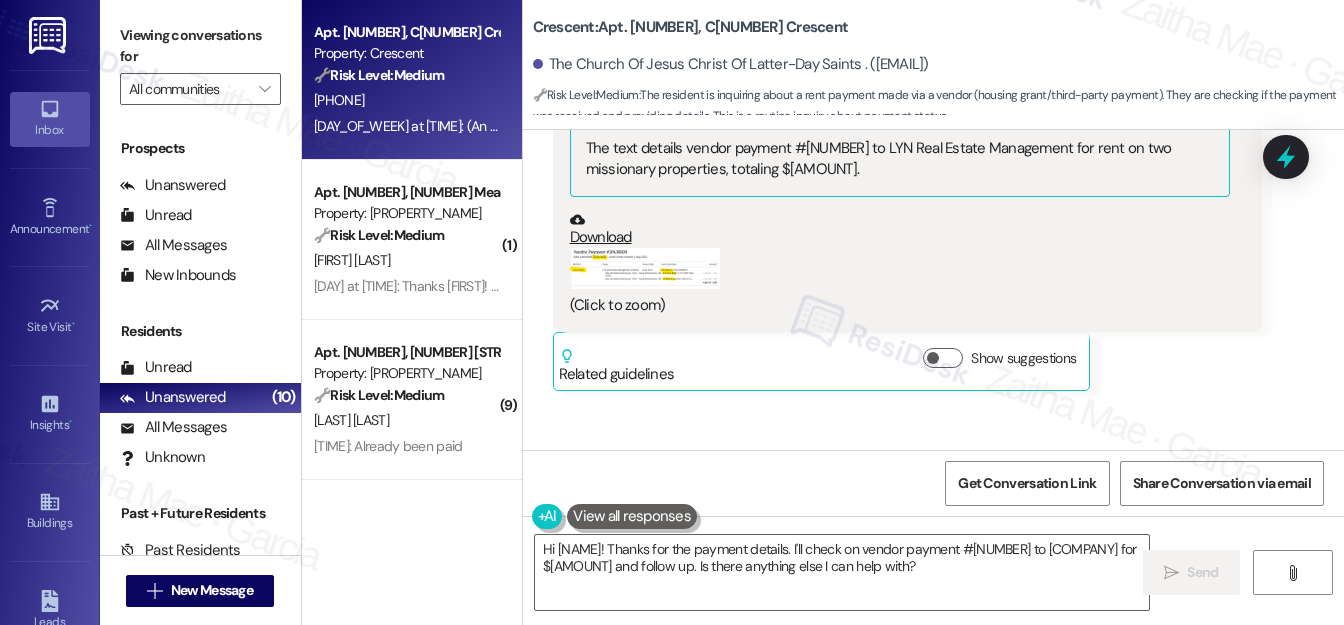 click at bounding box center [645, 268] 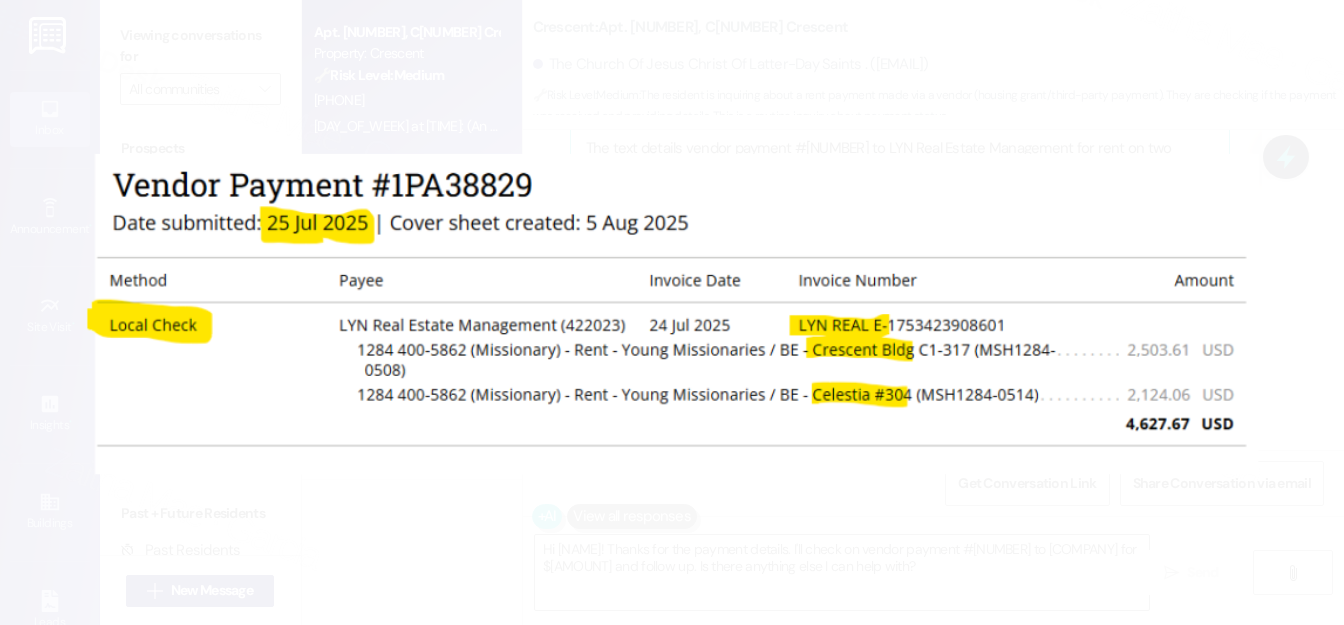 click at bounding box center [672, 312] 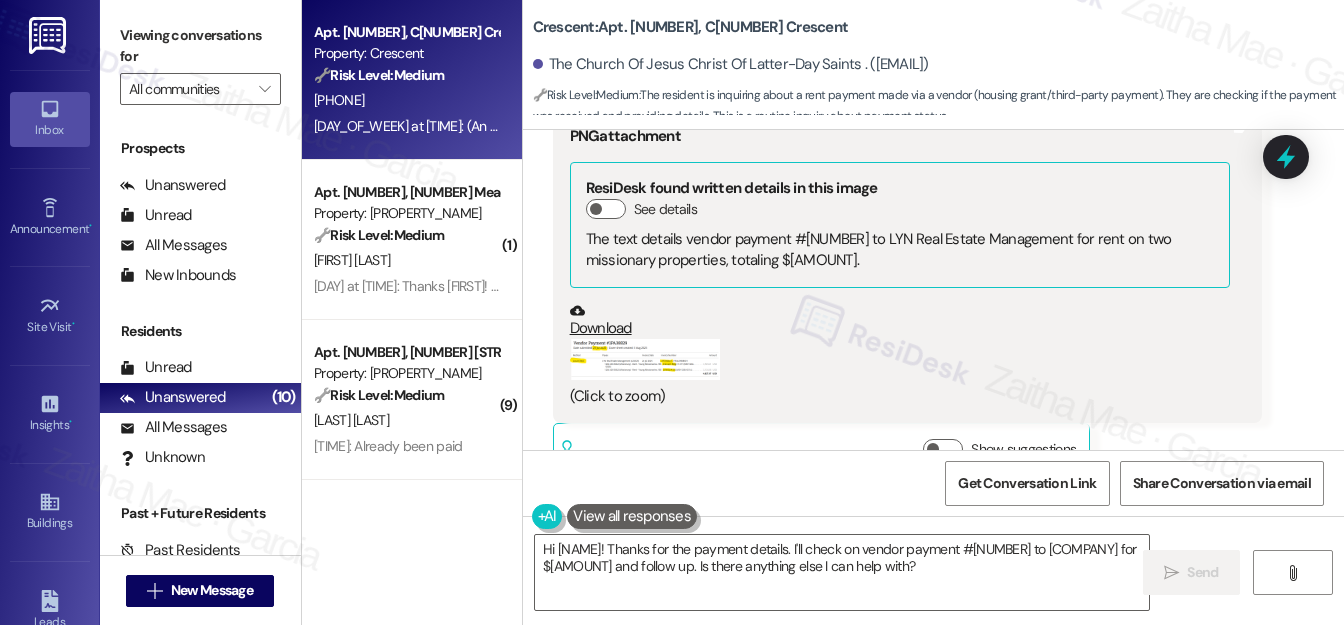 scroll, scrollTop: 2573, scrollLeft: 0, axis: vertical 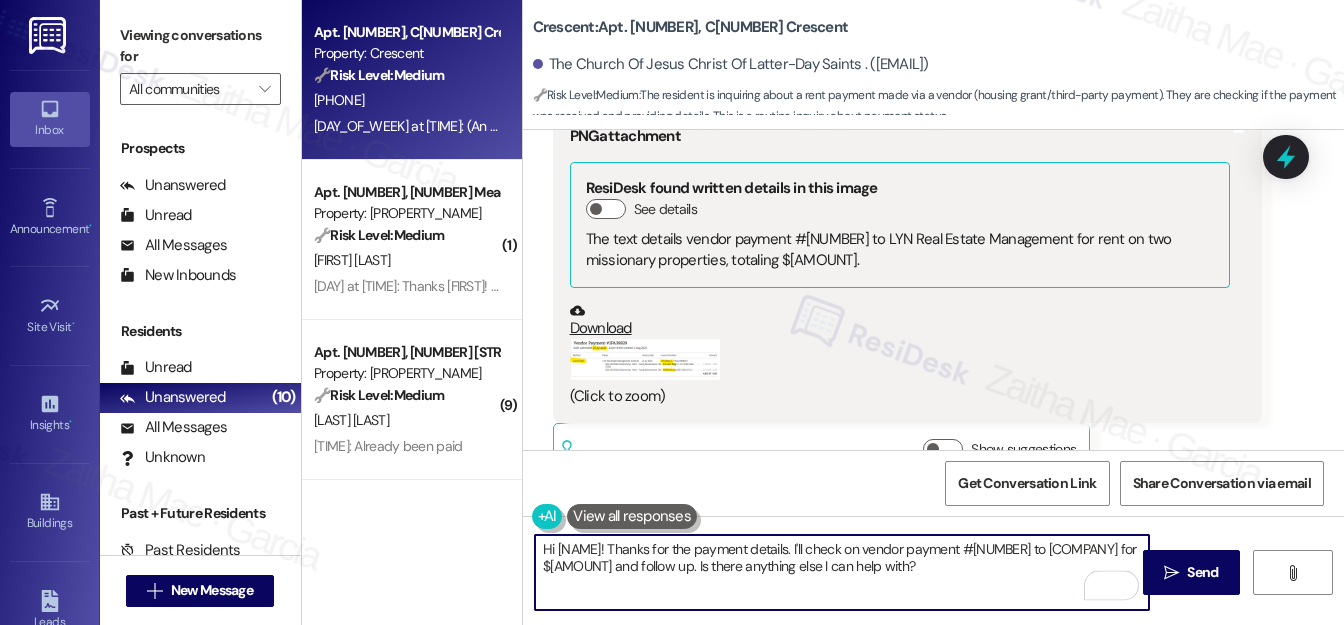 drag, startPoint x: 813, startPoint y: 547, endPoint x: 1043, endPoint y: 571, distance: 231.24878 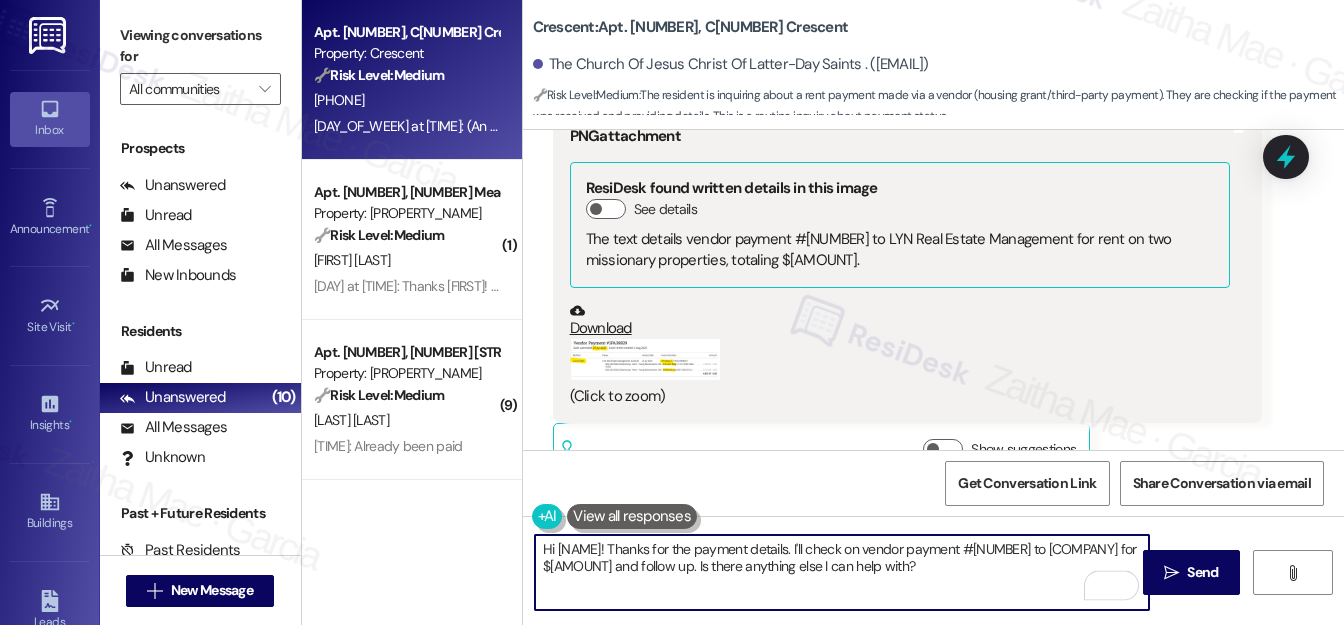 click on "Hi Elder Parker! Thanks for the payment details. I'll check on vendor payment #1PA38829 to LYN Real Estate Management for $4,627.67 and follow up. Is there anything else I can help with?" at bounding box center (842, 572) 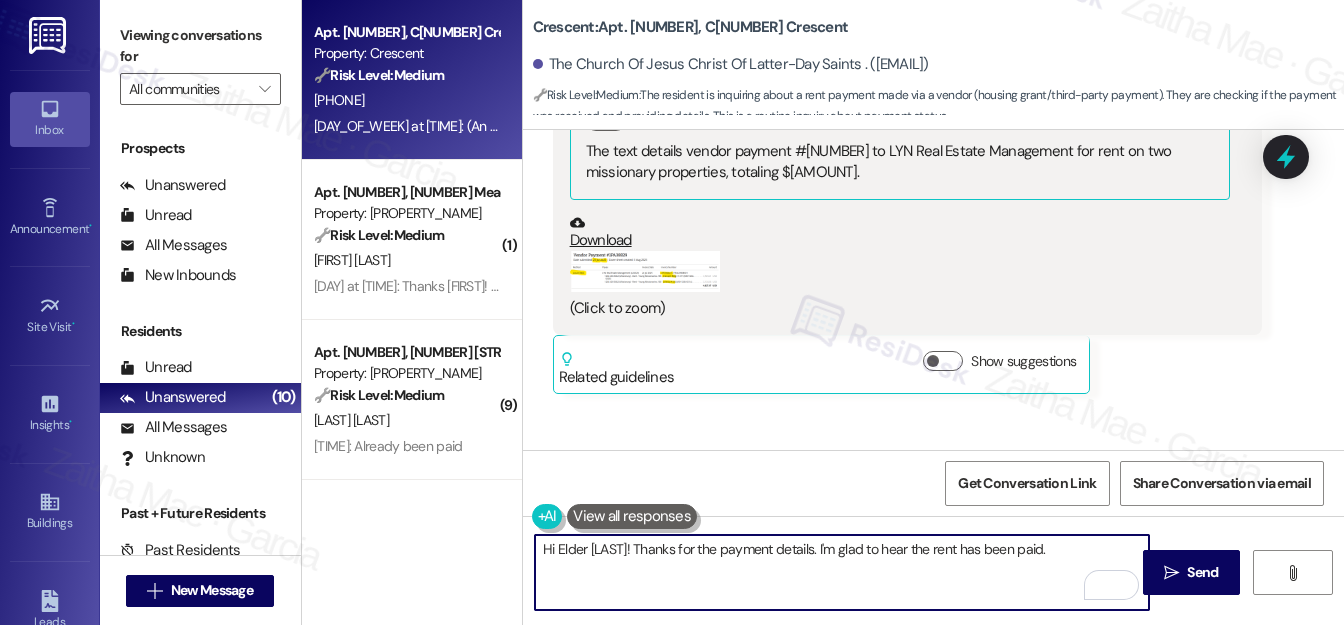 scroll, scrollTop: 2664, scrollLeft: 0, axis: vertical 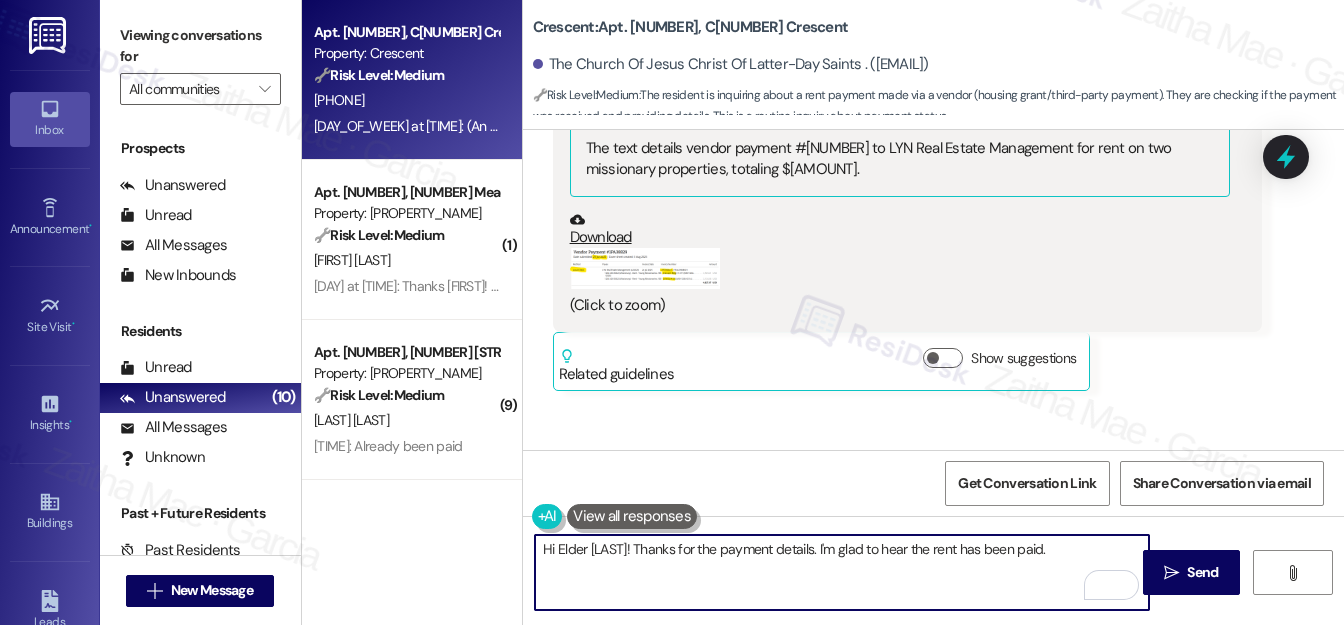 click on "Hi Elder Parker! Thanks for the payment details. I'm glad to hear the rent has been paid." at bounding box center [842, 572] 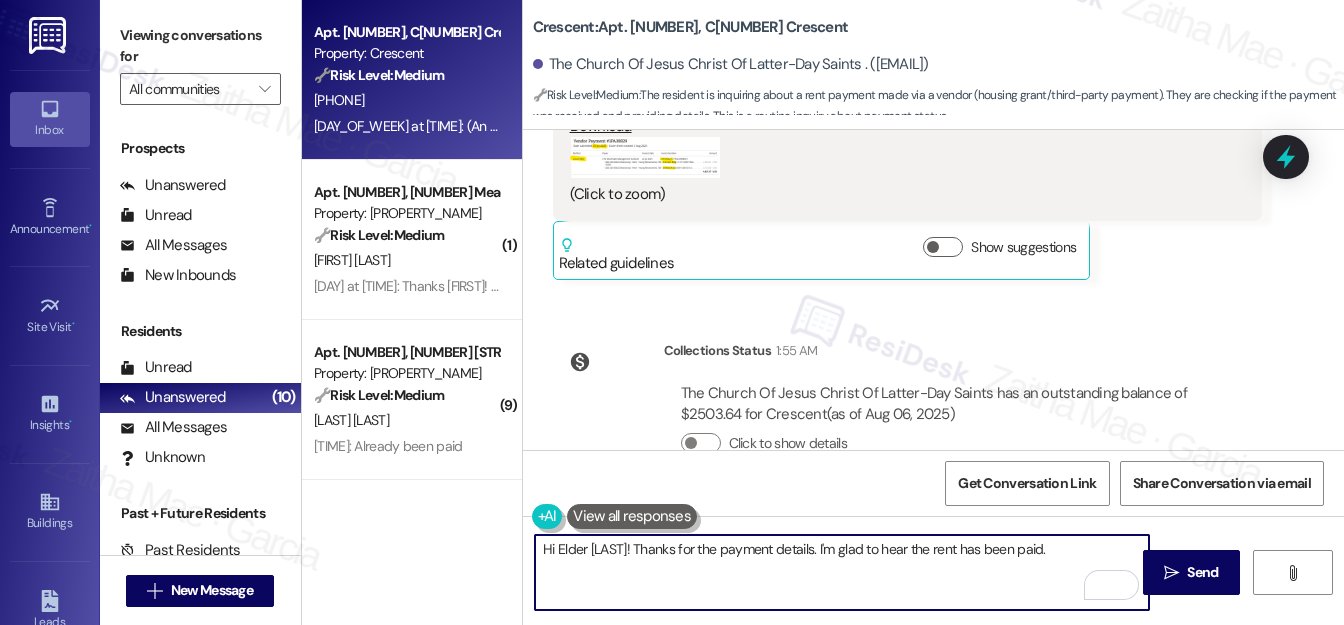 scroll, scrollTop: 2846, scrollLeft: 0, axis: vertical 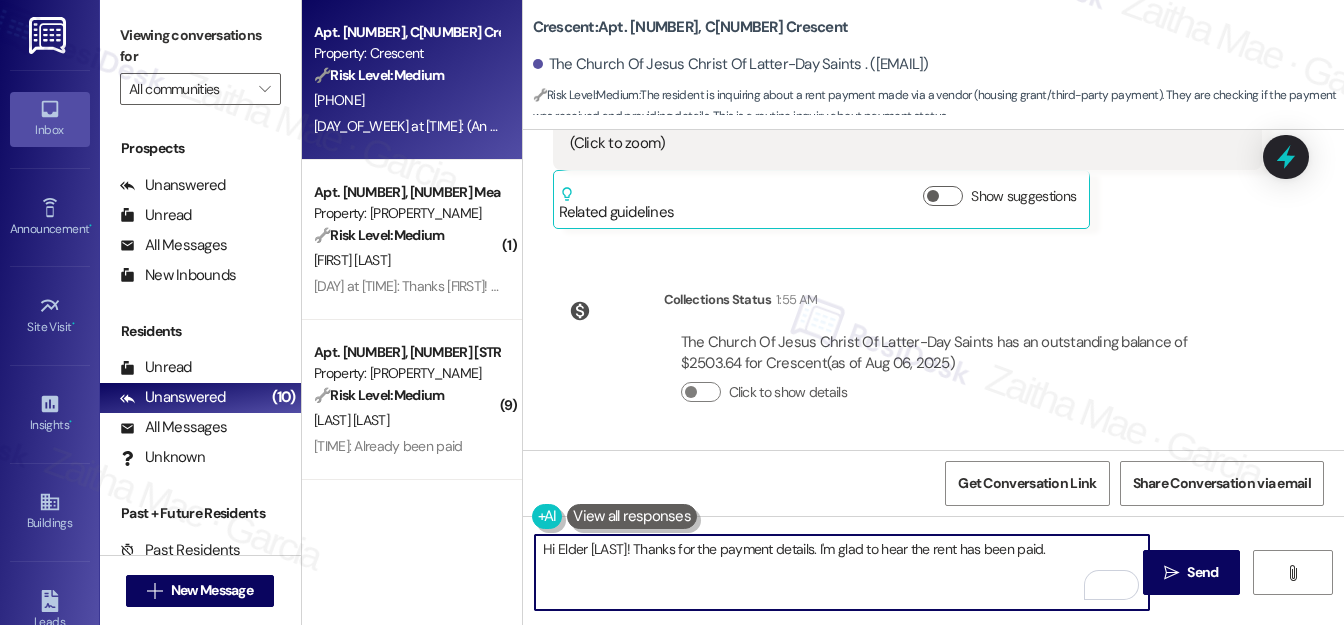 click on "Hi Elder Parker! Thanks for the payment details. I'm glad to hear the rent has been paid." at bounding box center (842, 572) 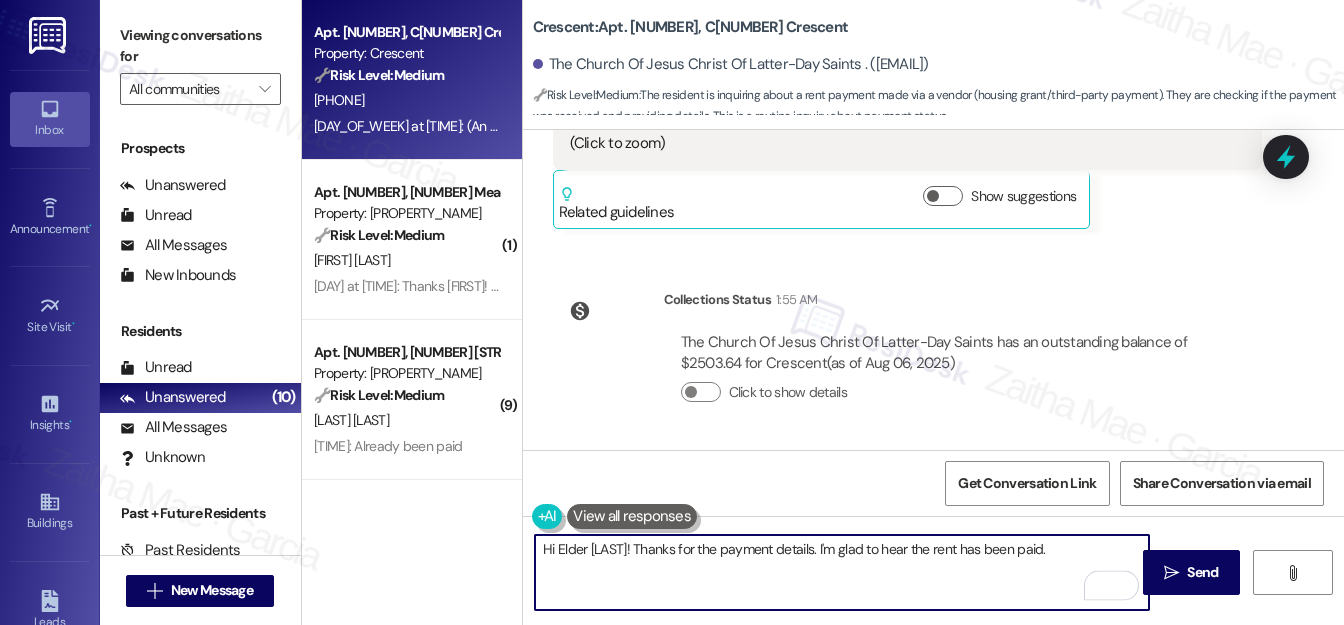 paste on "And yes, the previous message was sent to all residents as a friendly reminder to help avoid late fees. If you’ve already paid, you can simply disregard the message." 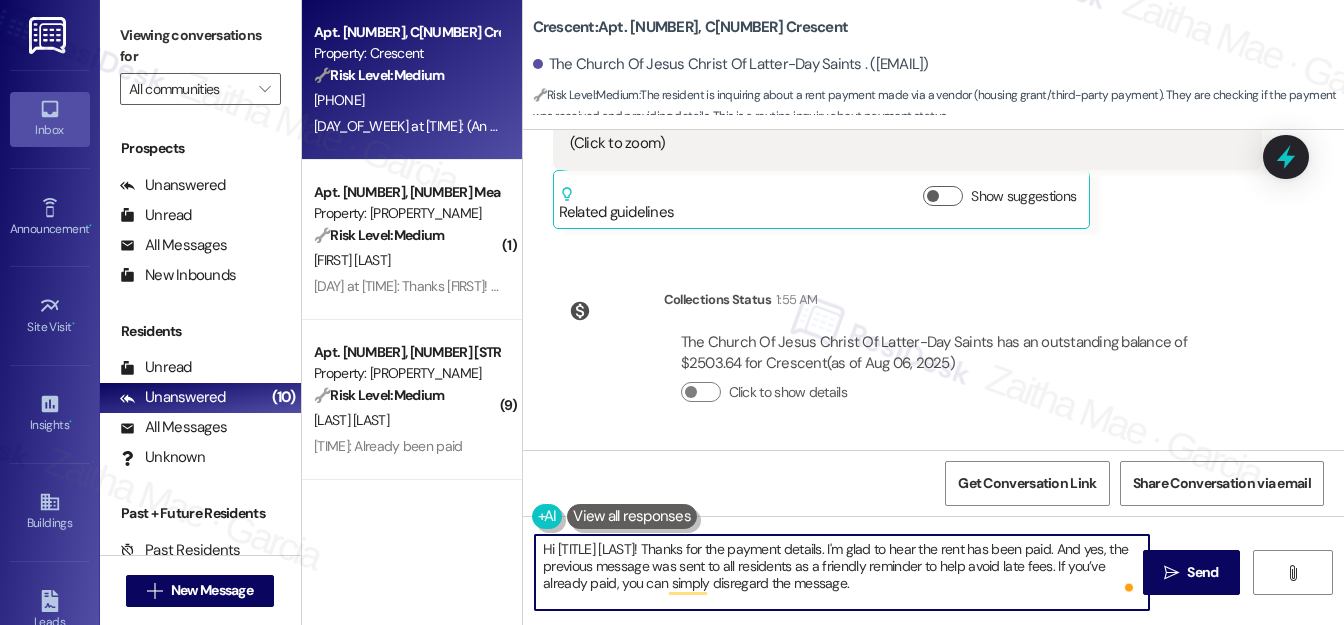 click on "Hi Elder Parker! Thanks for the payment details. I'm glad to hear the rent has been paid. And yes, the previous message was sent to all residents as a friendly reminder to help avoid late fees. If you’ve already paid, you can simply disregard the message." at bounding box center [842, 572] 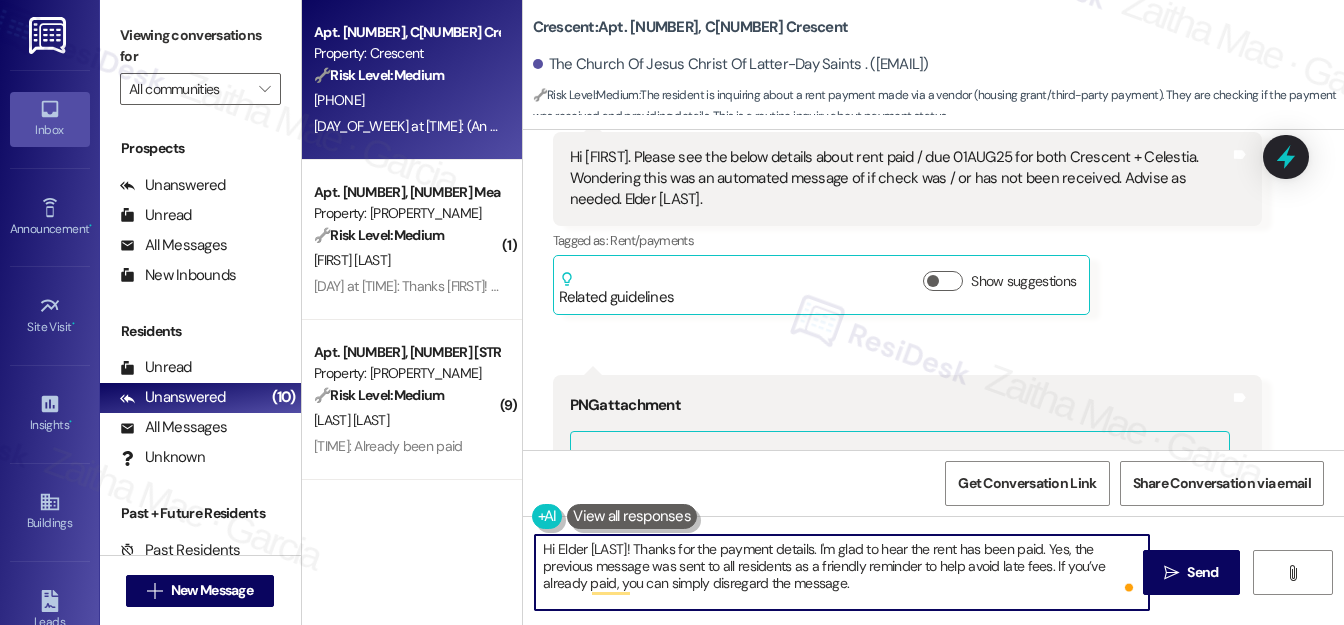 scroll, scrollTop: 2301, scrollLeft: 0, axis: vertical 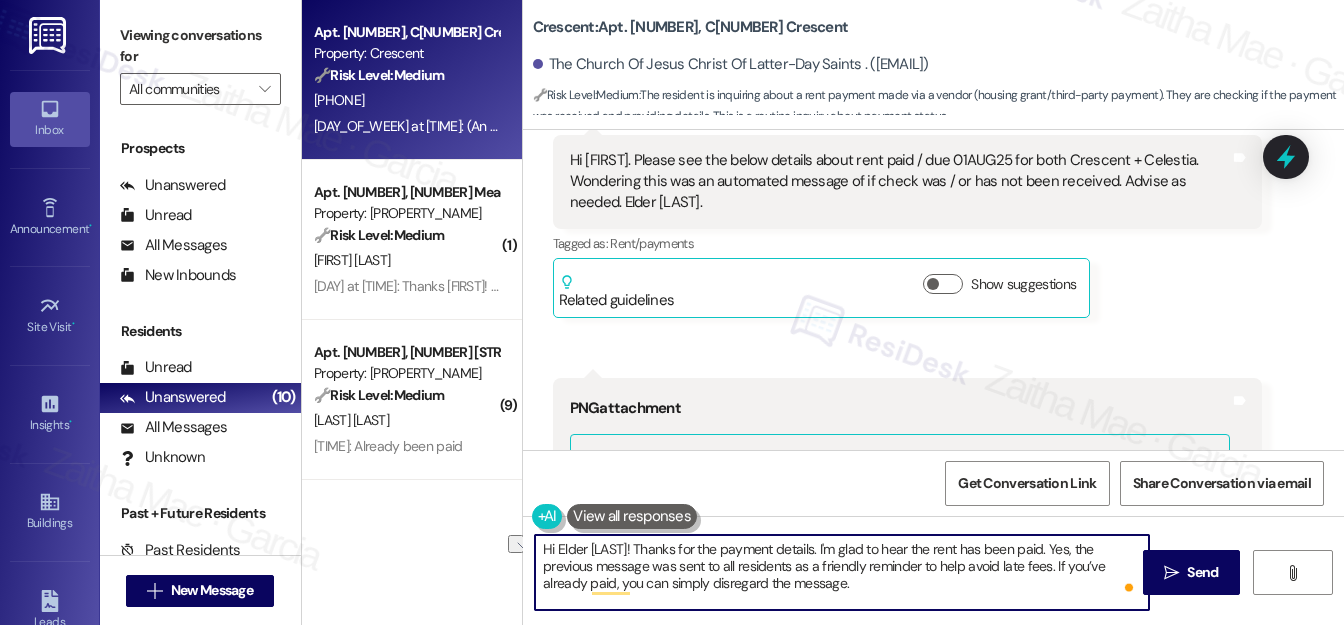 drag, startPoint x: 1069, startPoint y: 545, endPoint x: 1040, endPoint y: 546, distance: 29.017237 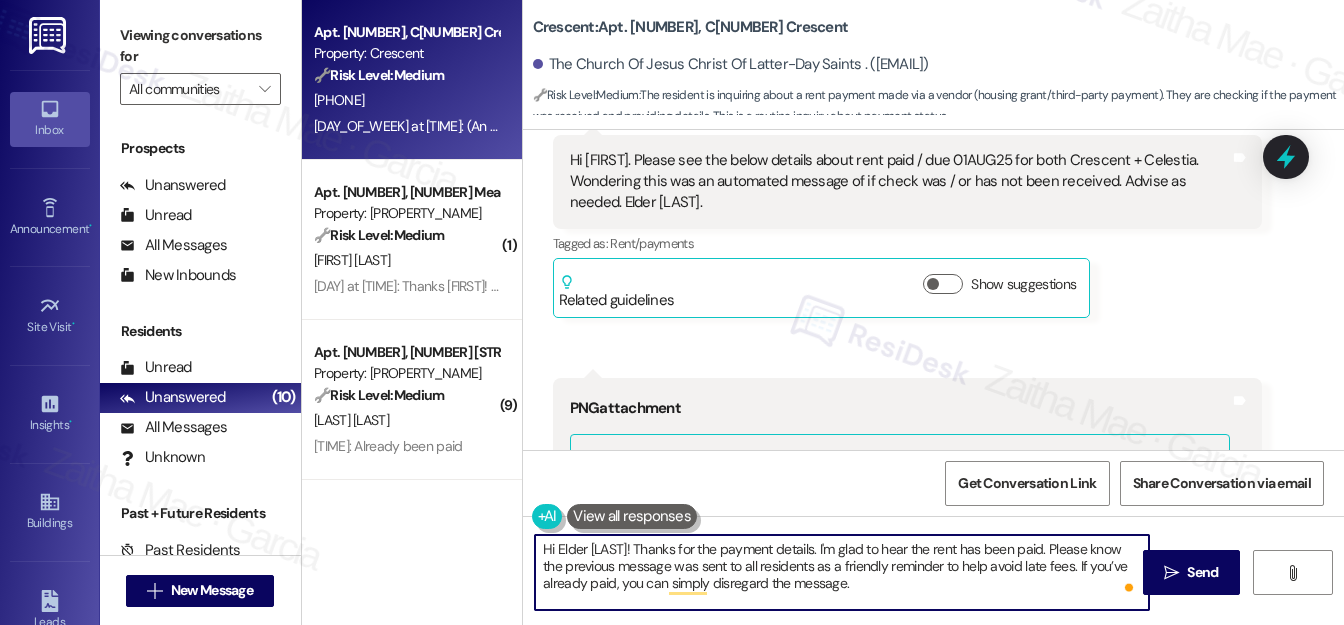 click on "Hi Elder Parker! Thanks for the payment details. I'm glad to hear the rent has been paid. Please know the previous message was sent to all residents as a friendly reminder to help avoid late fees. If you’ve already paid, you can simply disregard the message." at bounding box center [842, 572] 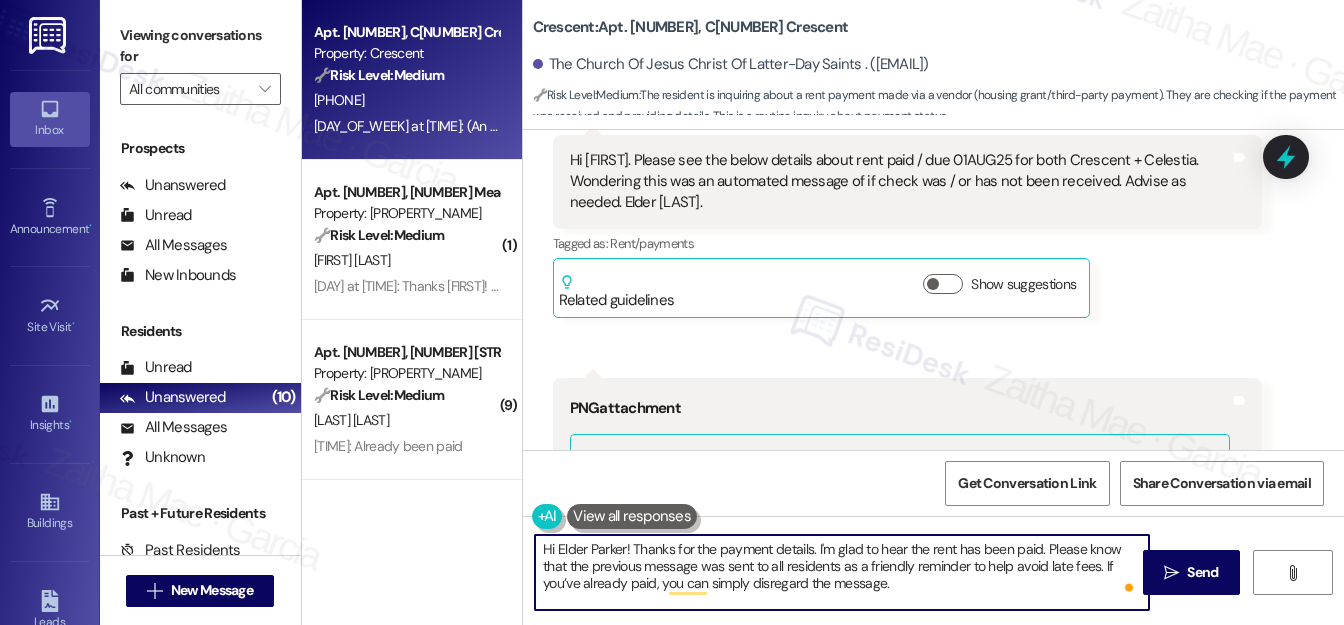 click on "Hi Elder Parker! Thanks for the payment details. I'm glad to hear the rent has been paid. Please know that the previous message was sent to all residents as a friendly reminder to help avoid late fees. If you’ve already paid, you can simply disregard the message." at bounding box center [842, 572] 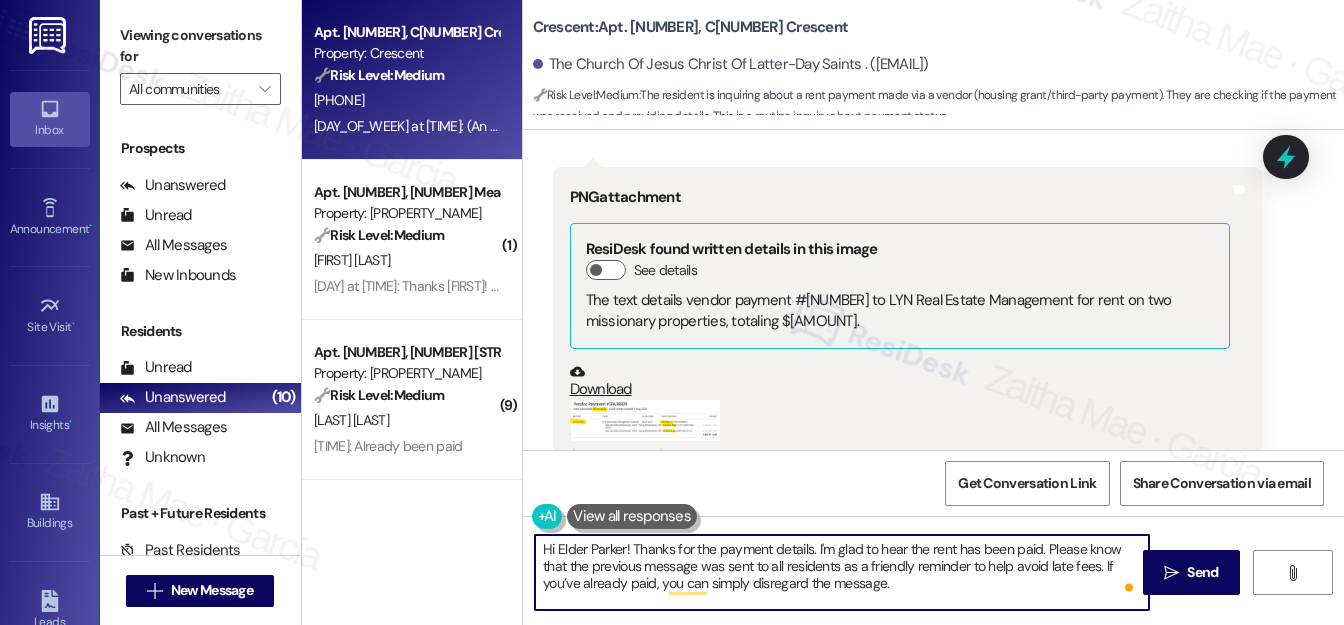 scroll, scrollTop: 2846, scrollLeft: 0, axis: vertical 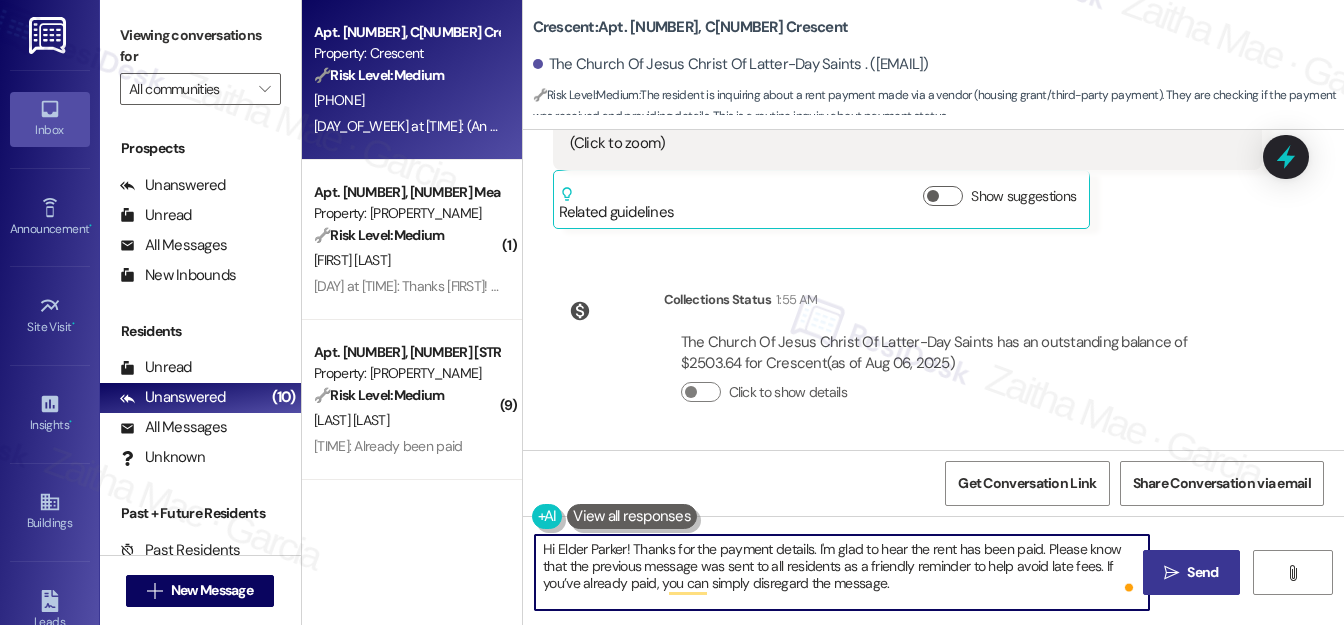 type on "Hi Elder Parker! Thanks for the payment details. I'm glad to hear the rent has been paid. Please know that the previous message was sent to all residents as a friendly reminder to help avoid late fees. If you’ve already paid, you can simply disregard the message." 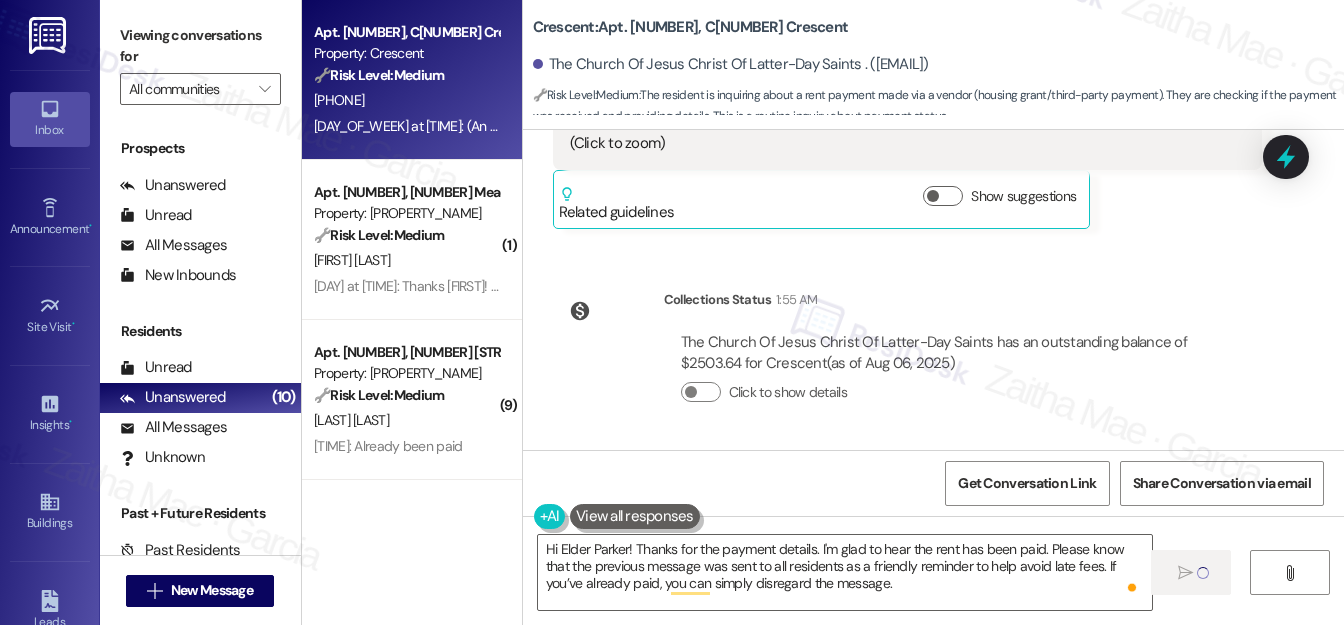 type 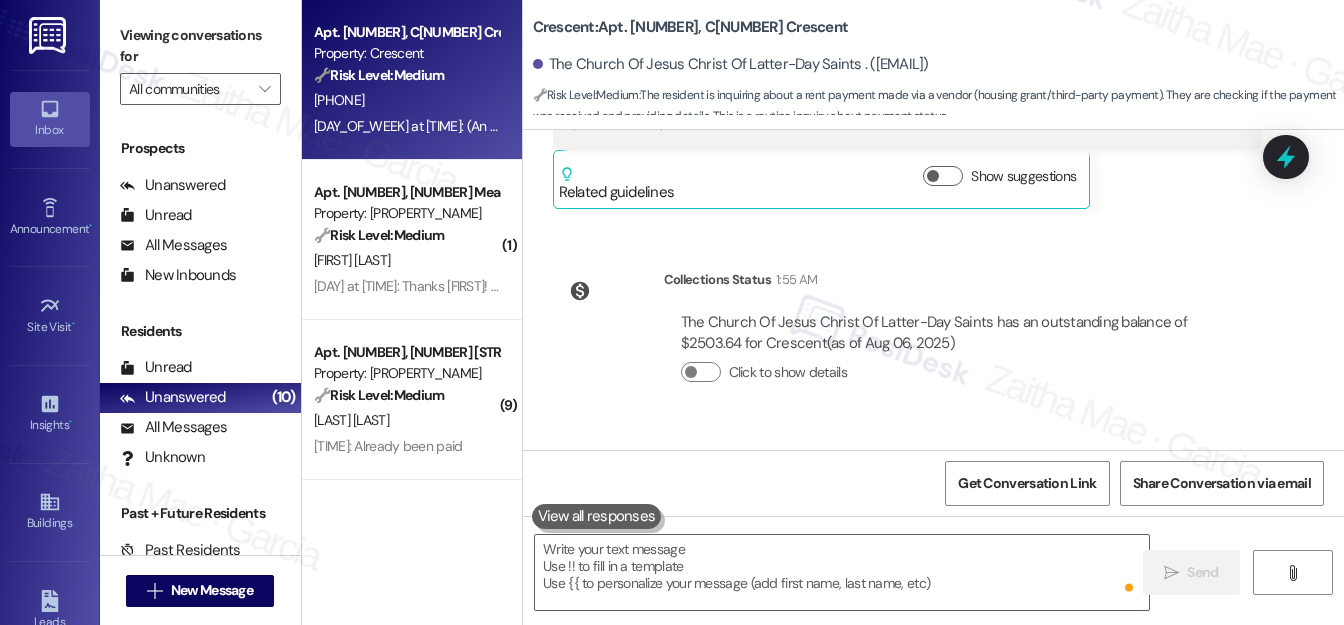 scroll, scrollTop: 2640, scrollLeft: 0, axis: vertical 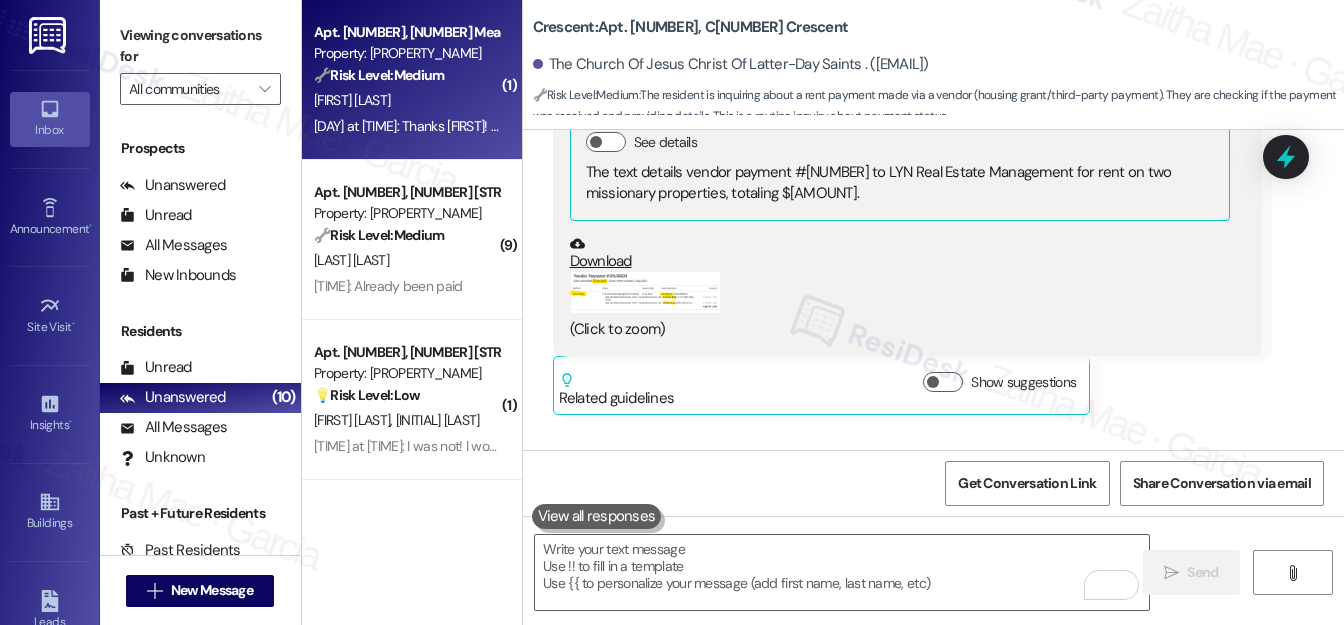 click on "A. Miller" at bounding box center (406, 100) 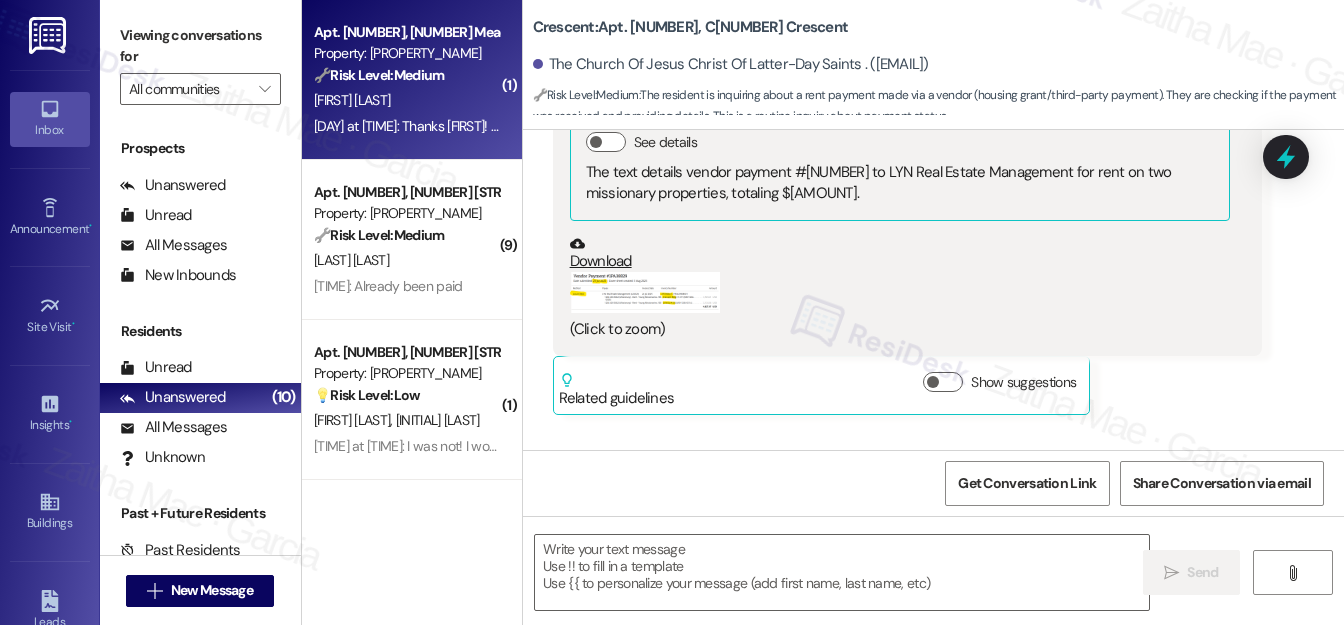 type on "Fetching suggested responses. Please feel free to read through the conversation in the meantime." 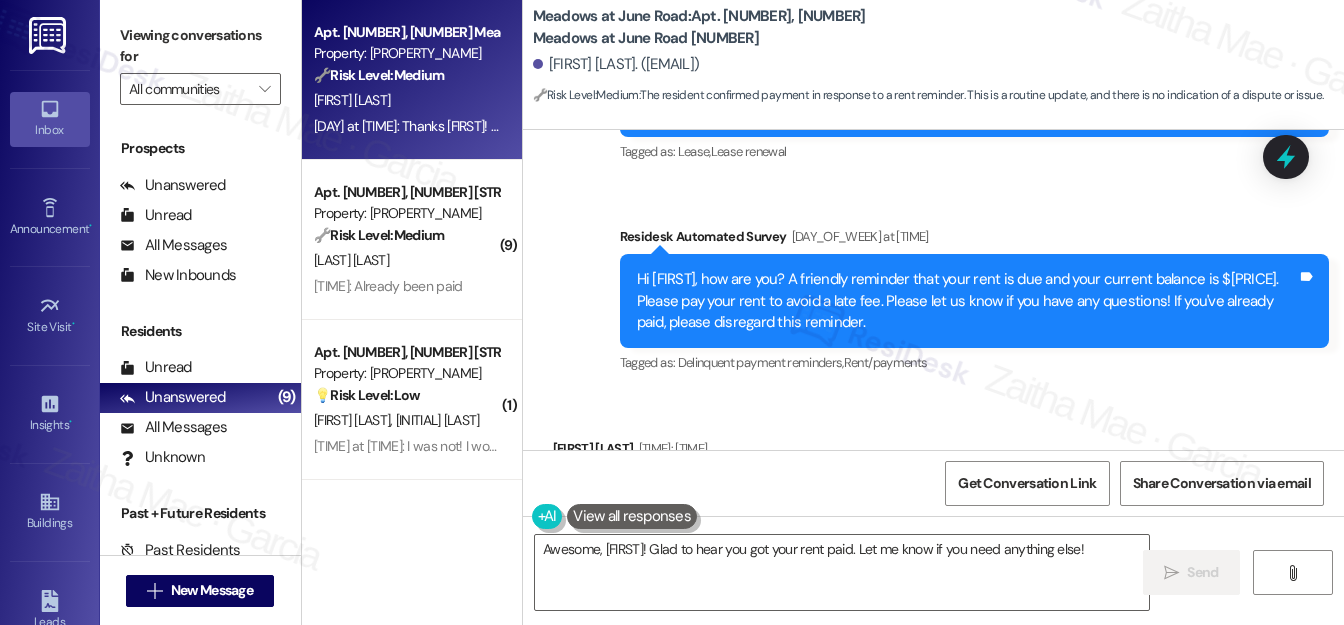 scroll, scrollTop: 14000, scrollLeft: 0, axis: vertical 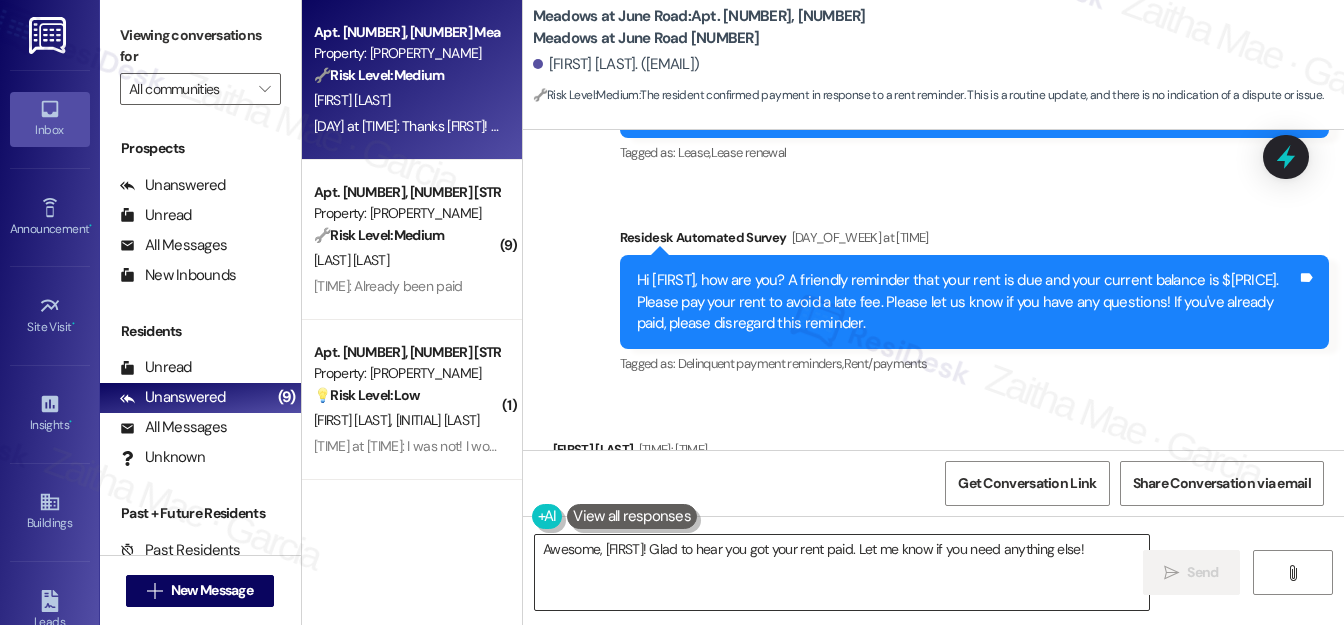 click on "Awesome, {{first_name}}! Glad to hear you got your rent paid. Let me know if you need anything else!" at bounding box center [842, 572] 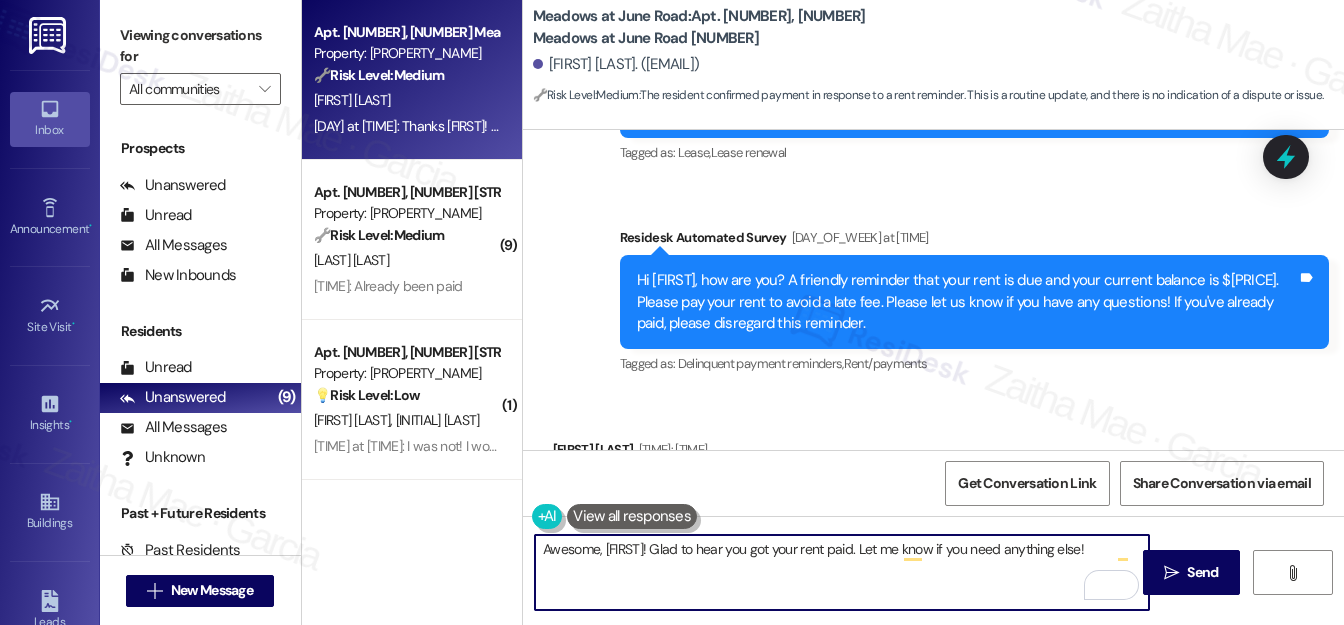 click on "Awesome, {{first_name}}! Glad to hear you got your rent paid. Let me know if you need anything else!" at bounding box center [842, 572] 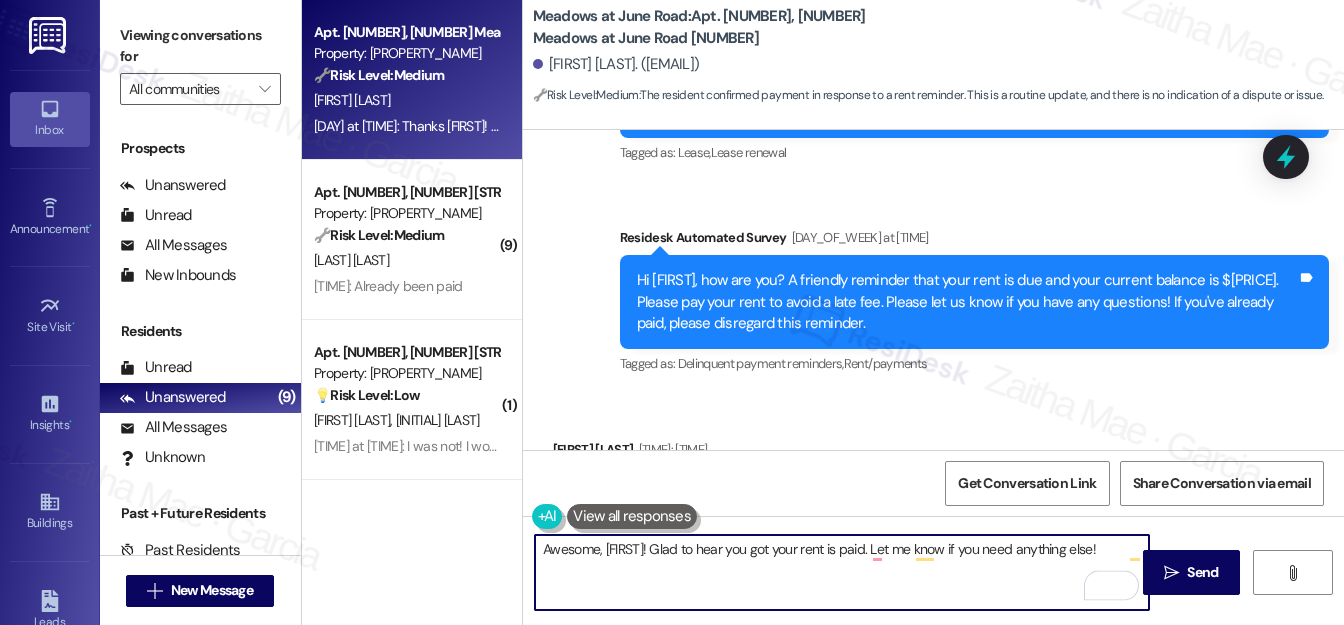 type on "Awesome, {{first_name}}! Glad to hear you got your rent paid. Let me know if you need anything else!" 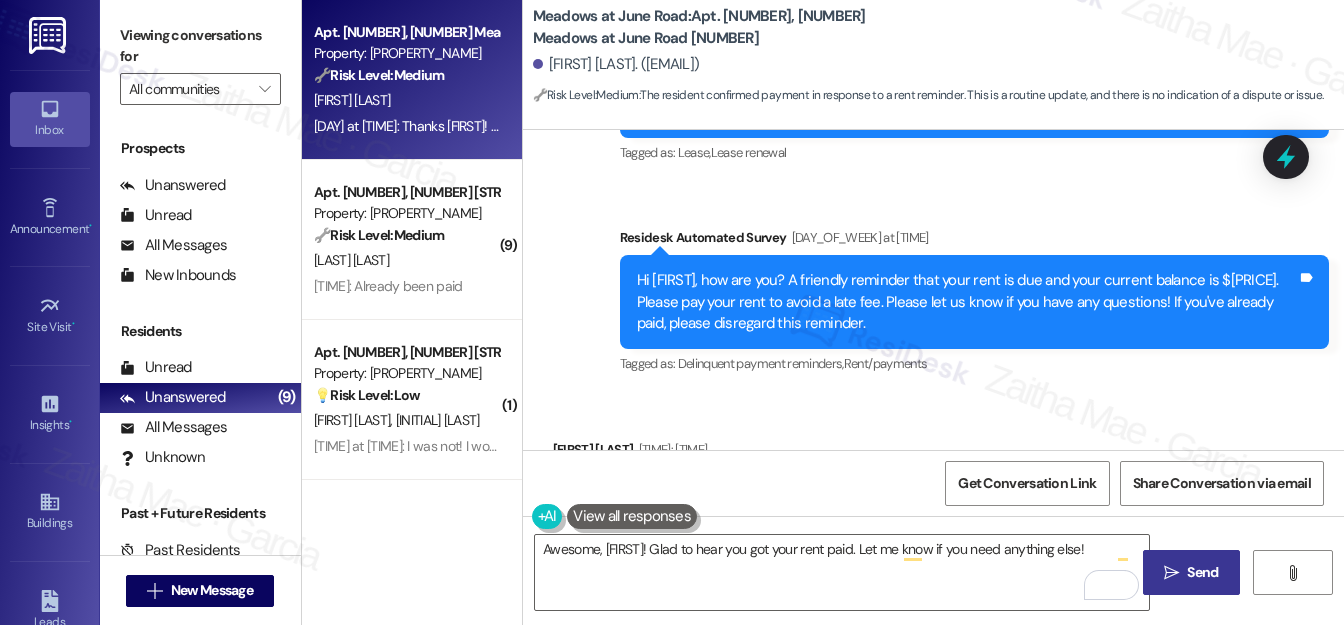 click on "Send" at bounding box center (1202, 572) 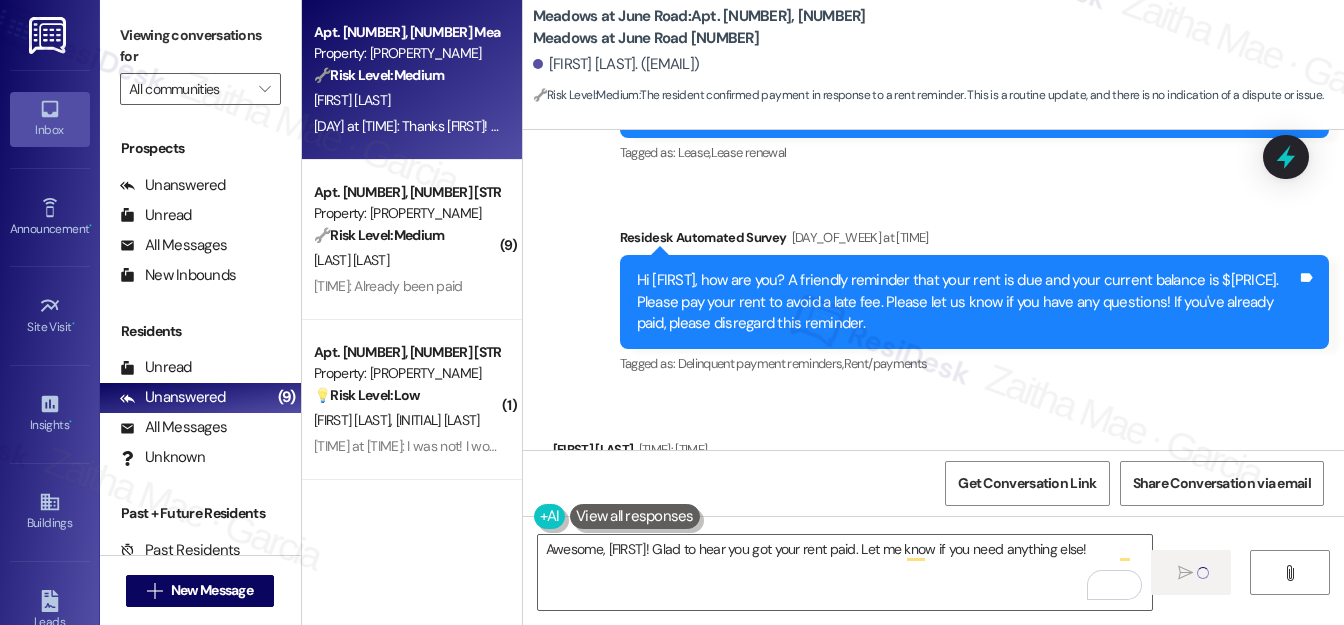 type 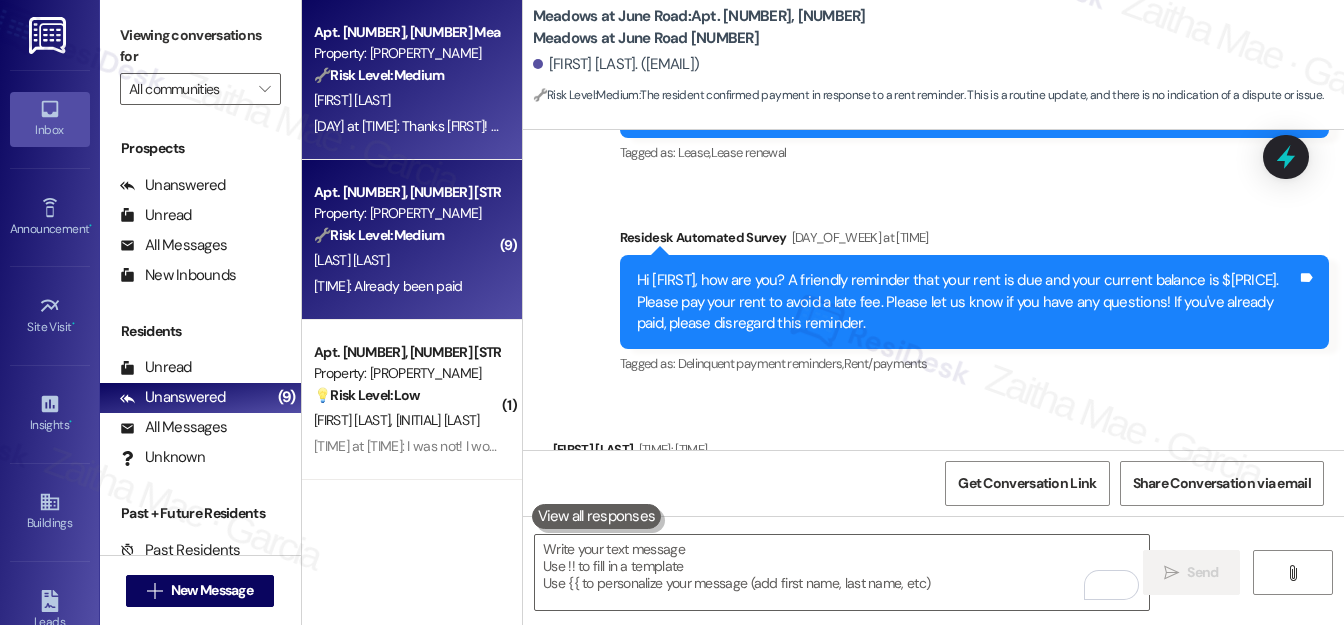 scroll, scrollTop: 14066, scrollLeft: 0, axis: vertical 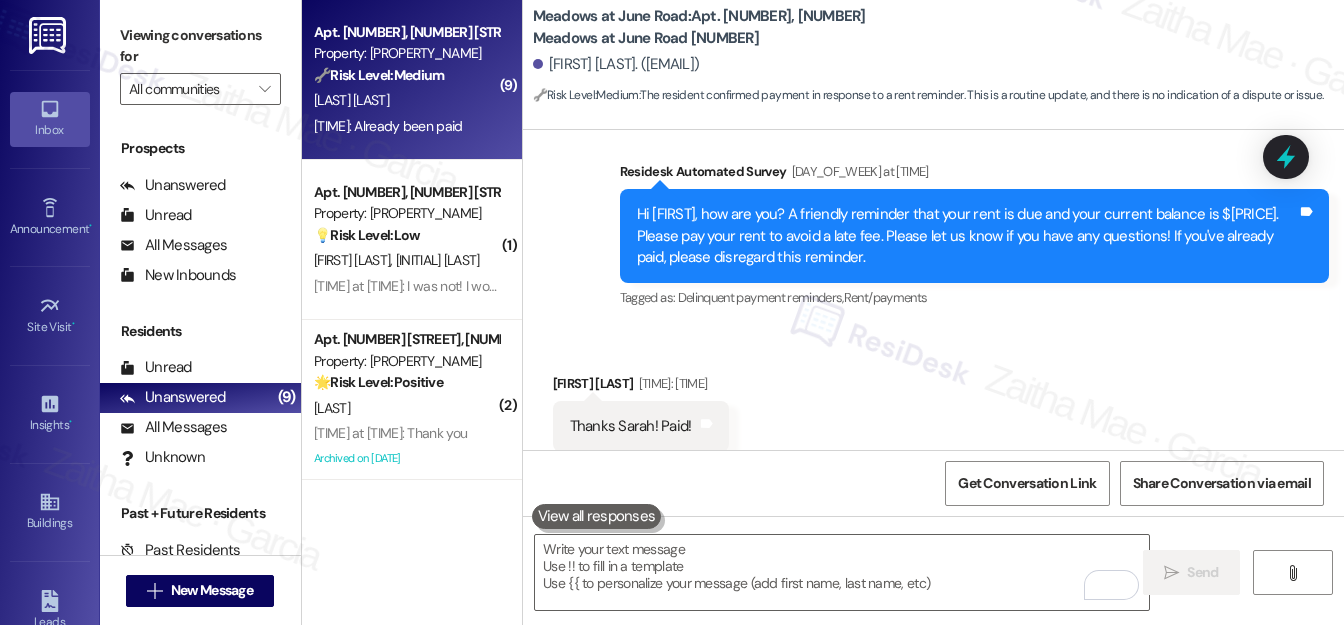click on "R. Schneider" at bounding box center (406, 100) 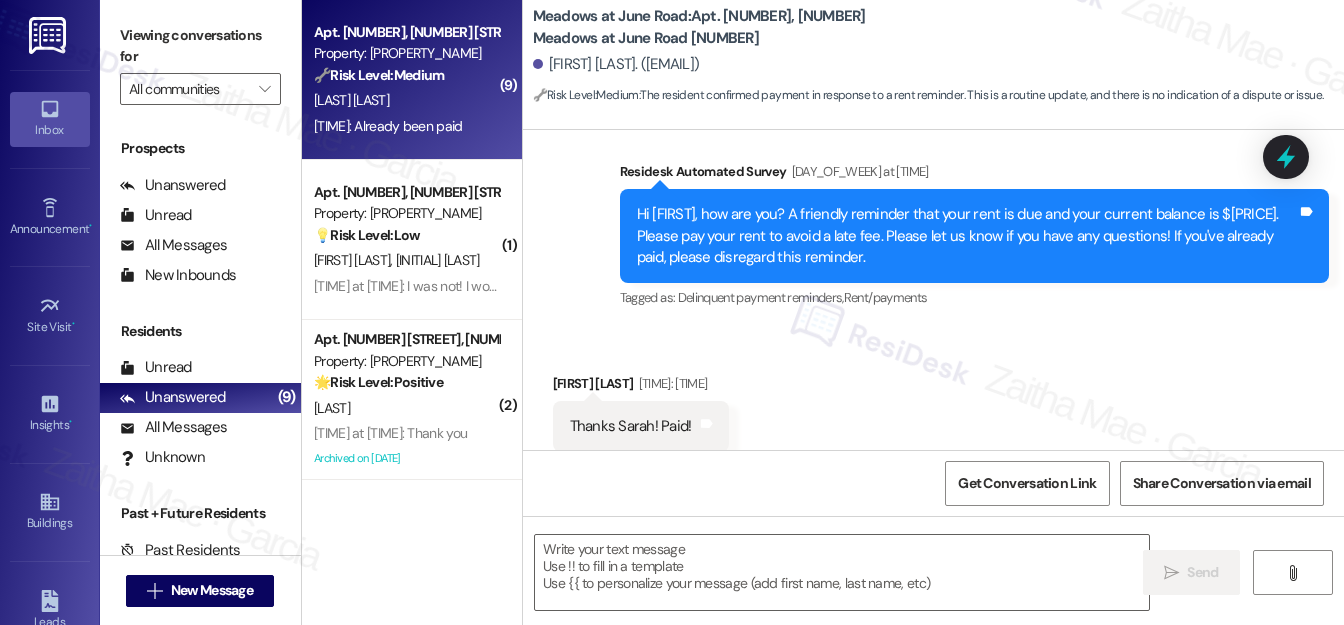 type on "Fetching suggested responses. Please feel free to read through the conversation in the meantime." 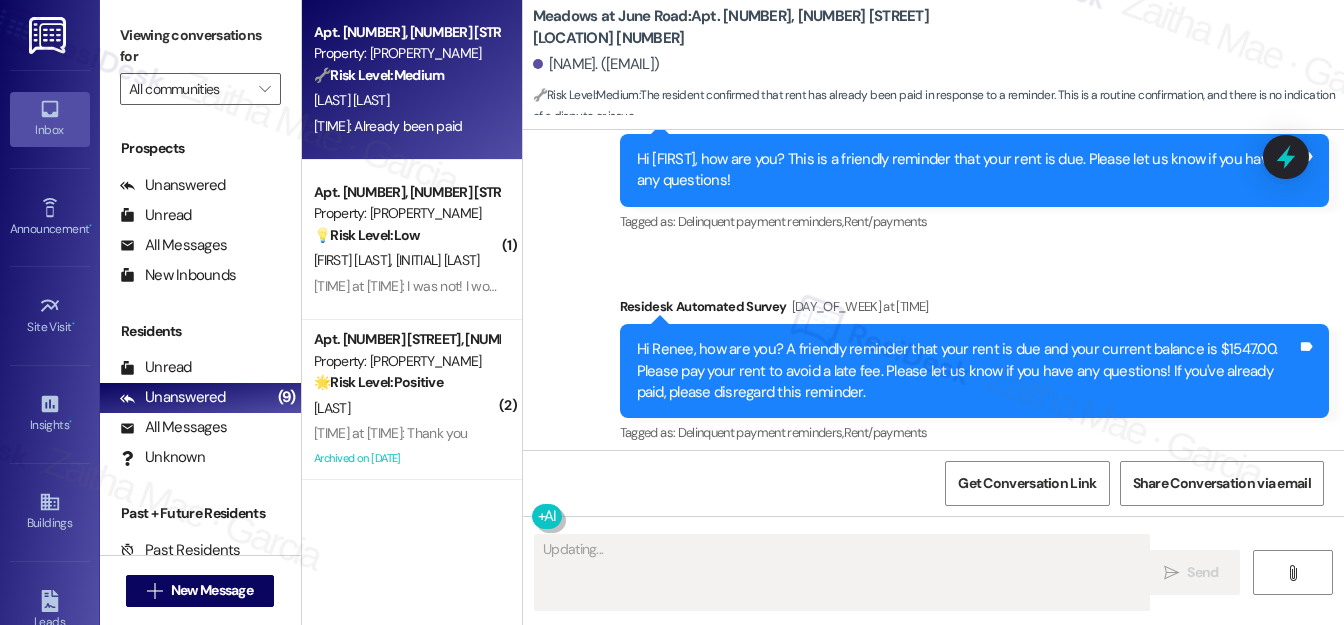 scroll, scrollTop: 10480, scrollLeft: 0, axis: vertical 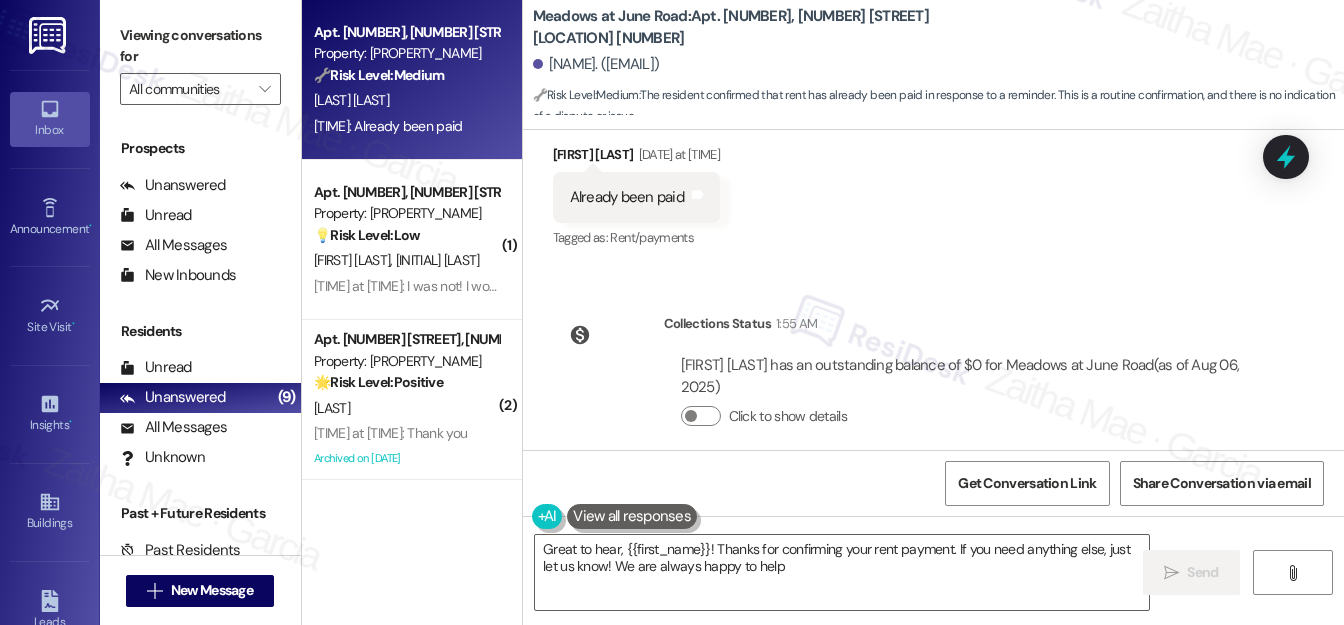 type on "Great to hear, {{first_name}}! Thanks for confirming your rent payment. If you need anything else, just let us know! We are always happy to help." 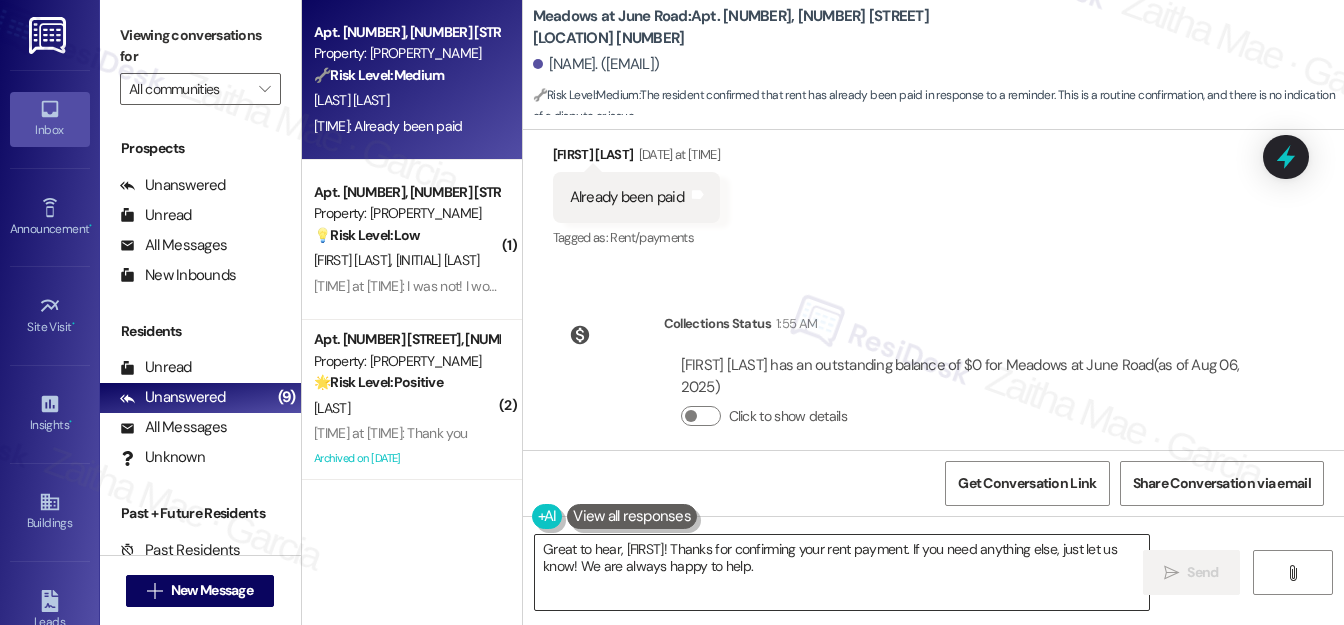 click on "Great to hear, {{first_name}}! Thanks for confirming your rent payment. If you need anything else, just let us know! We are always happy to help." at bounding box center (842, 572) 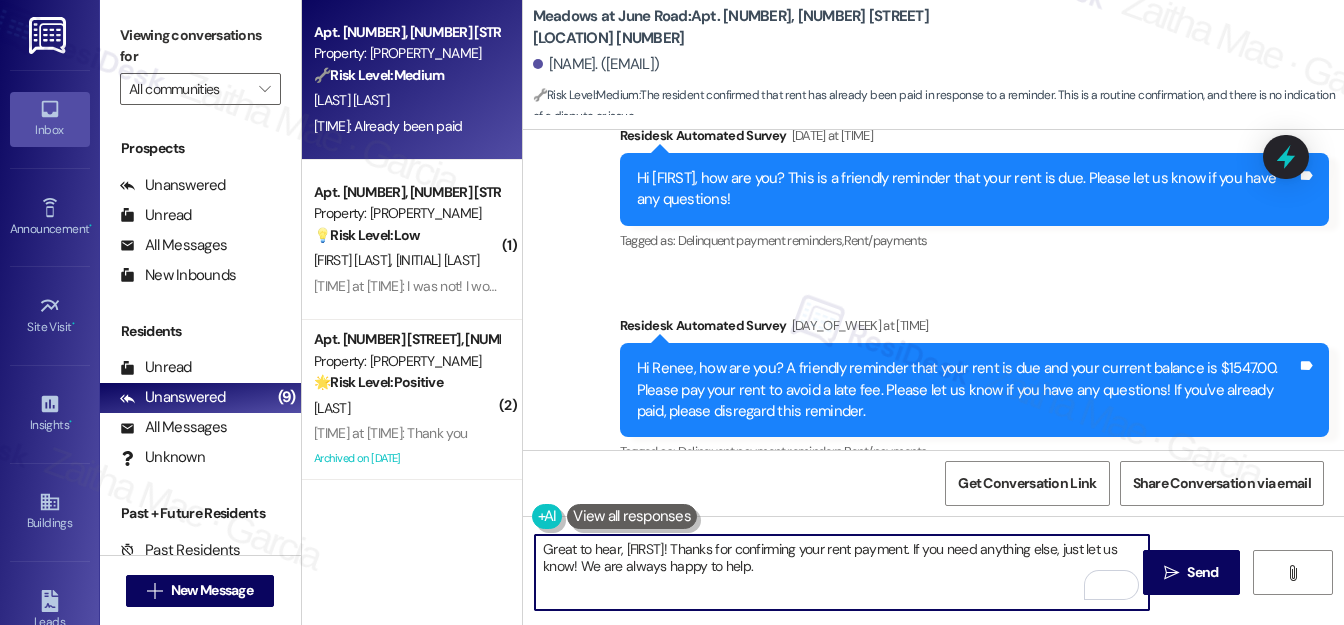 scroll, scrollTop: 10480, scrollLeft: 0, axis: vertical 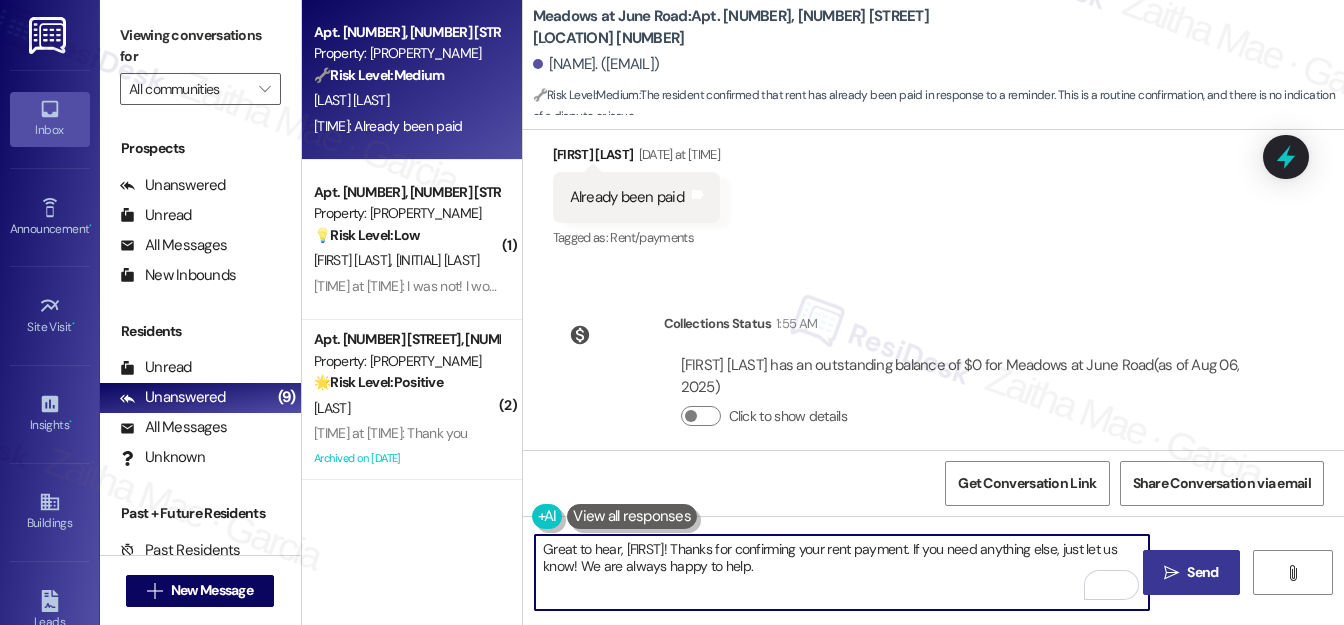click on "Send" at bounding box center (1202, 572) 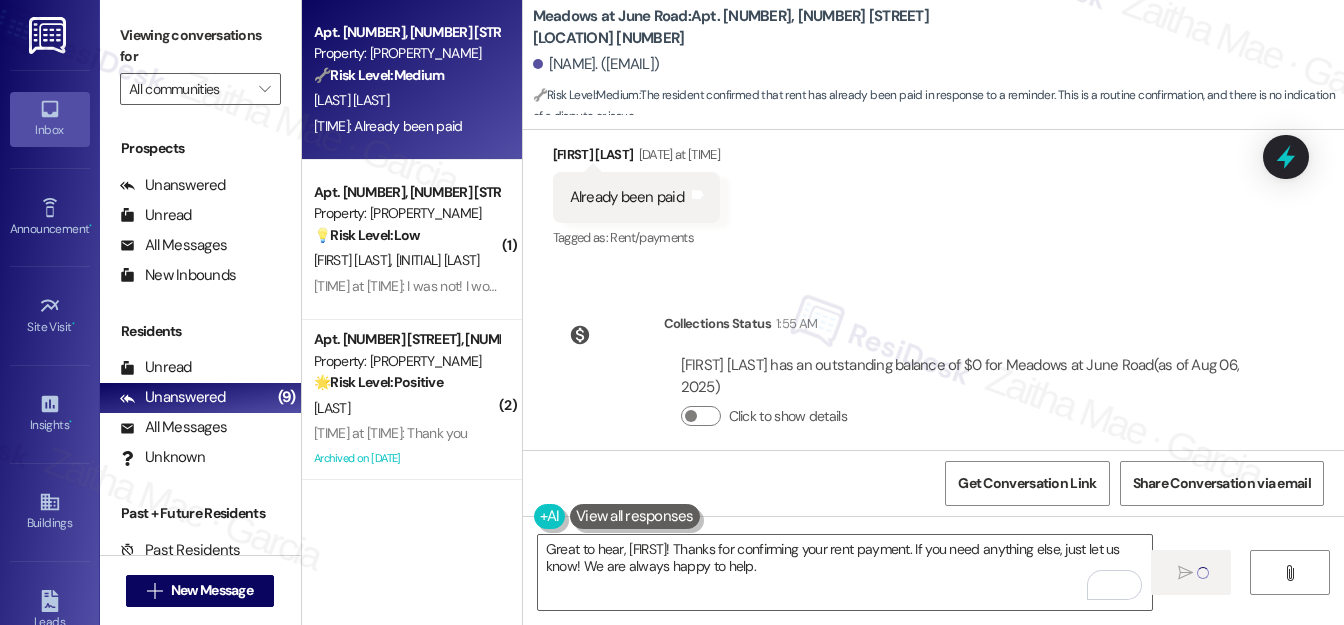 type 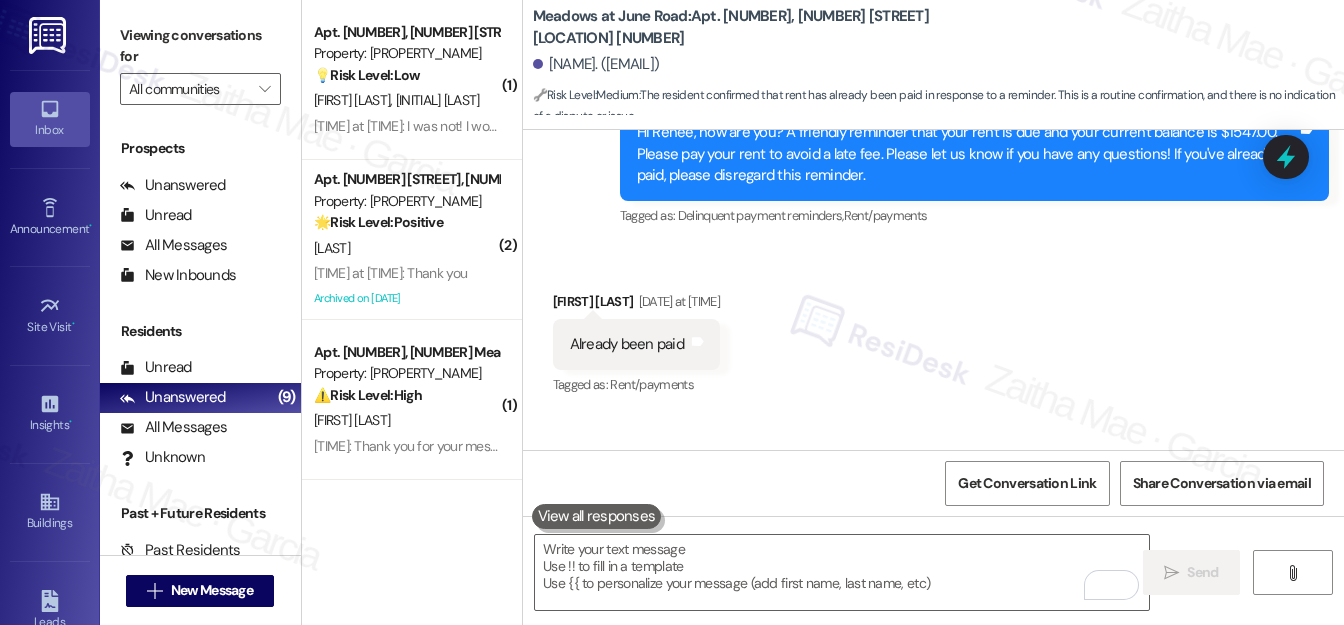 scroll, scrollTop: 10640, scrollLeft: 0, axis: vertical 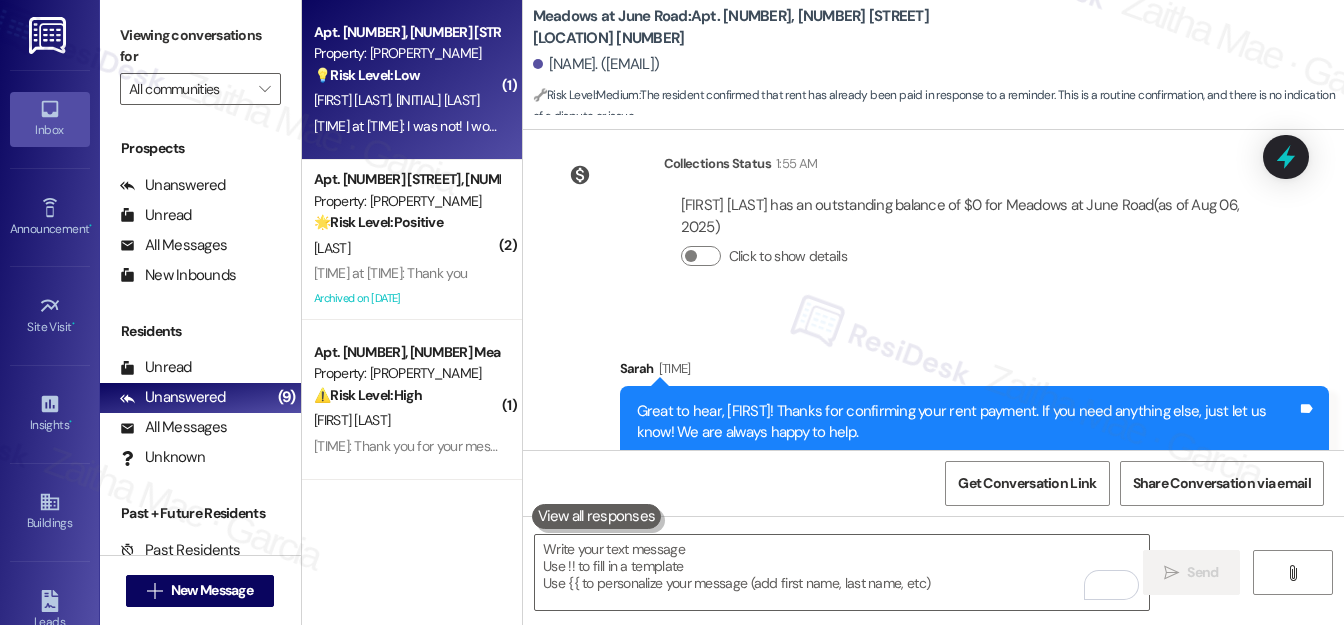 click on "💡  Risk Level:  Low The resident is inquiring about picking up a fob. This is a non-essential request and does not indicate any urgent need or security concern. The resident is flexible with the pickup date." at bounding box center (406, 75) 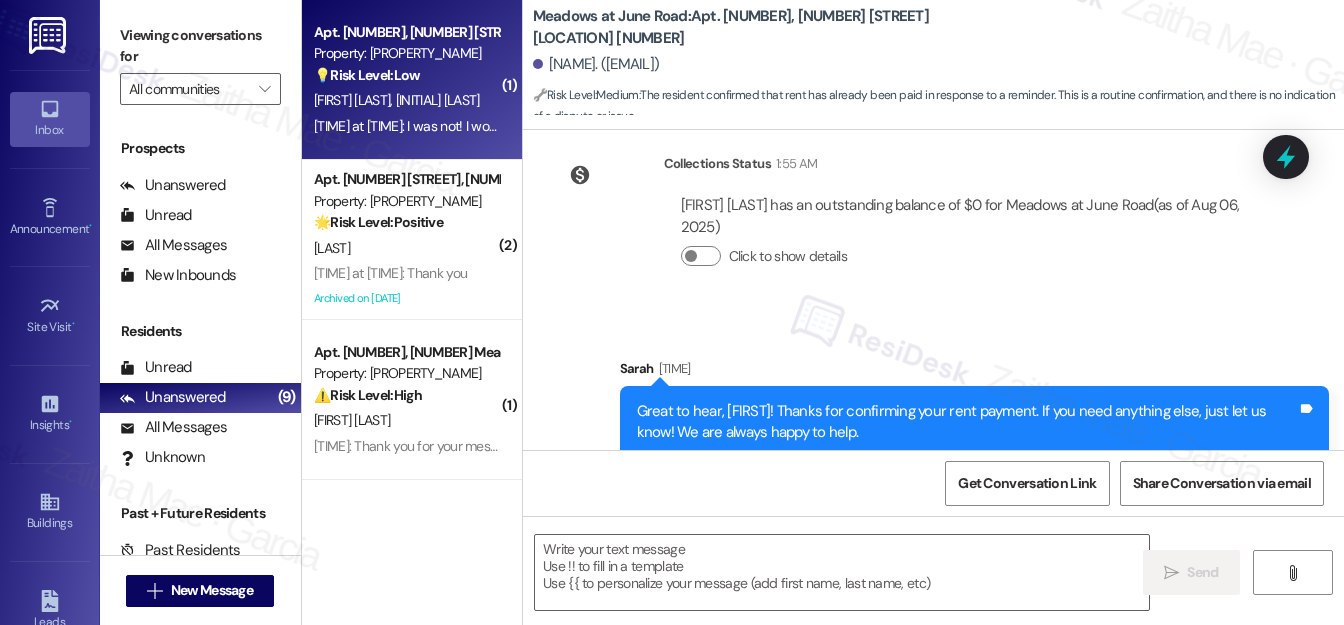 type on "Fetching suggested responses. Please feel free to read through the conversation in the meantime." 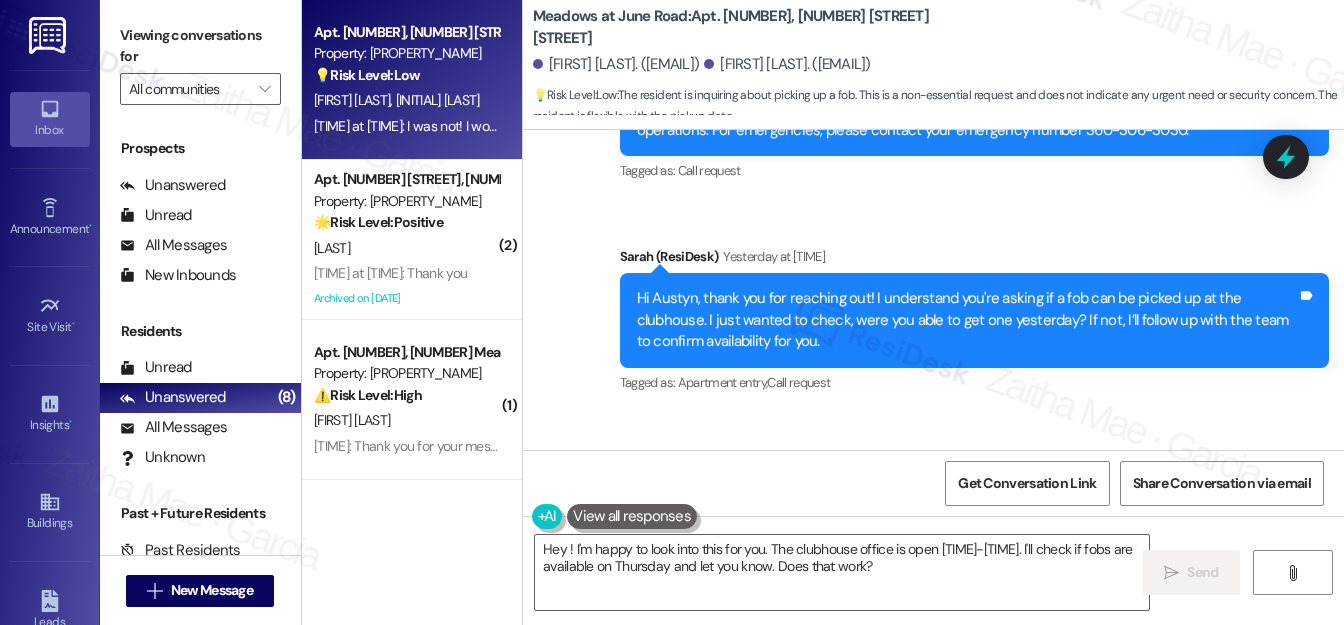 scroll, scrollTop: 10092, scrollLeft: 0, axis: vertical 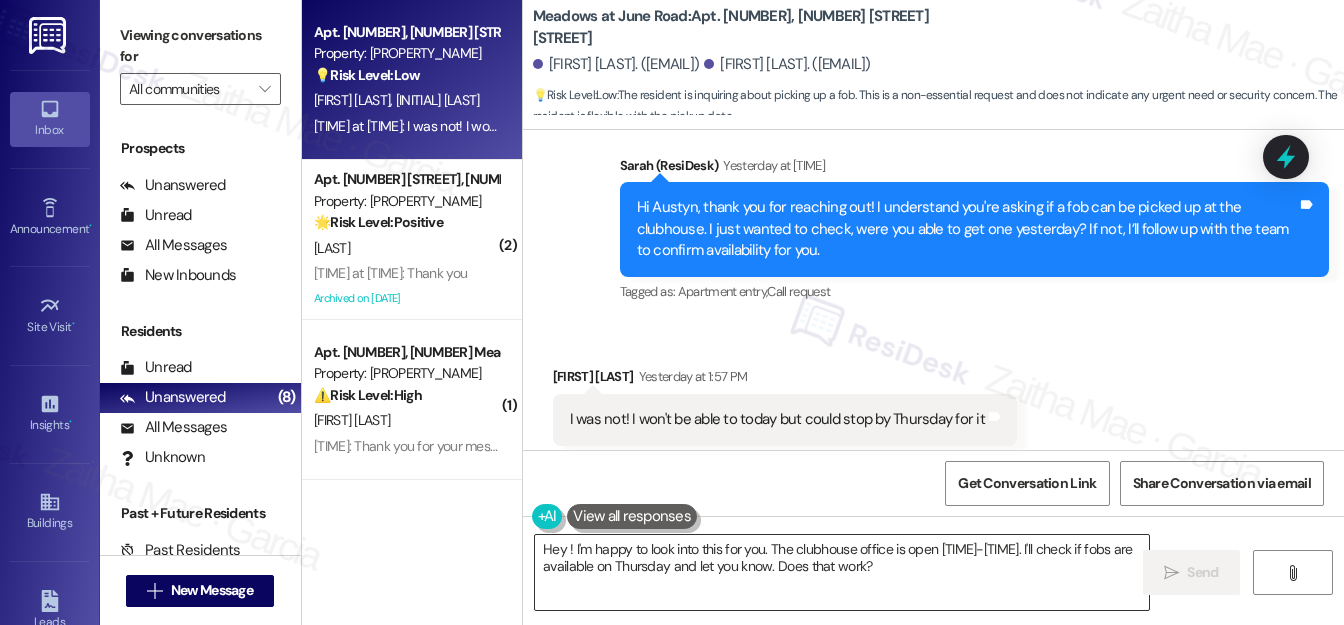 click on "Hey {{first_name}}! I'm happy to look into this for you. The clubhouse office is open 9am-5pm. I'll check if fobs are available on Thursday and let you know. Does that work?" at bounding box center [842, 572] 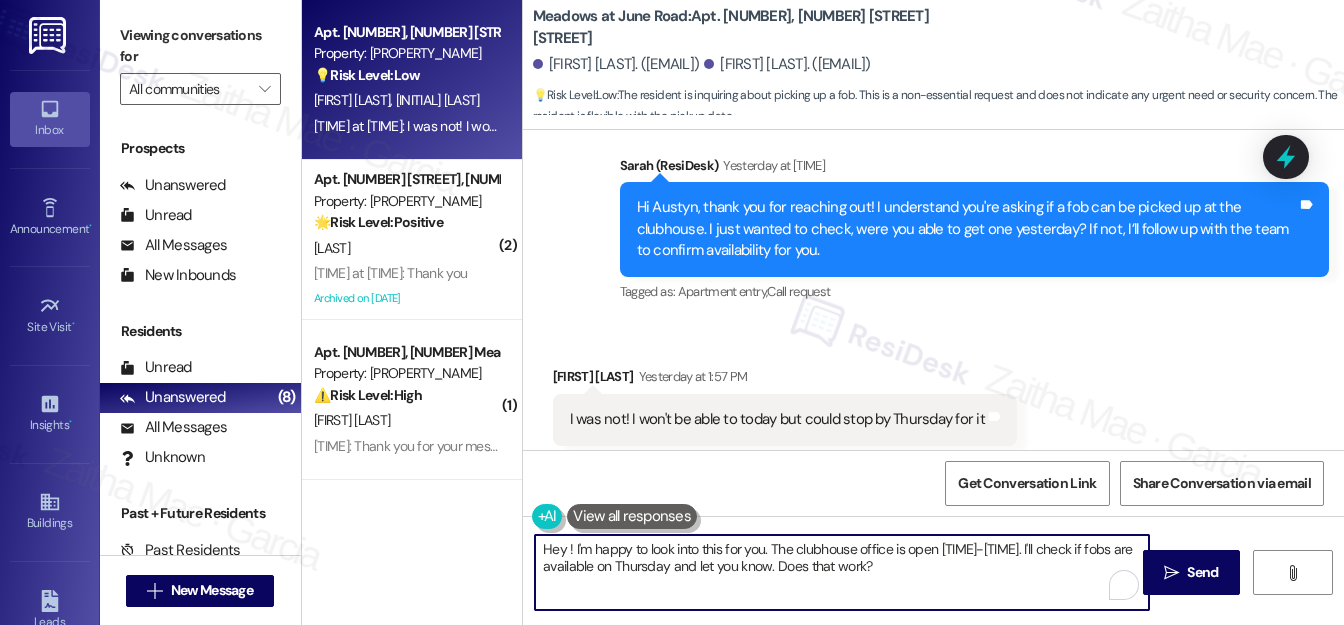 click on "Hey {{first_name}}! I'm happy to look into this for you. The clubhouse office is open 9am-5pm. I'll check if fobs are available on Thursday and let you know. Does that work?" at bounding box center (842, 572) 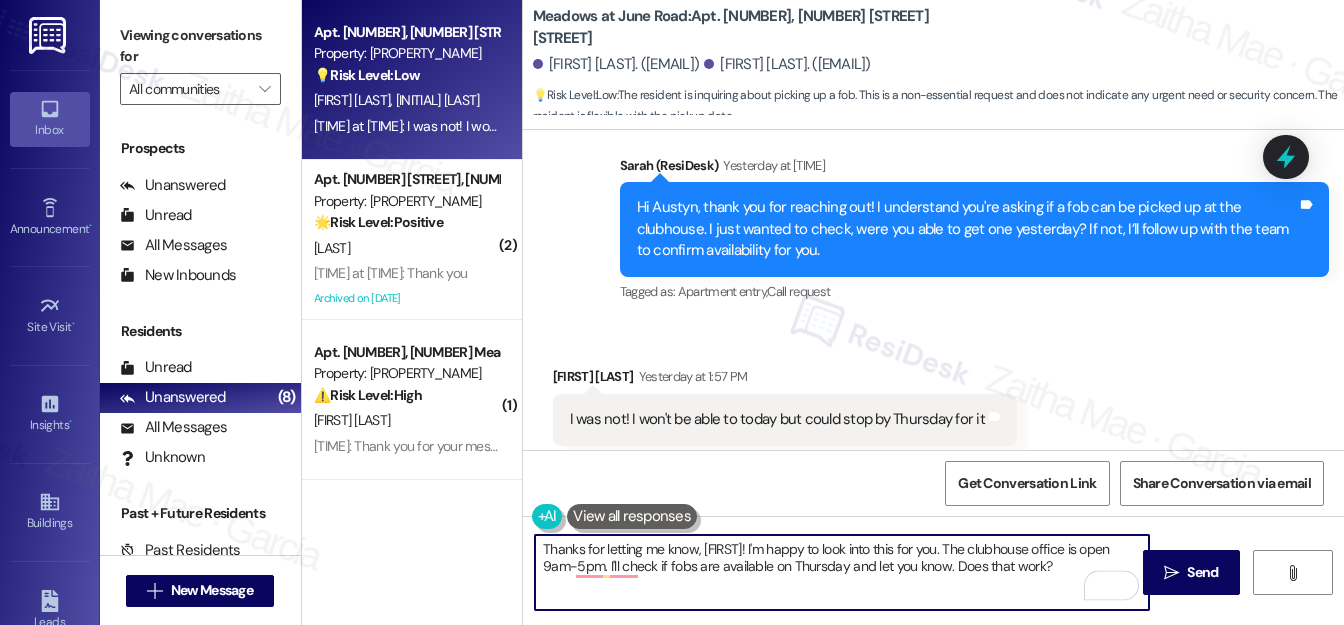 click on "Austyn Woods Yesterday at 1:57 PM" at bounding box center (785, 380) 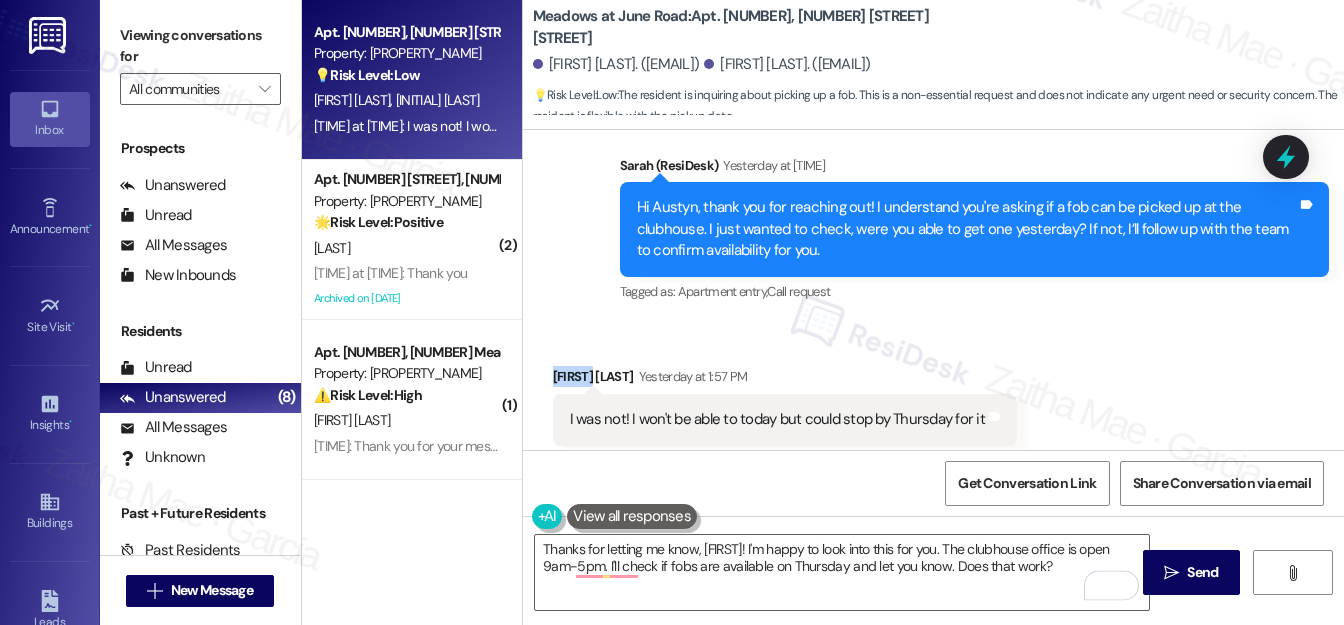 click on "Austyn Woods Yesterday at 1:57 PM" at bounding box center [785, 380] 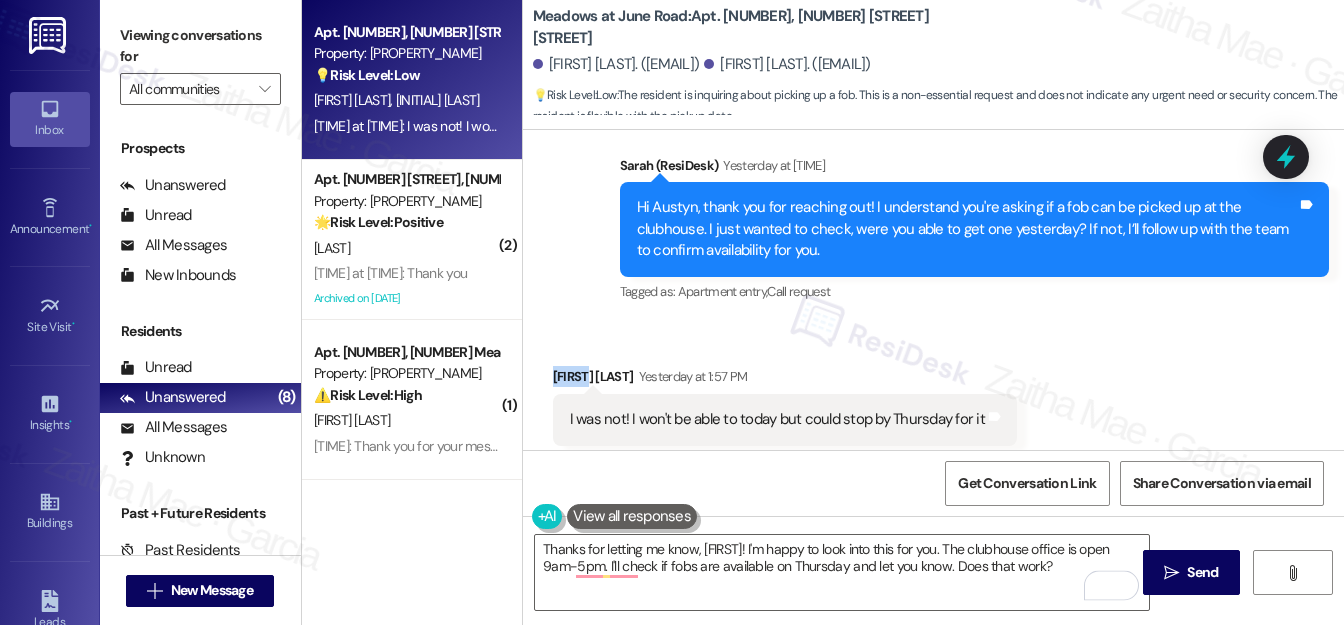 copy on "Austyn" 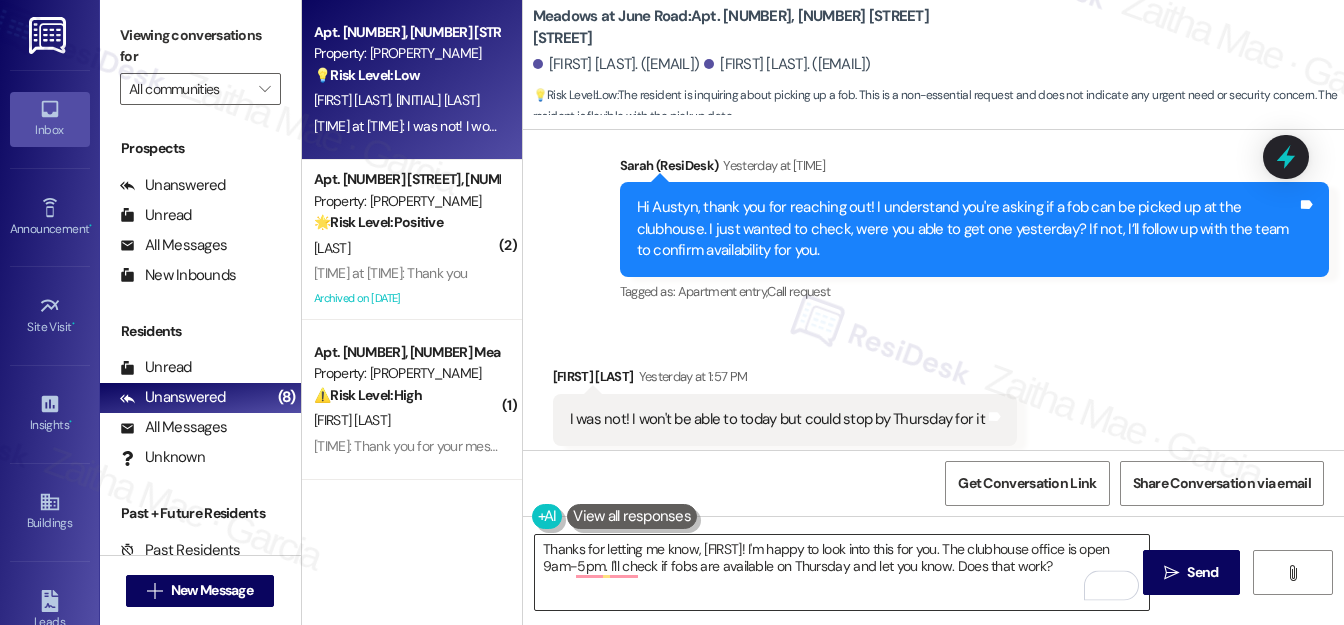 click on "Thanks for letting me know, {{first_name}}! I'm happy to look into this for you. The clubhouse office is open 9am-5pm. I'll check if fobs are available on Thursday and let you know. Does that work?" at bounding box center [842, 572] 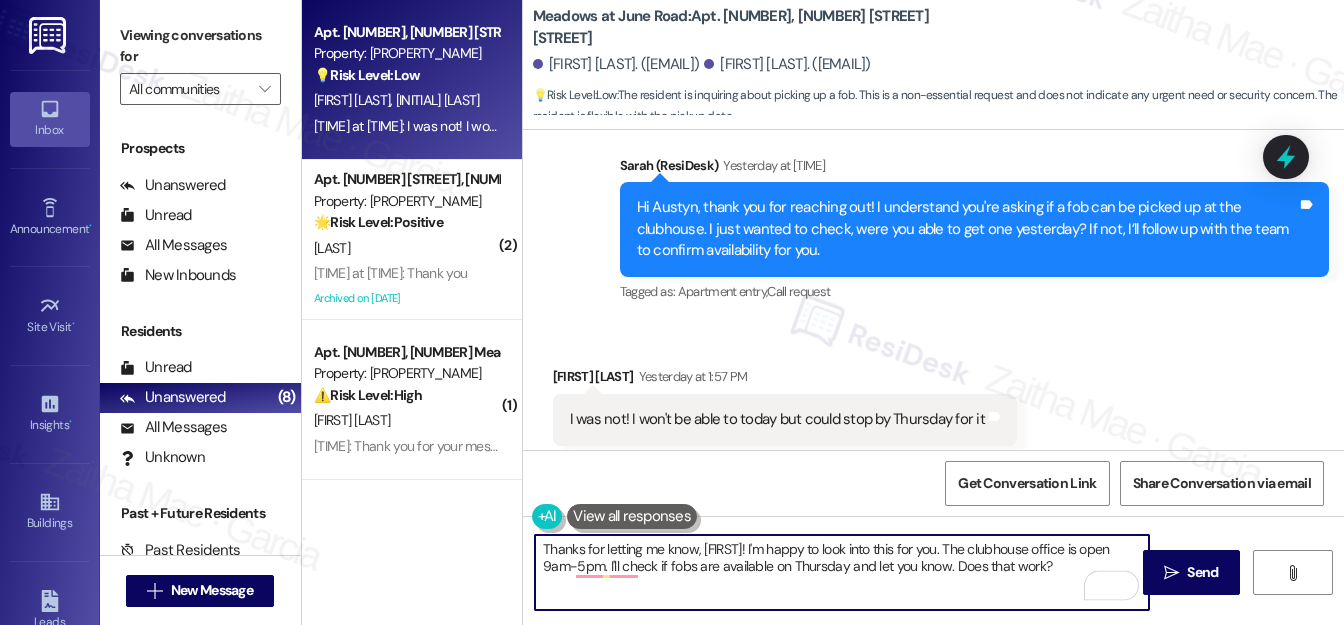 click on "Thanks for letting me know, {{first_name}}! I'm happy to look into this for you. The clubhouse office is open 9am-5pm. I'll check if fobs are available on Thursday and let you know. Does that work?" at bounding box center (842, 572) 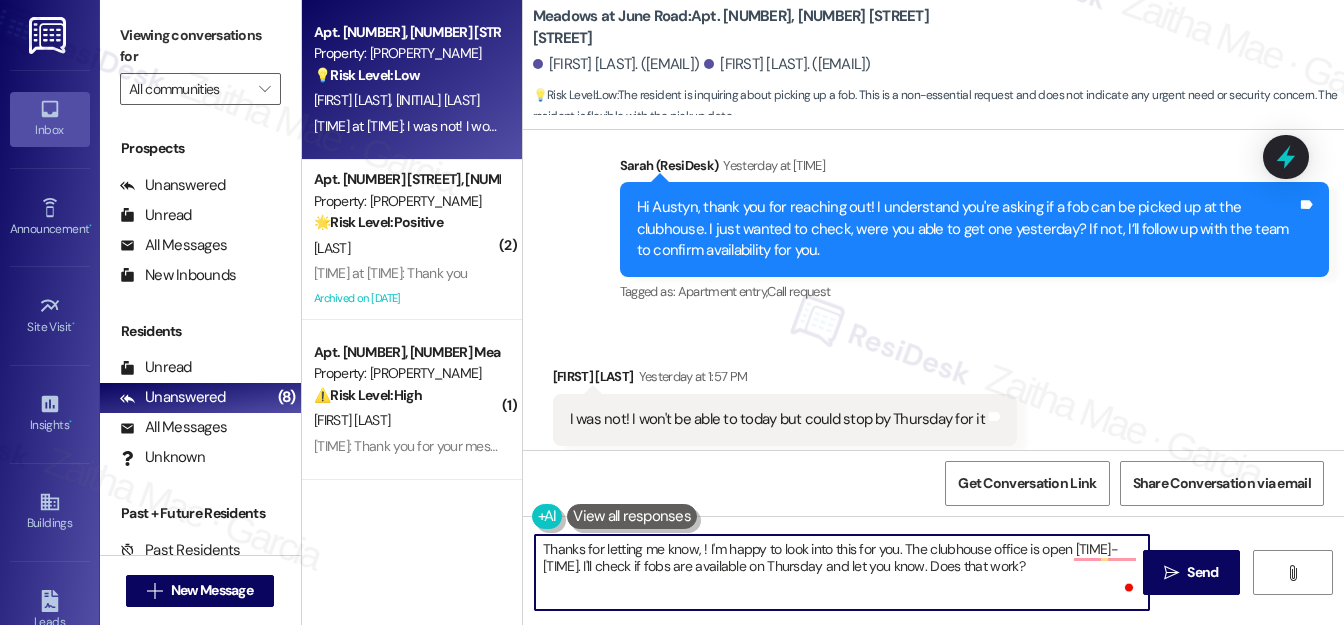paste on "Austyn" 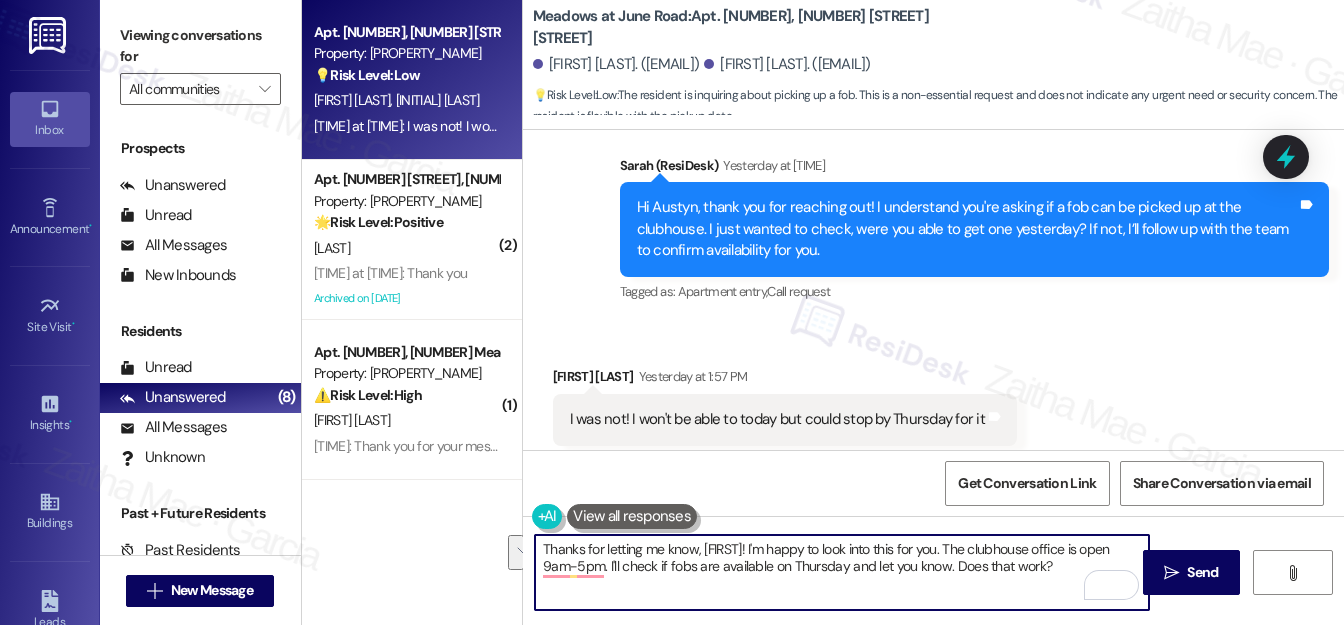 drag, startPoint x: 940, startPoint y: 544, endPoint x: 605, endPoint y: 560, distance: 335.38187 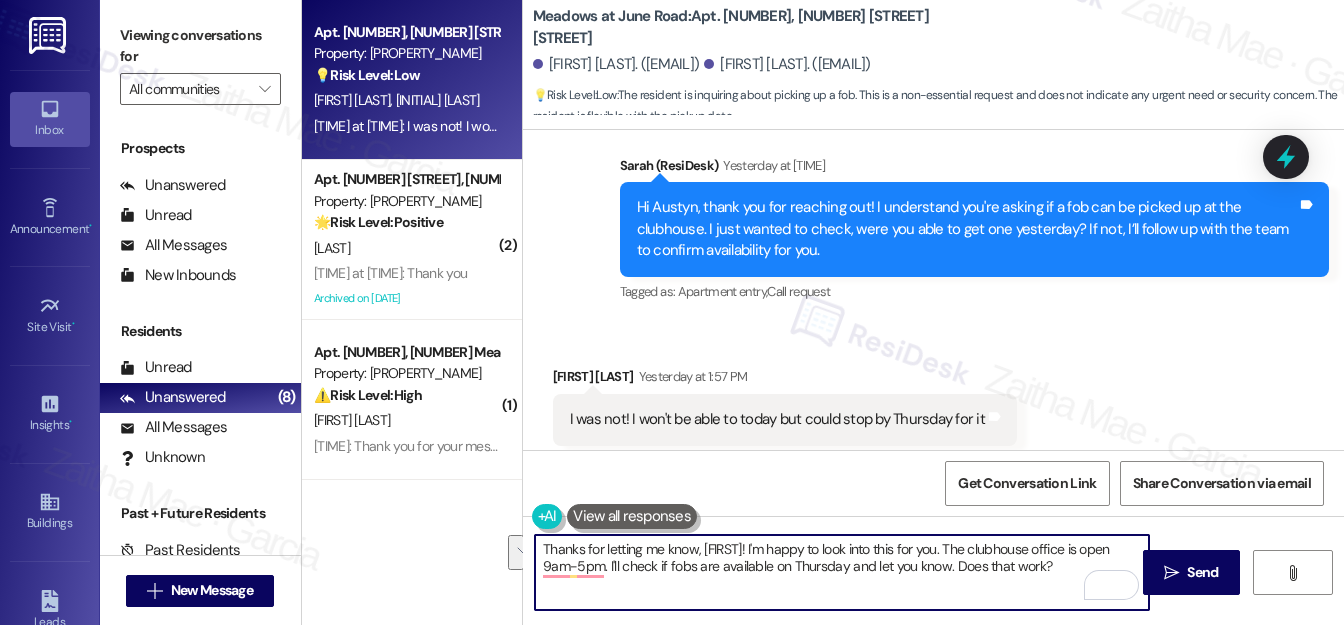 click on "Thanks for letting me know, Austyn! I'm happy to look into this for you. The clubhouse office is open 9am-5pm. I'll check if fobs are available on Thursday and let you know. Does that work?" at bounding box center (842, 572) 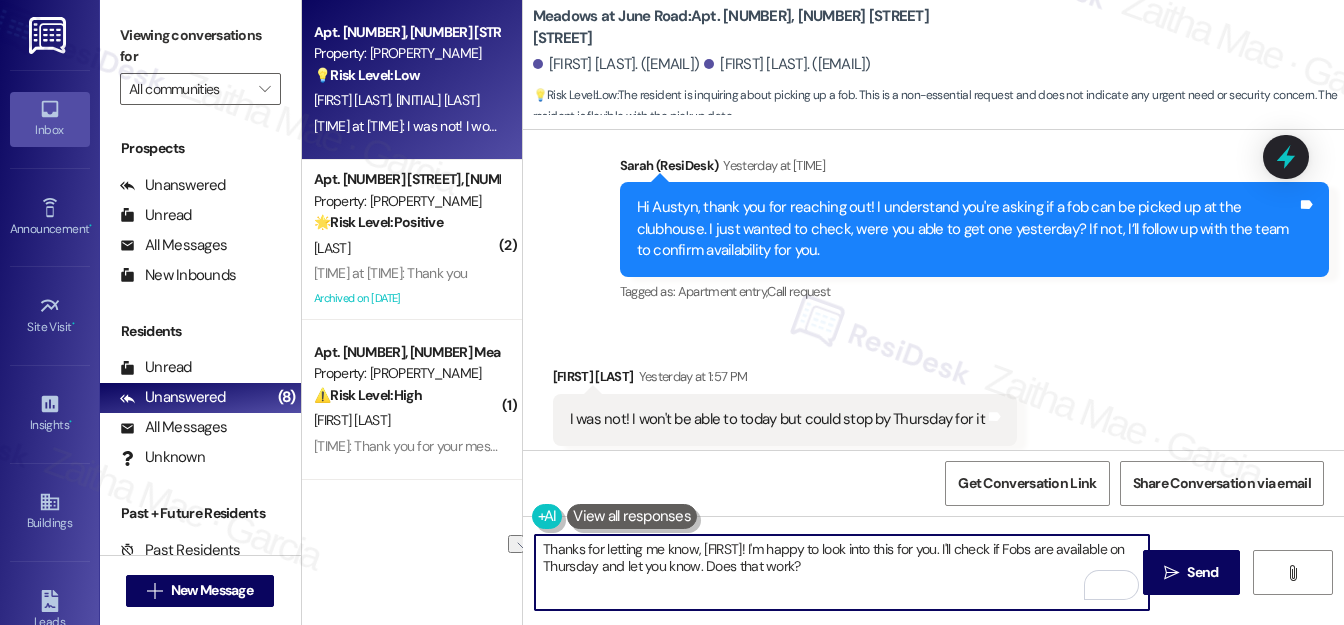 drag, startPoint x: 701, startPoint y: 563, endPoint x: 818, endPoint y: 562, distance: 117.00427 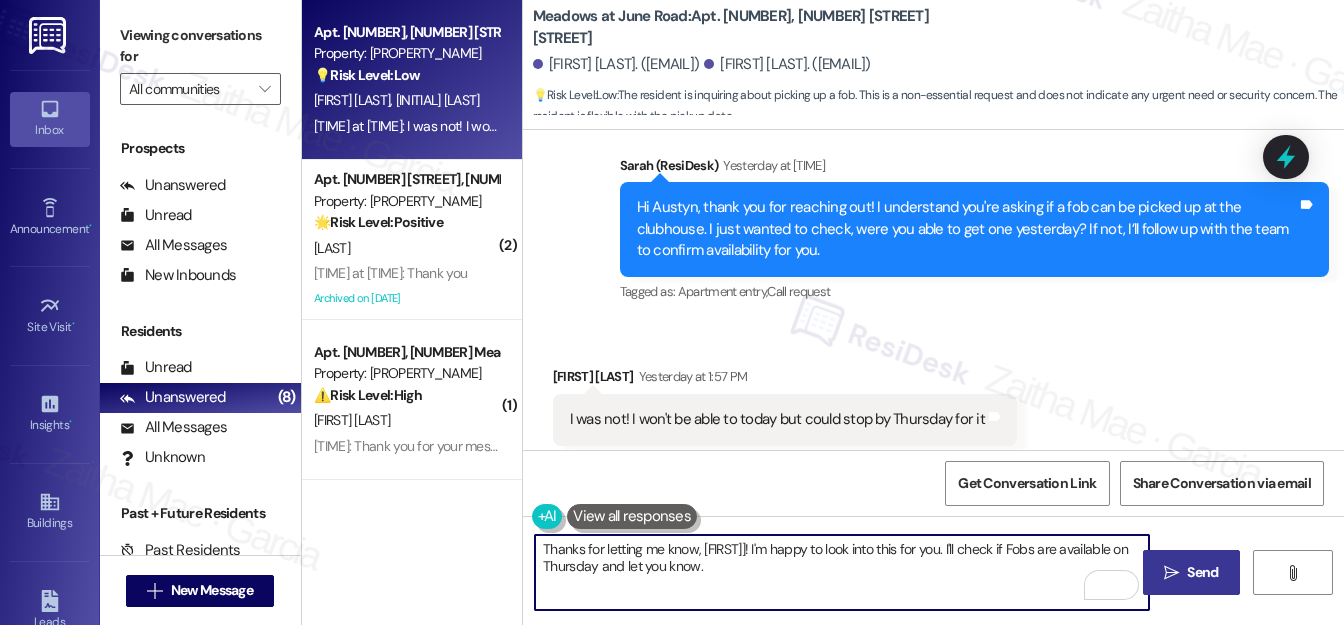 type on "Thanks for letting me know, Austyn! I'm happy to look into this for you. I'll check if Fobs are available on Thursday and let you know." 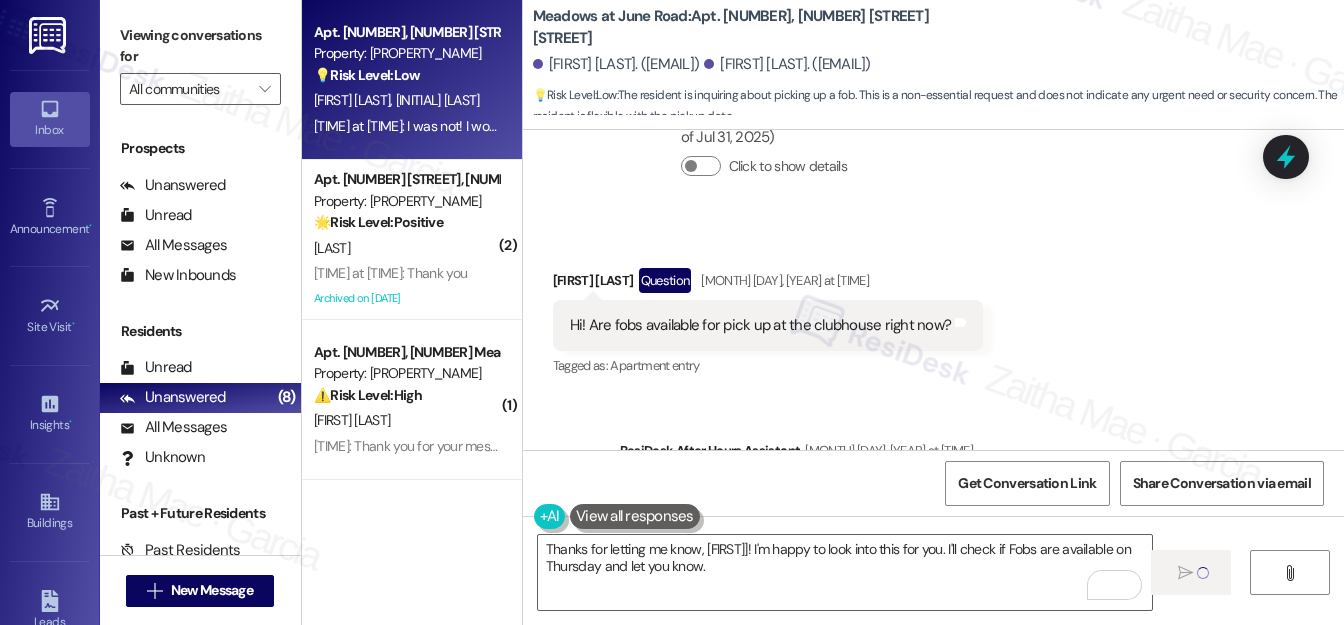 scroll, scrollTop: 9546, scrollLeft: 0, axis: vertical 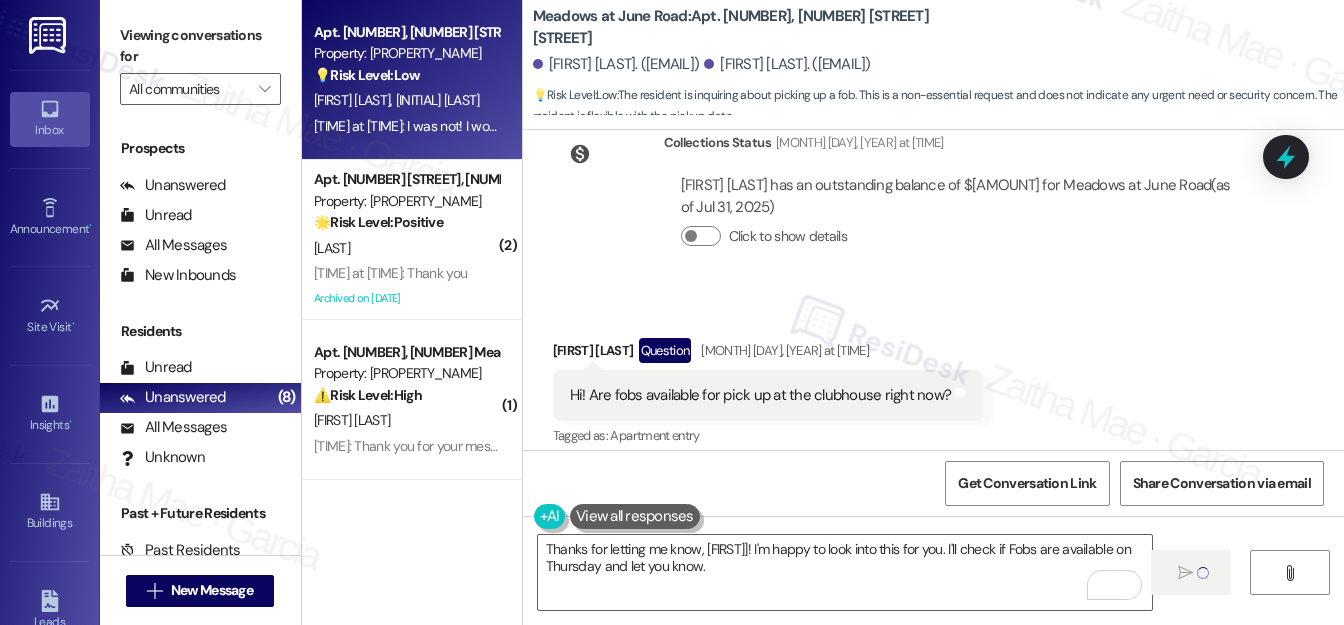 type 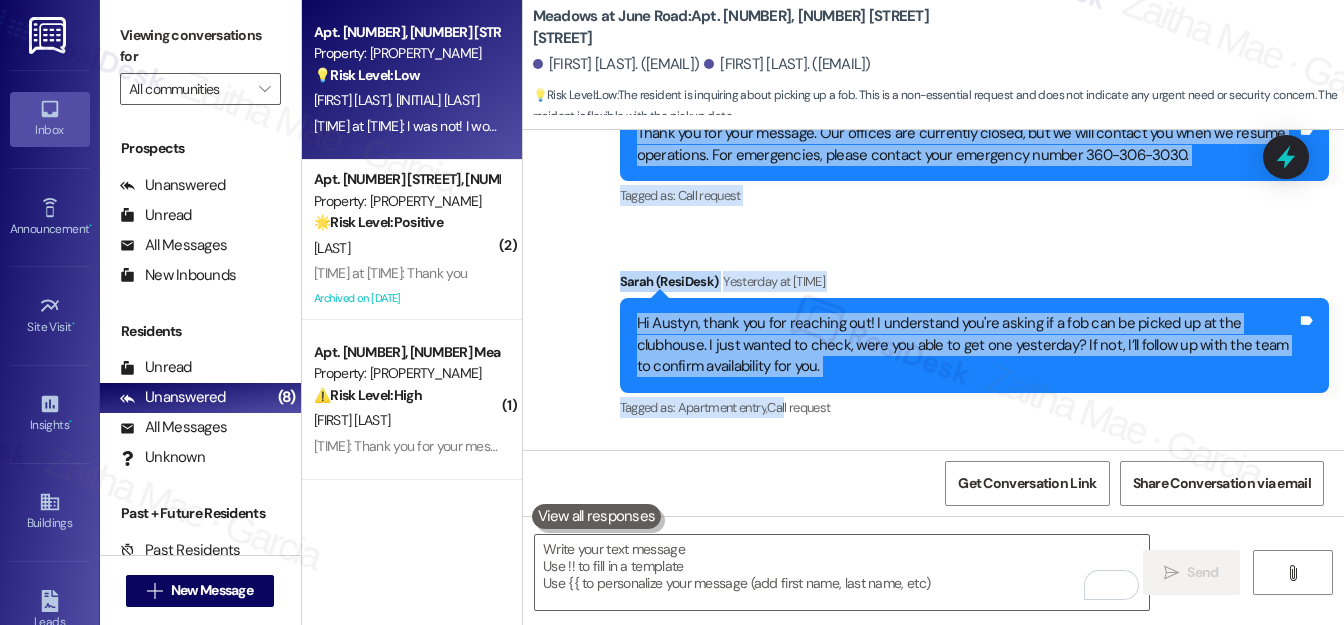 drag, startPoint x: 560, startPoint y: 330, endPoint x: 789, endPoint y: 336, distance: 229.07858 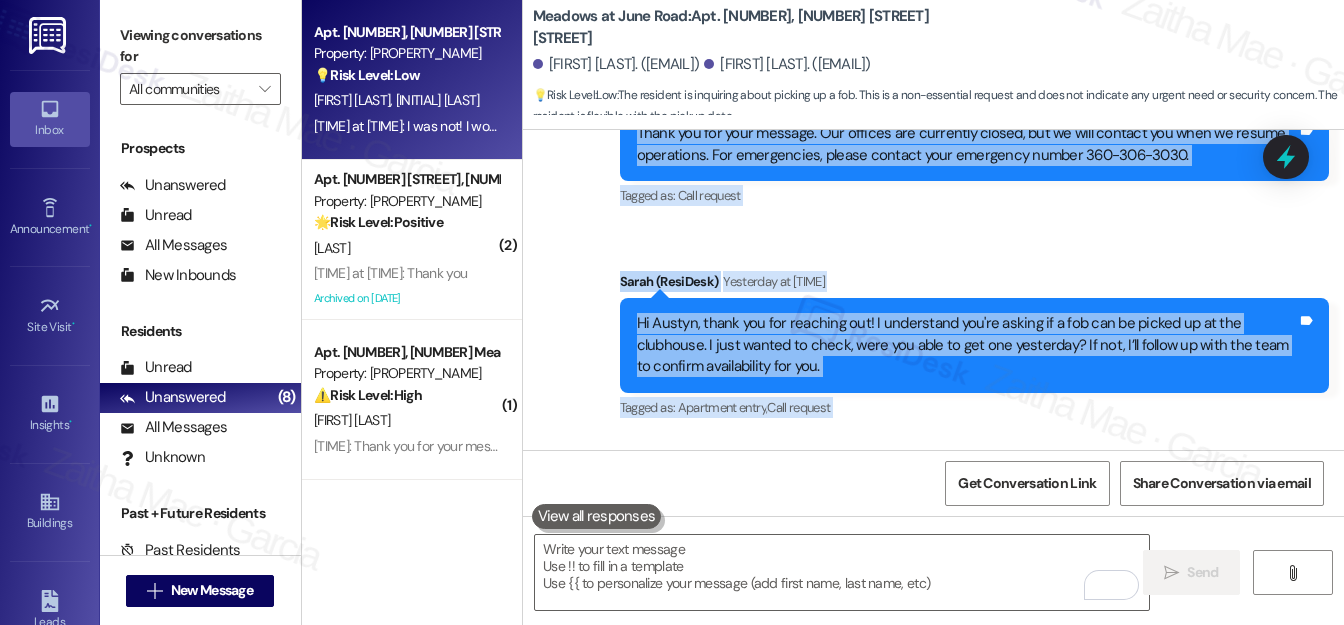scroll, scrollTop: 10068, scrollLeft: 0, axis: vertical 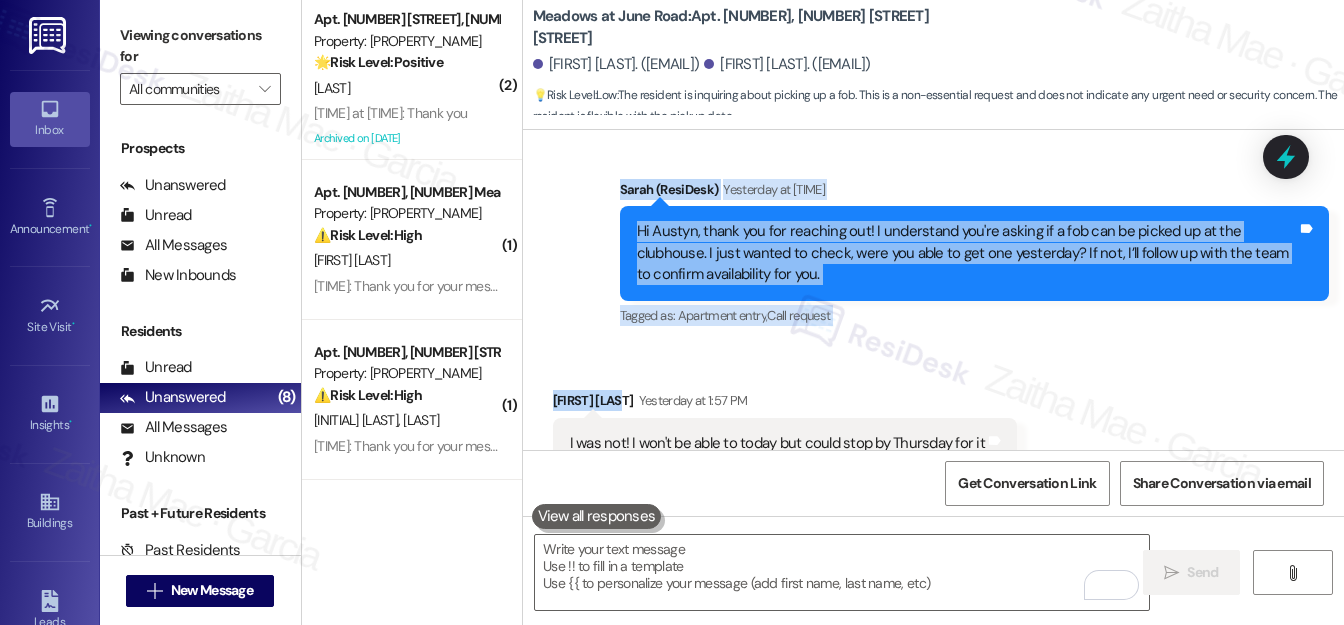 click on "Received via SMS Austyn Woods Yesterday at 1:57 PM I was not! I won't be able to today but could stop by Thursday for it Tags and notes Tagged as:   Call request Click to highlight conversations about Call request" at bounding box center (933, 429) 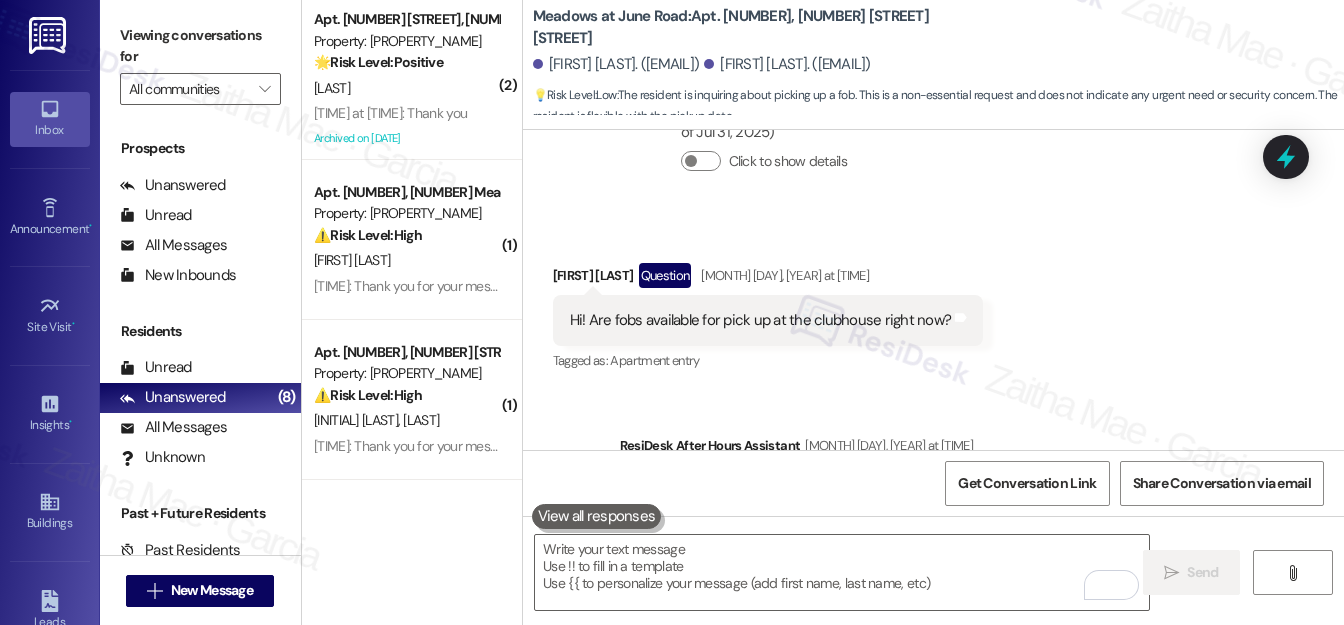 scroll, scrollTop: 9613, scrollLeft: 0, axis: vertical 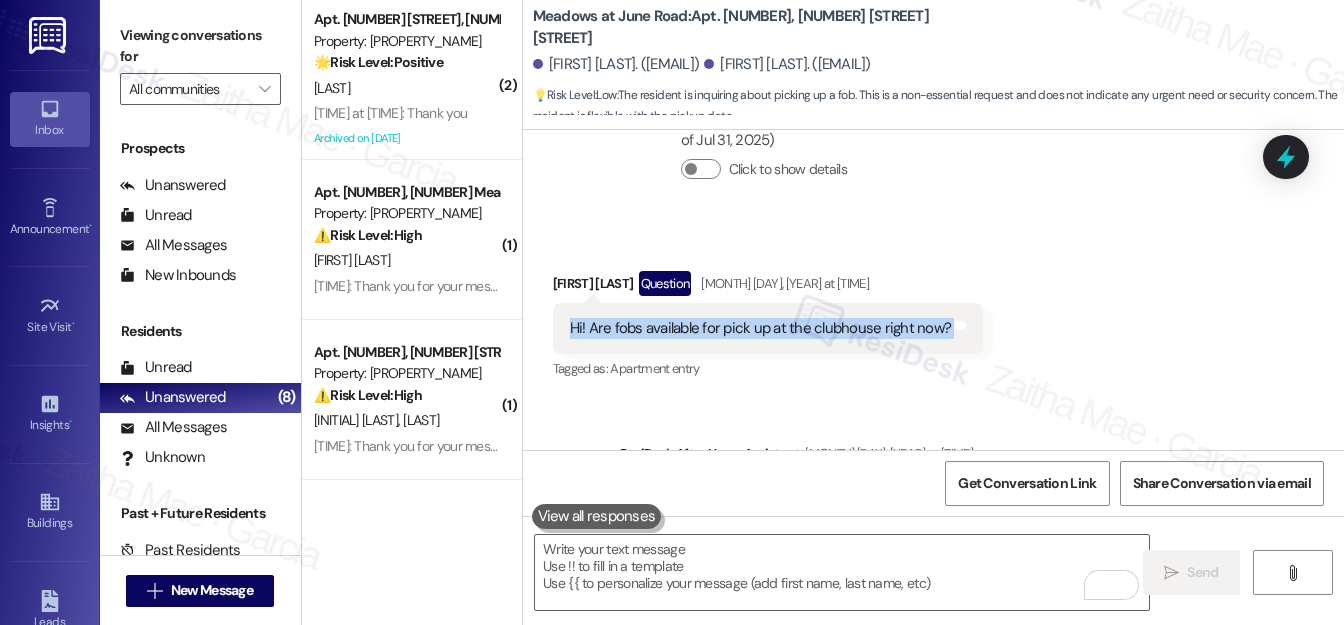 drag, startPoint x: 552, startPoint y: 266, endPoint x: 994, endPoint y: 268, distance: 442.00452 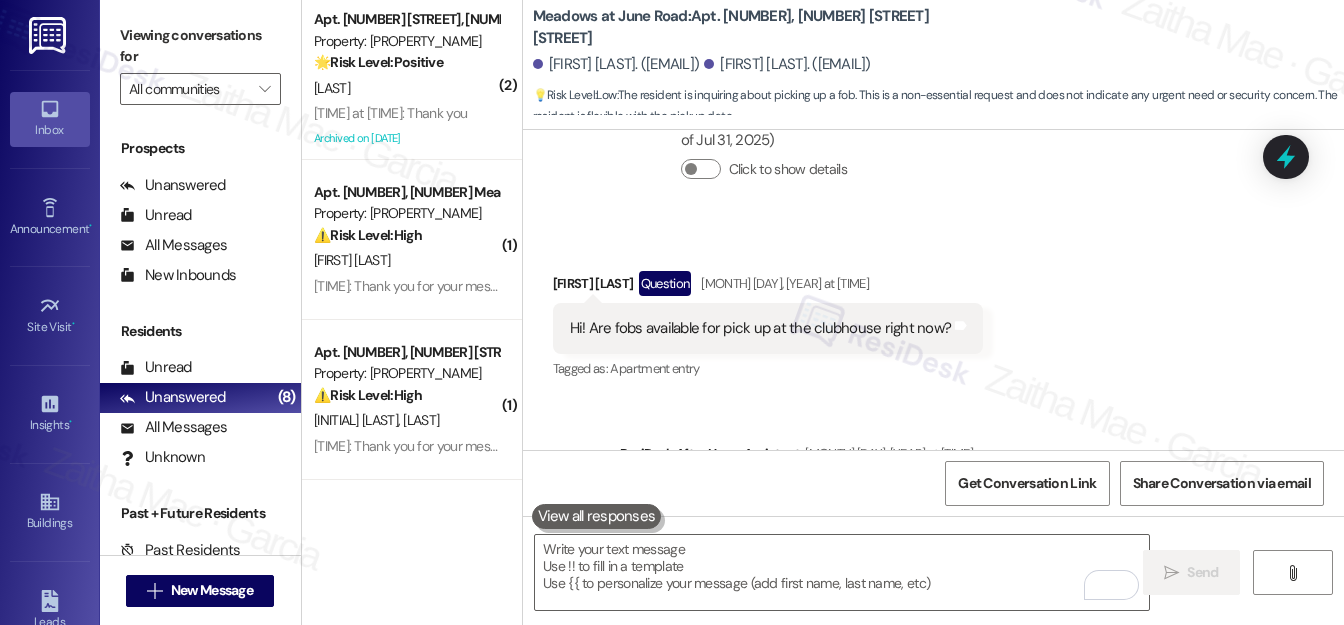 click on "Received via SMS Austyn Woods Question Aug 04, 2025 at 8:11 PM Hi! Are fobs available for pick up at the clubhouse right now?  Tags and notes Tagged as:   Apartment entry Click to highlight conversations about Apartment entry" at bounding box center [933, 312] 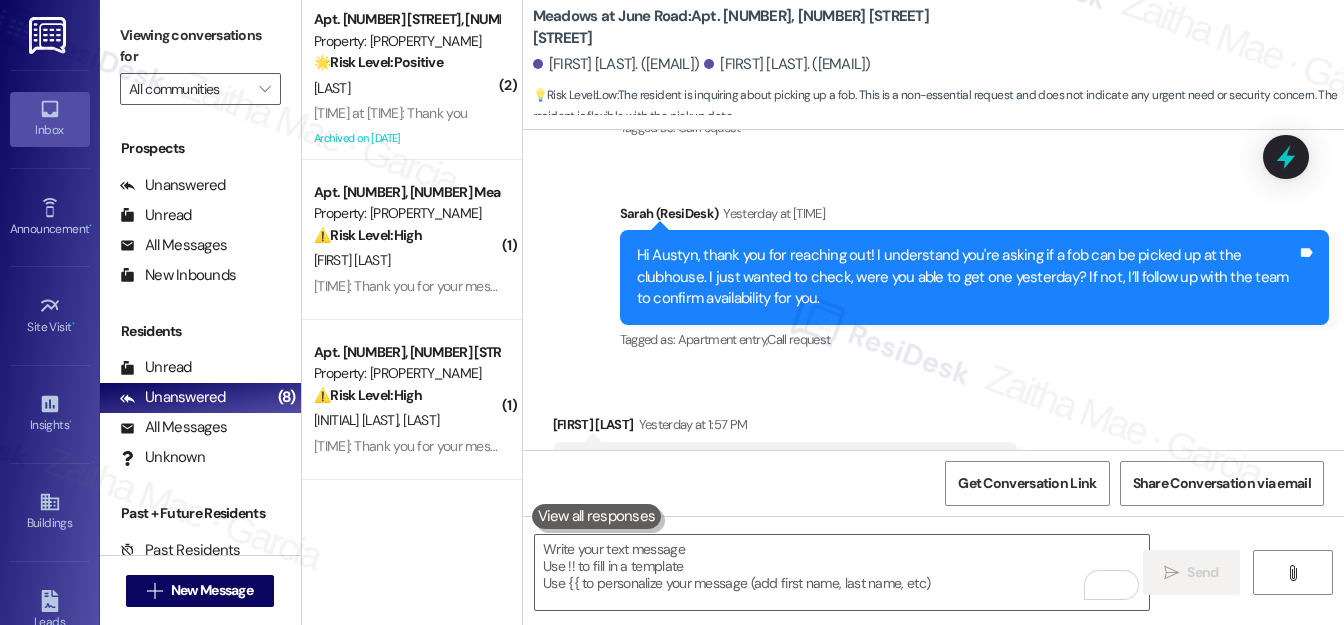 scroll, scrollTop: 10159, scrollLeft: 0, axis: vertical 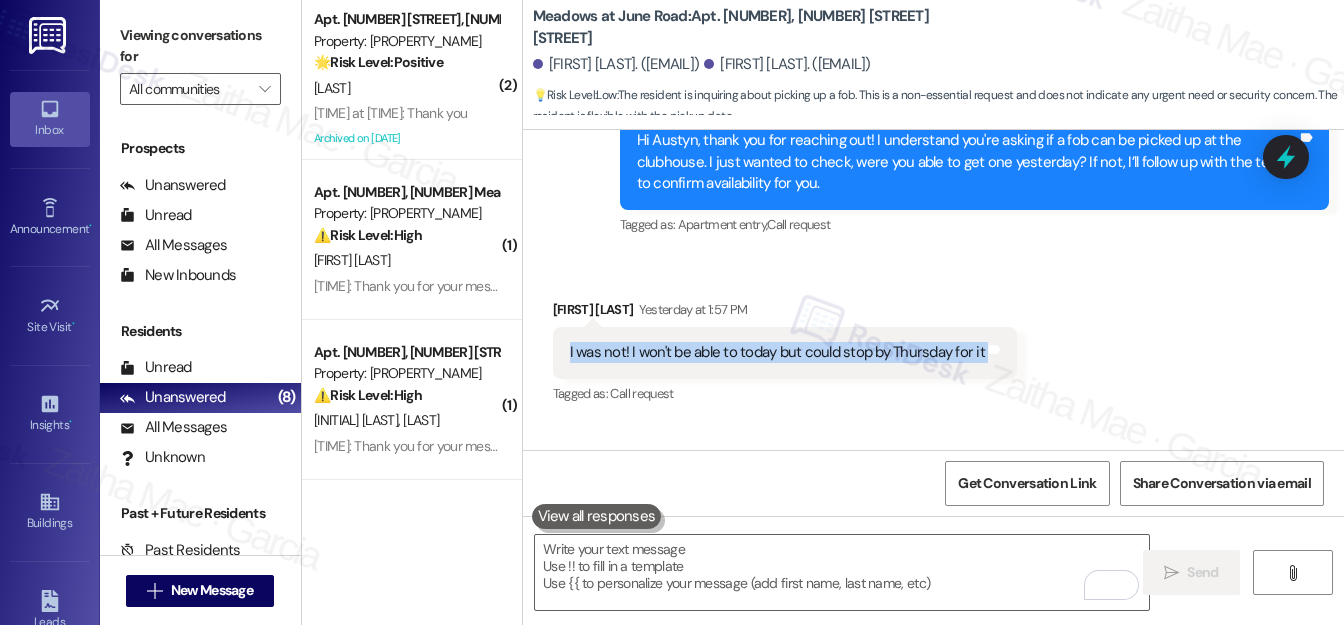 drag, startPoint x: 554, startPoint y: 279, endPoint x: 986, endPoint y: 312, distance: 433.25858 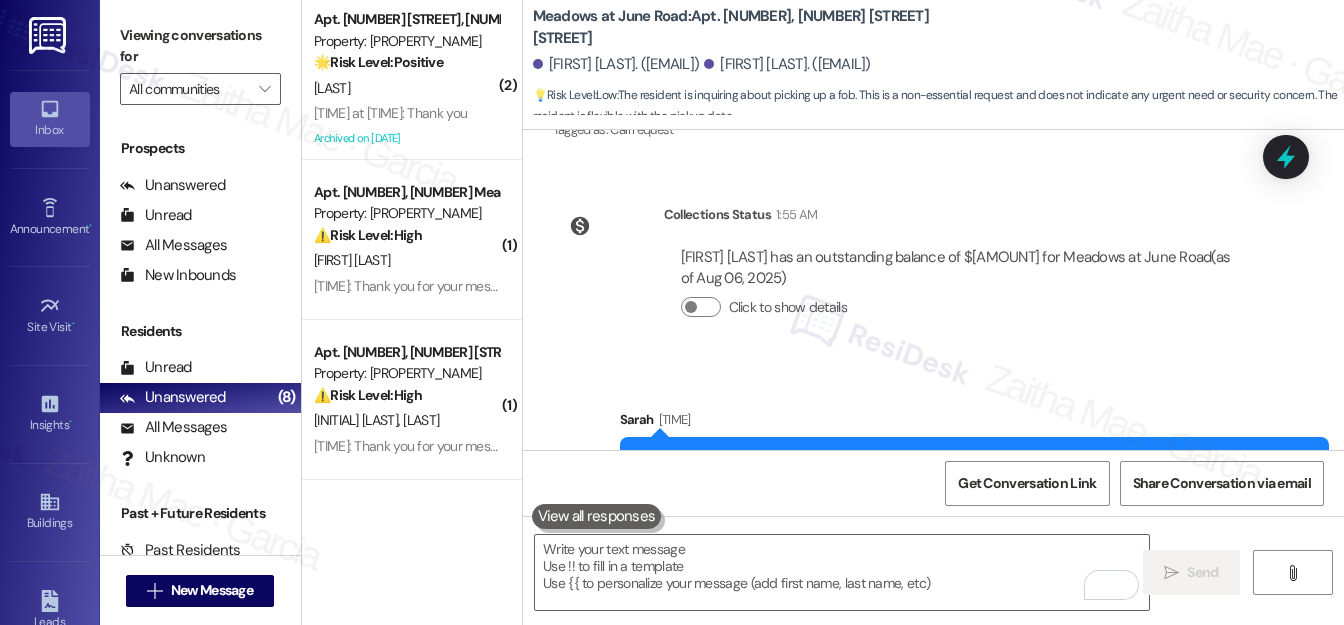 scroll, scrollTop: 10434, scrollLeft: 0, axis: vertical 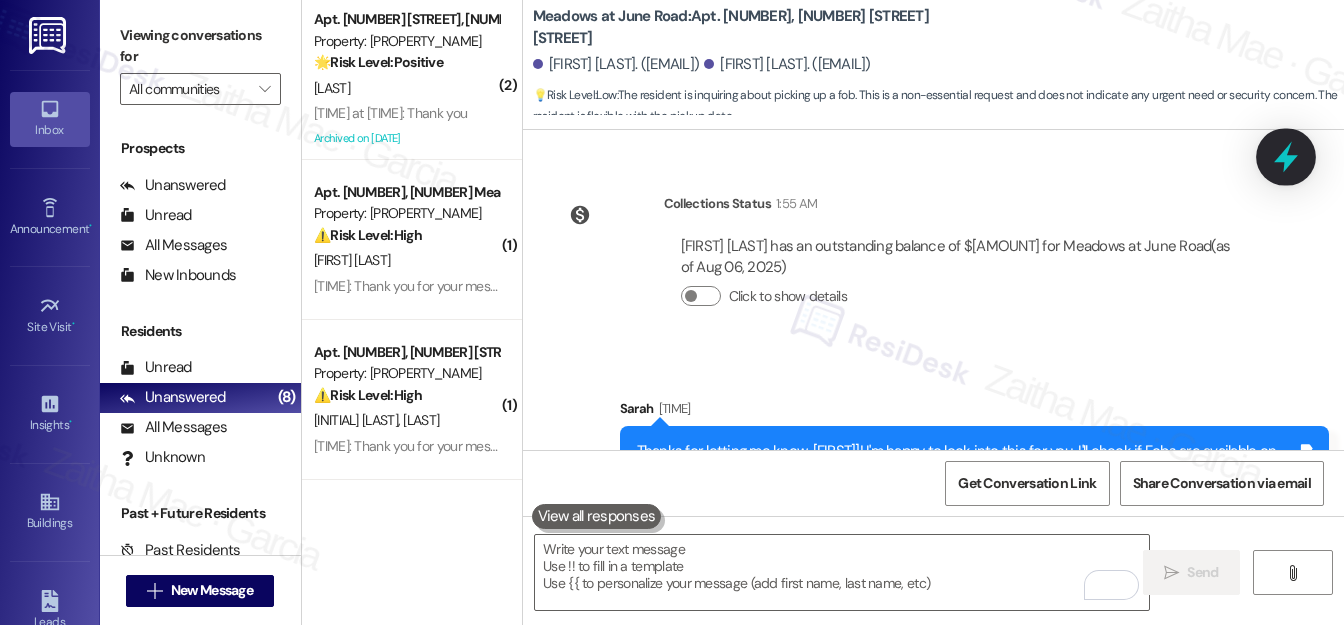 click 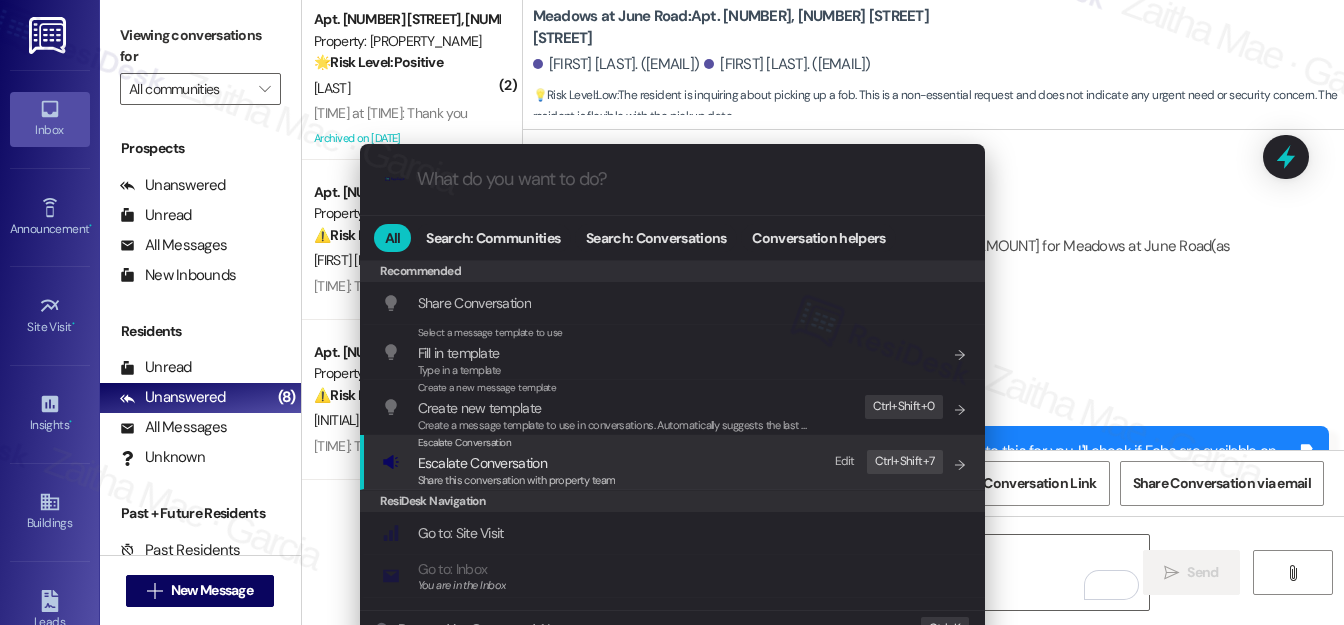 click on "Escalate Conversation" at bounding box center (482, 463) 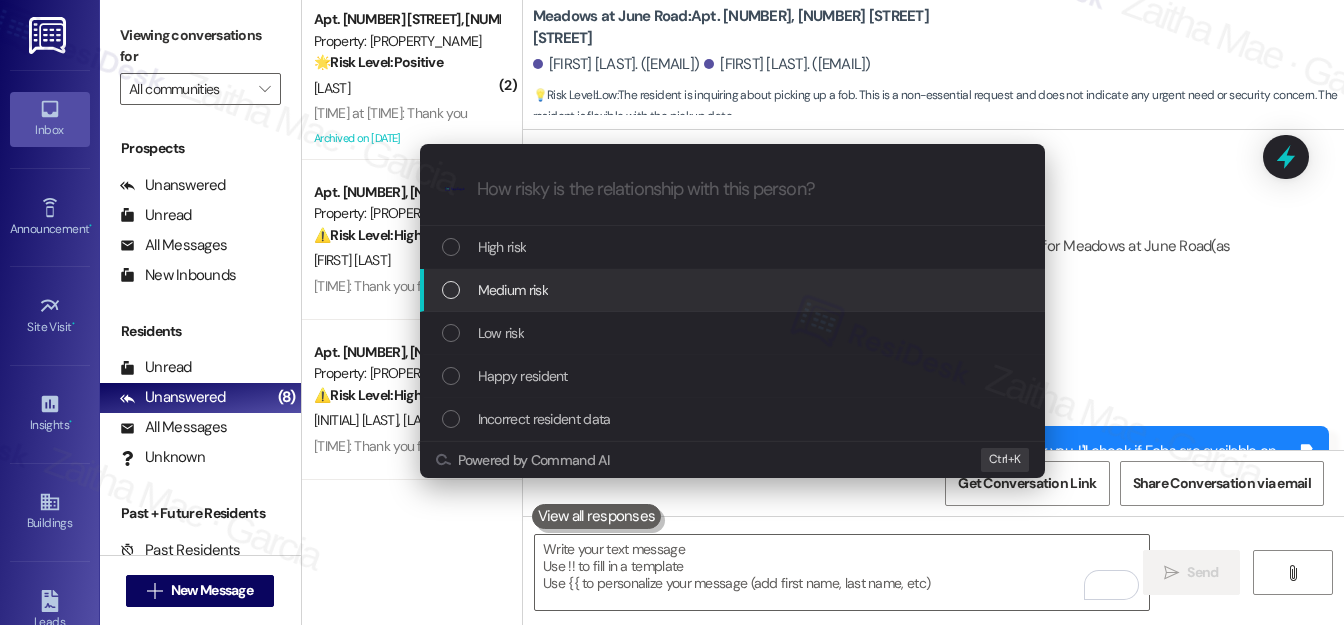 click on "Medium risk" at bounding box center [513, 290] 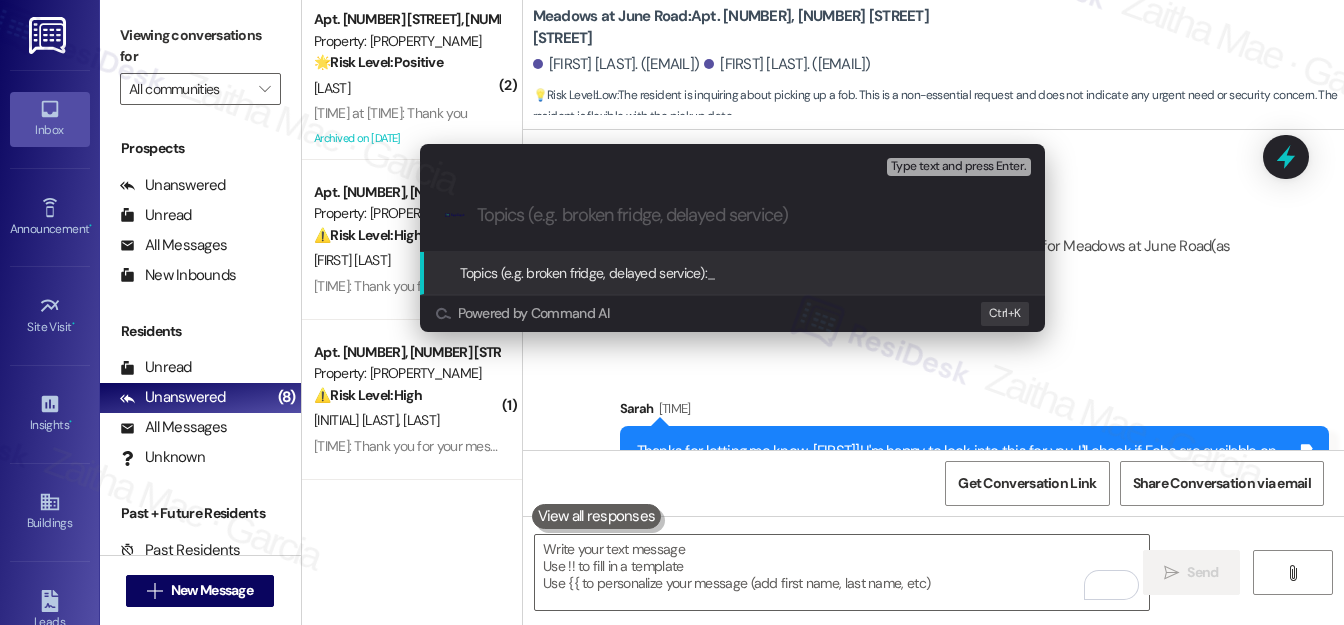 paste on "Fob Pickup Availability at Clubhouse – Planning for Thursday" 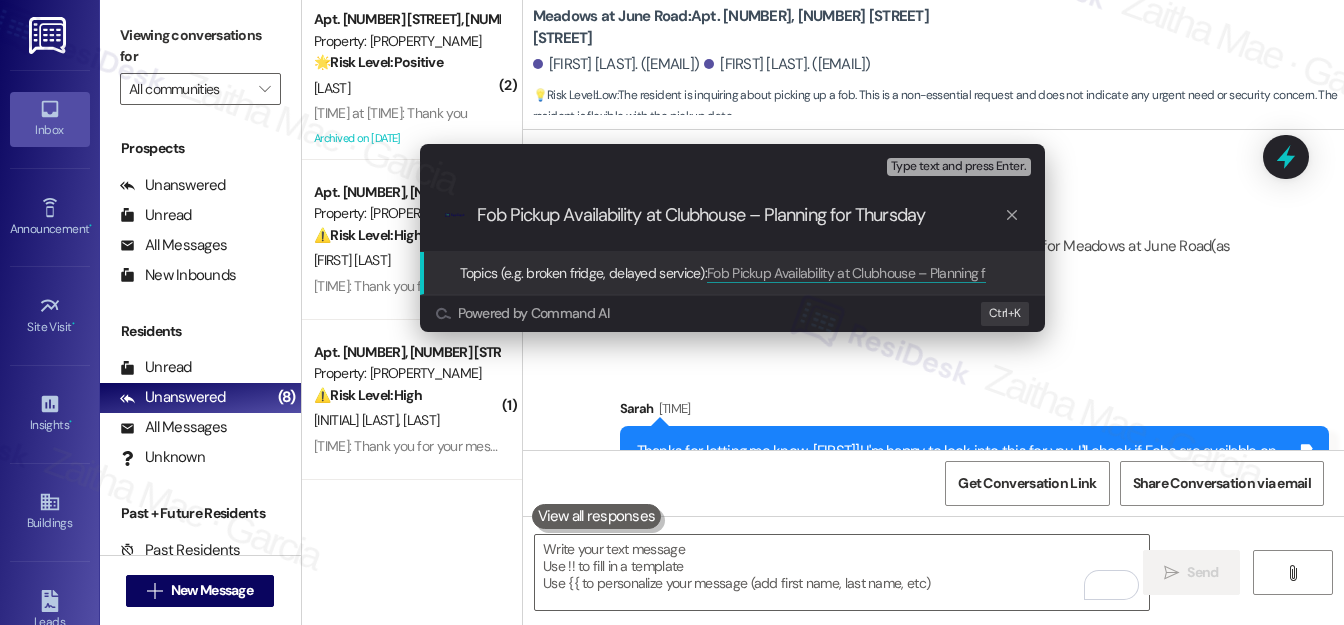 type 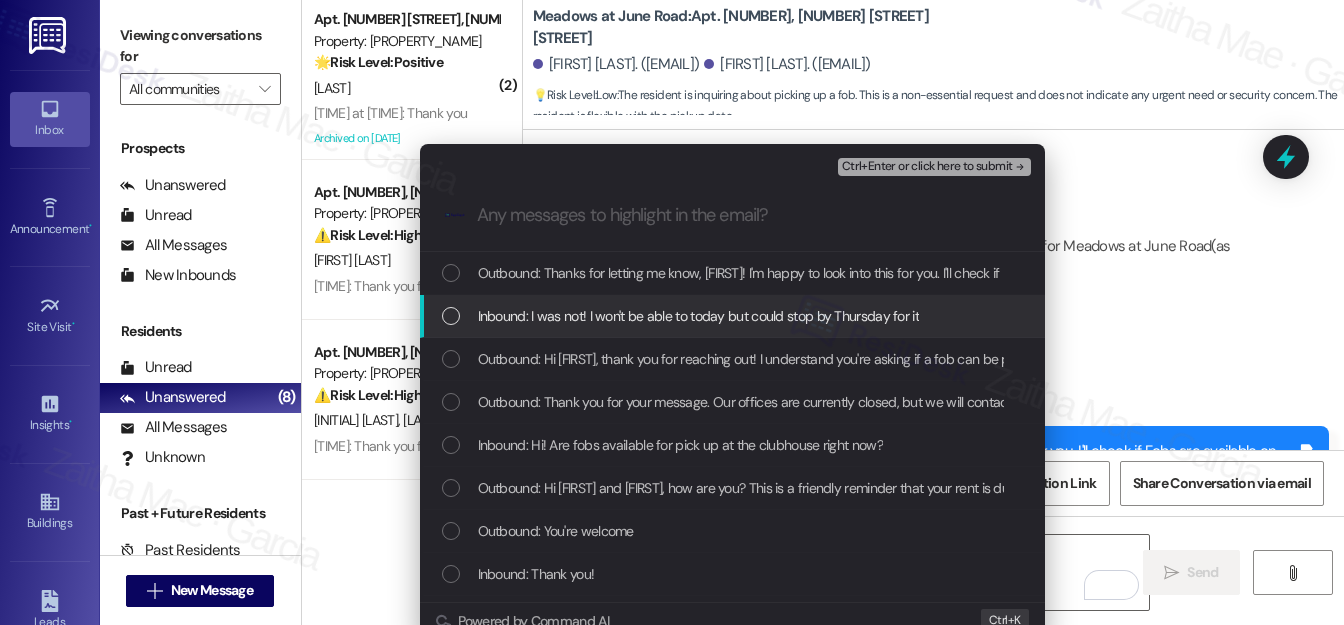 click at bounding box center (451, 316) 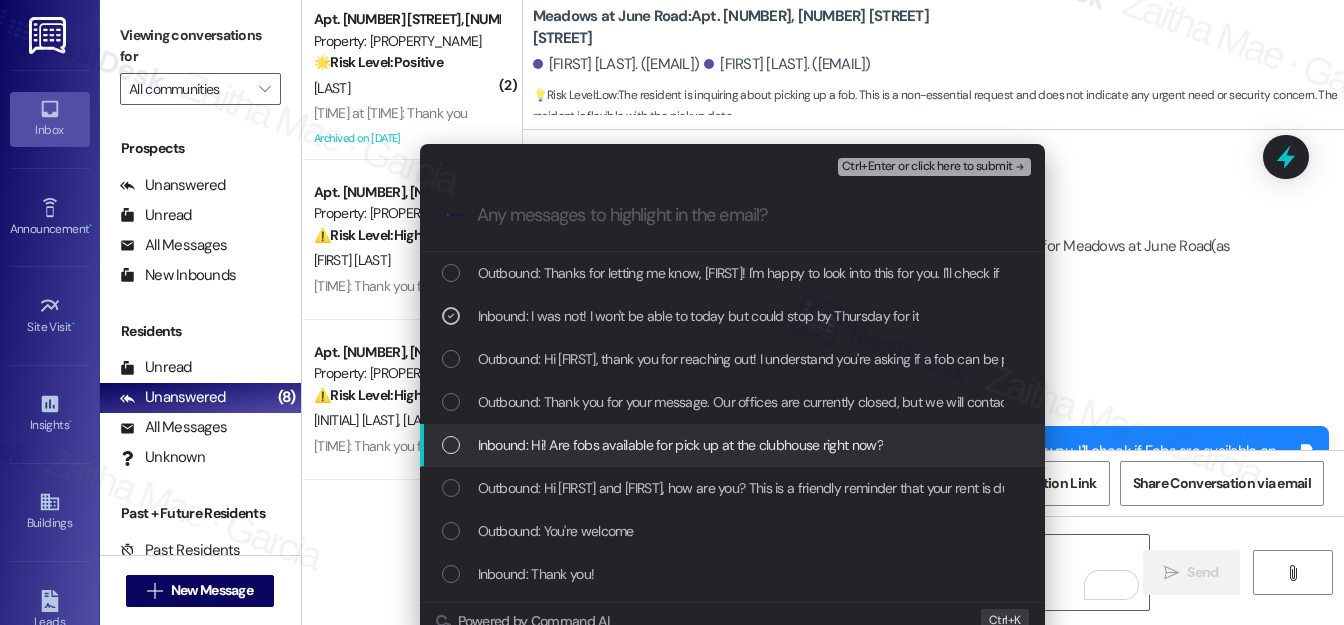 click at bounding box center [451, 445] 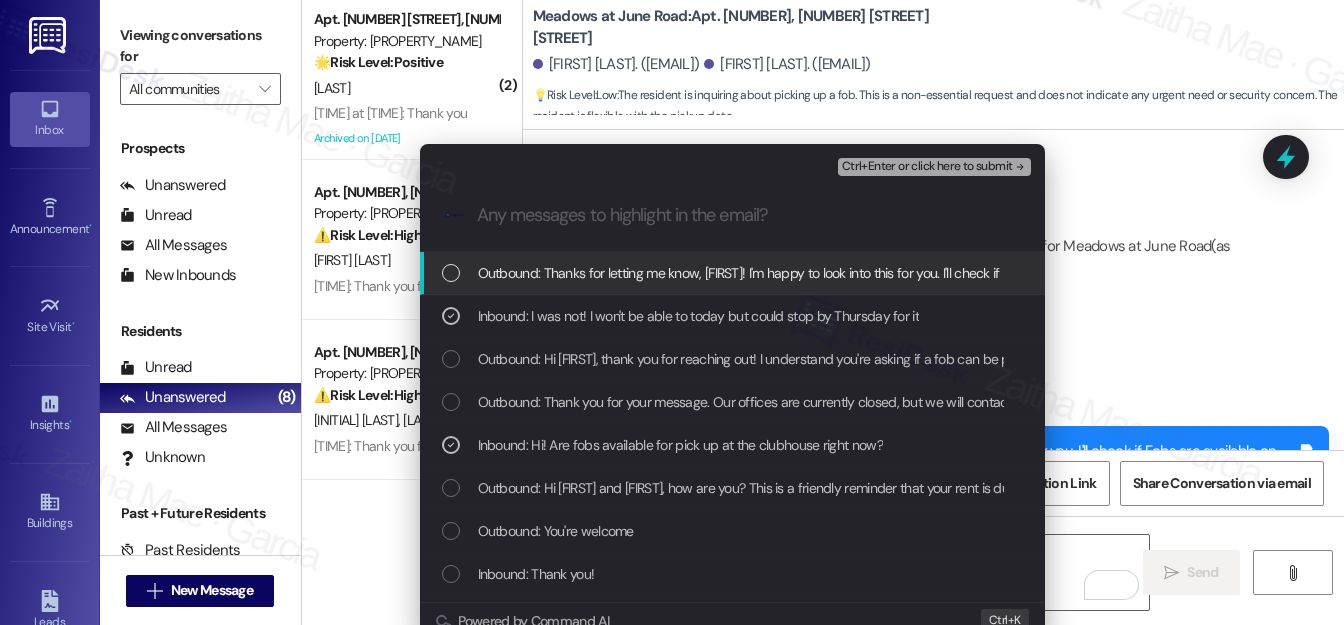 click on "Ctrl+Enter or click here to submit" at bounding box center [927, 167] 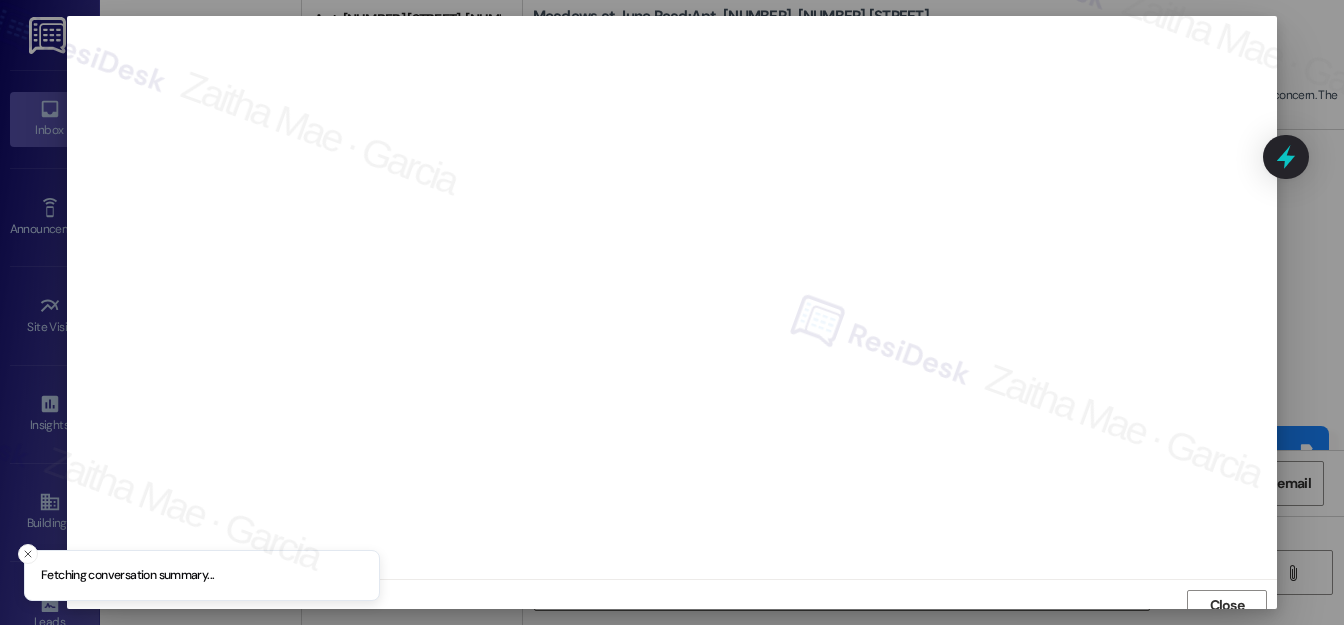 scroll, scrollTop: 12, scrollLeft: 0, axis: vertical 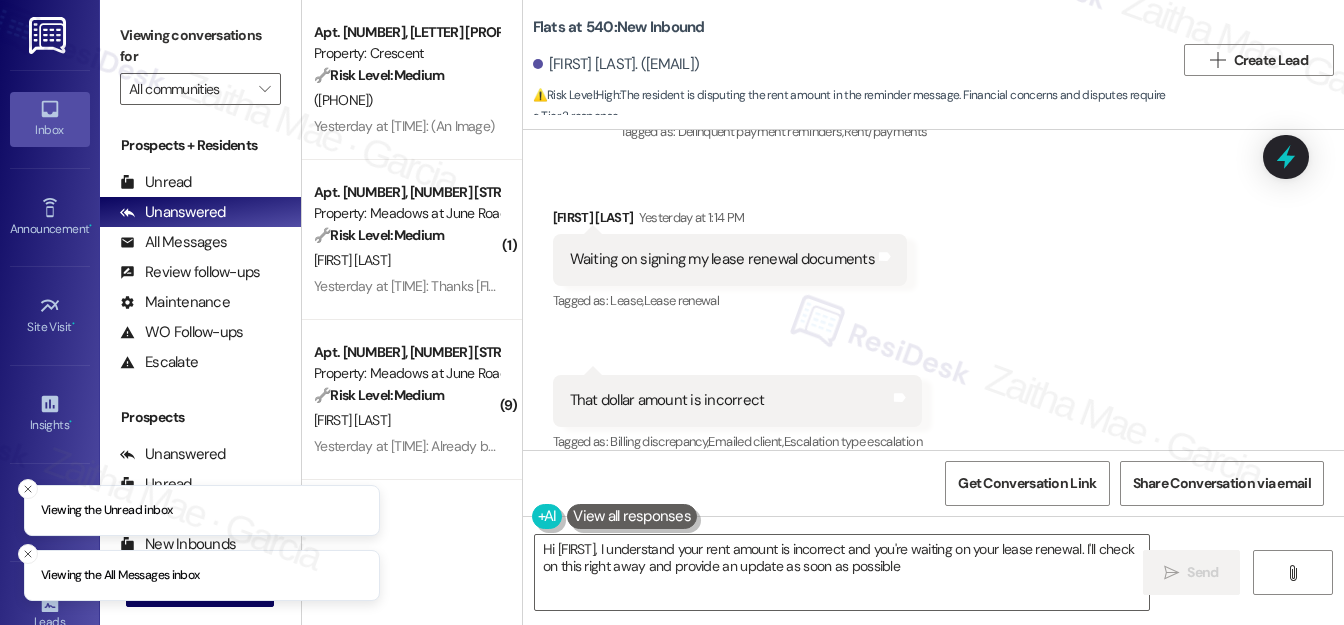 type on "Hi [FIRST], I understand your rent amount is incorrect and you're waiting on your lease renewal. I'll check on this right away and provide an update as soon as possible!" 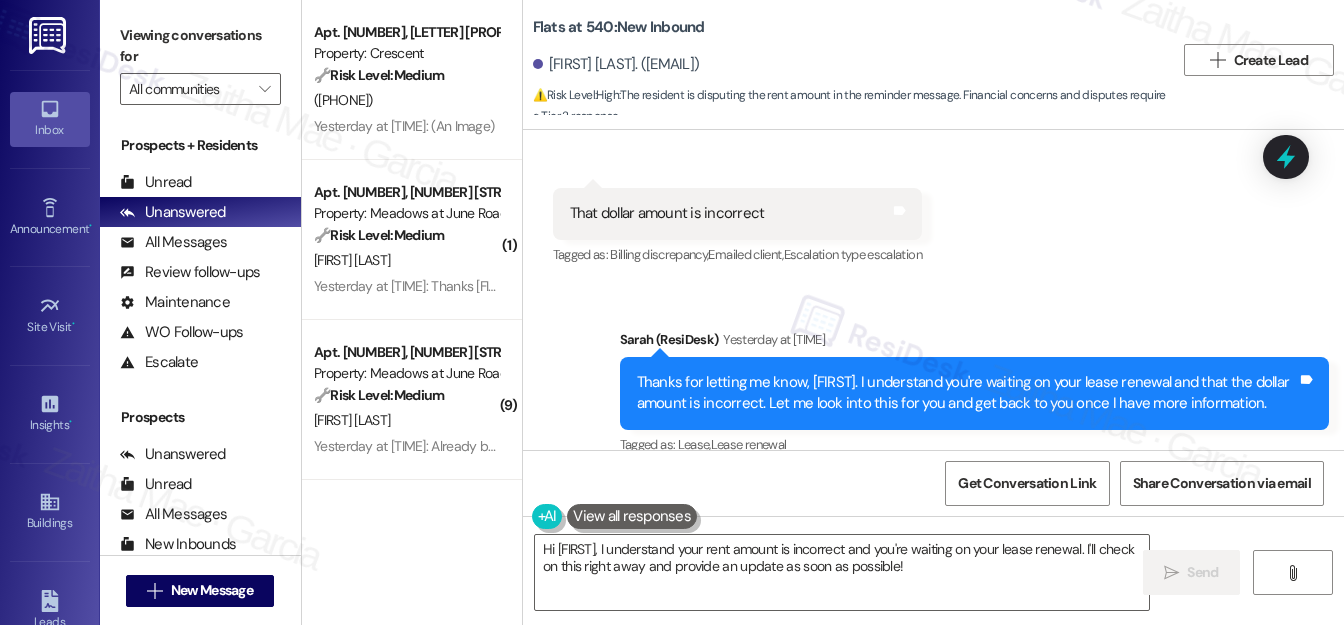 scroll, scrollTop: 2126, scrollLeft: 0, axis: vertical 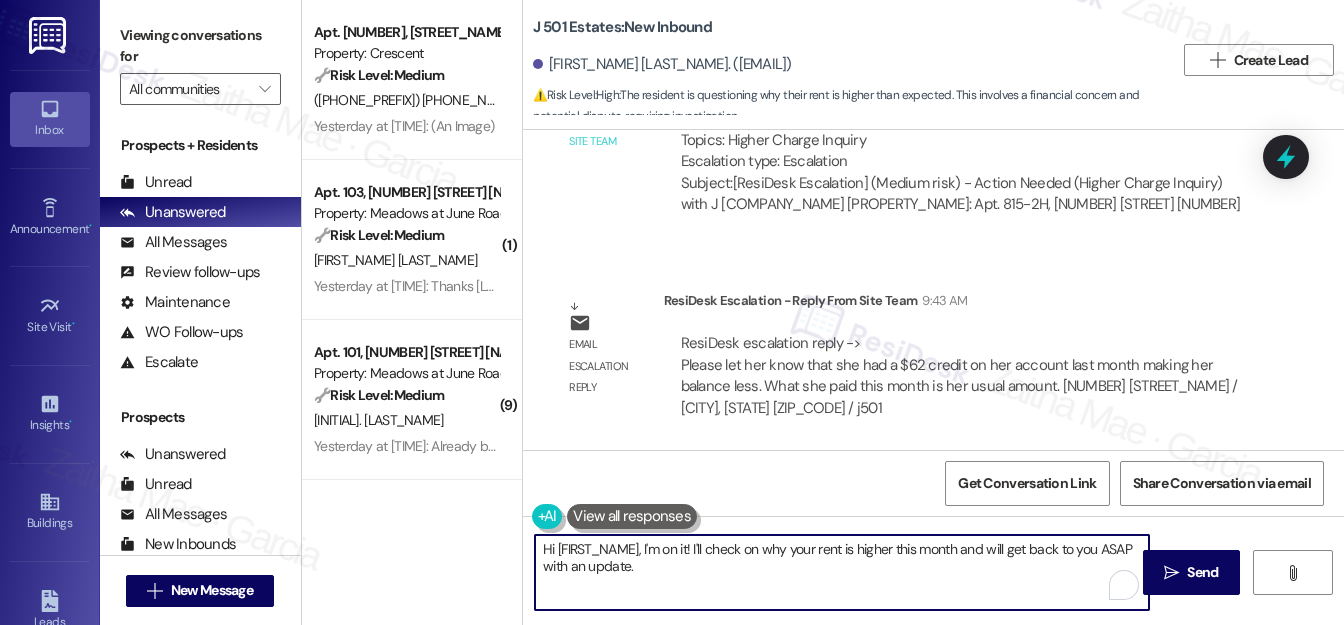 drag, startPoint x: 644, startPoint y: 546, endPoint x: 669, endPoint y: 580, distance: 42.201897 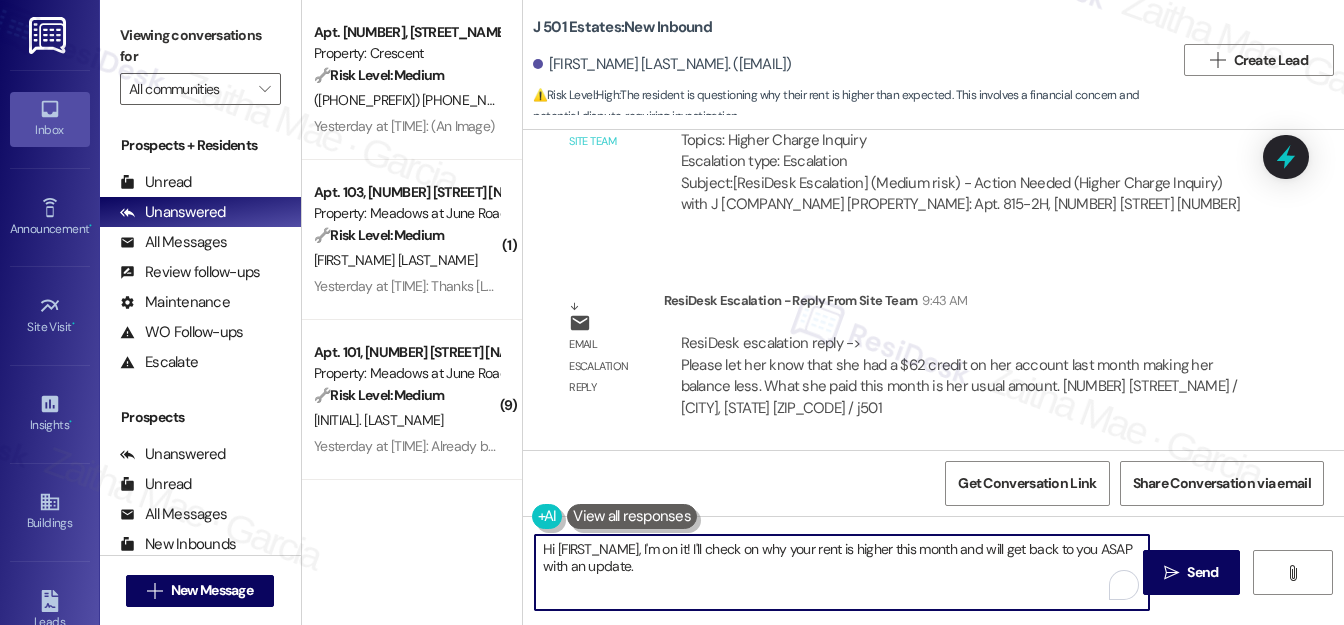 click on "Hi {{first_name}}, I'm on it! I'll check on why your rent is higher this month and will get back to you ASAP with an update." at bounding box center [842, 572] 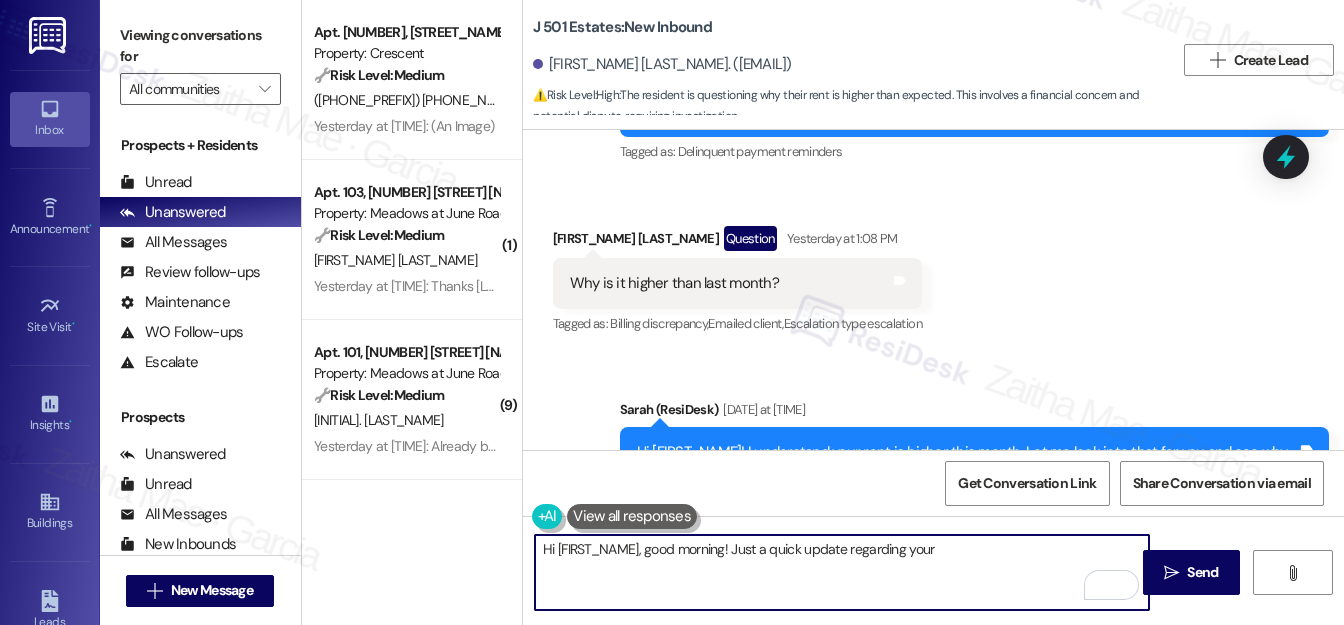 scroll, scrollTop: 789, scrollLeft: 0, axis: vertical 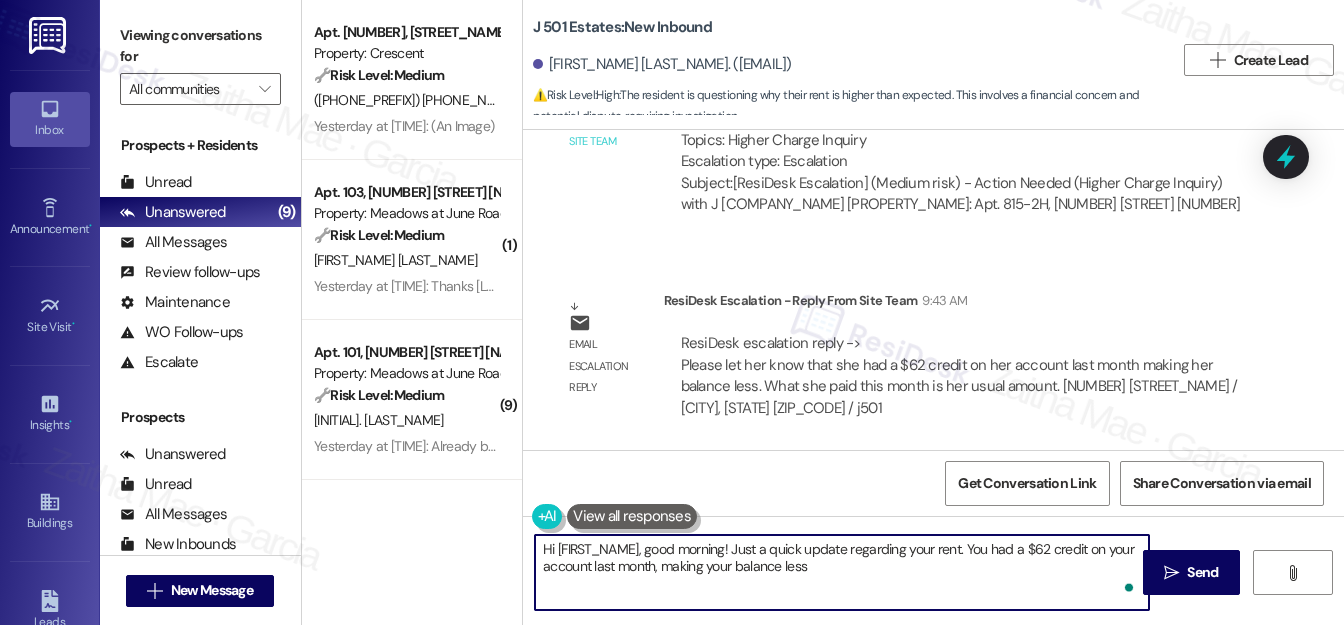 click on "Hi {{first_name}}, good morning! Just a quick update regarding your rent. You had a $62 credit on your account last month, making your balance less" at bounding box center (842, 572) 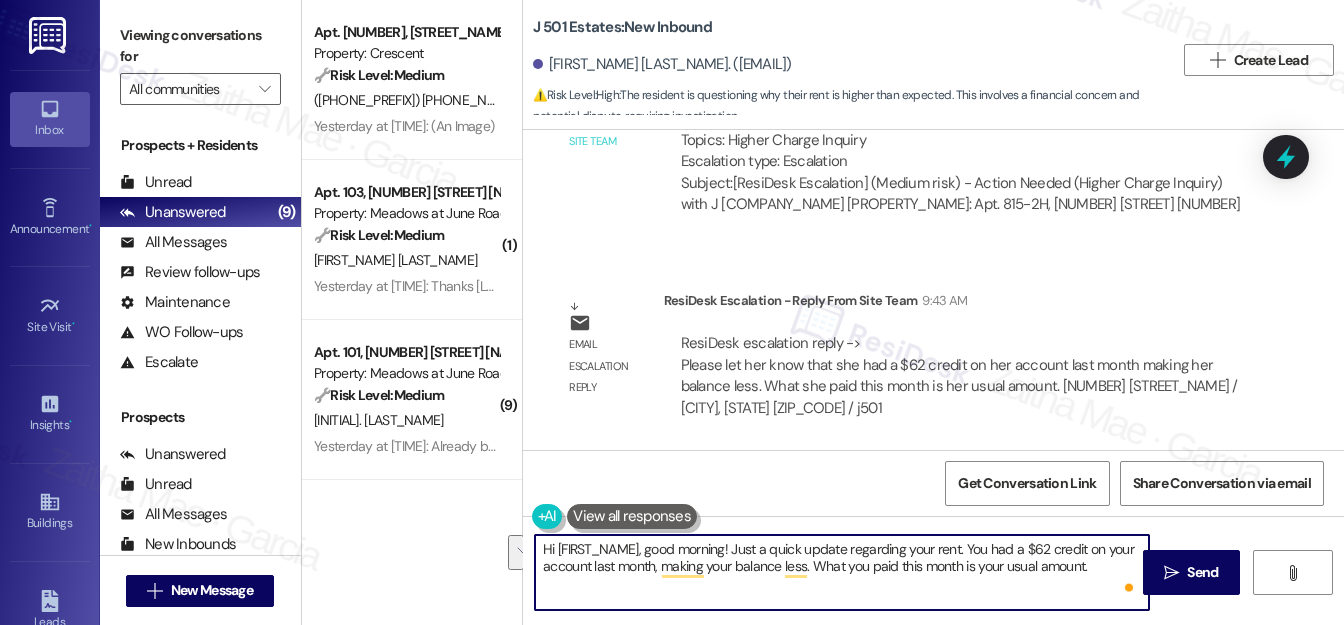 drag, startPoint x: 539, startPoint y: 548, endPoint x: 1090, endPoint y: 568, distance: 551.36285 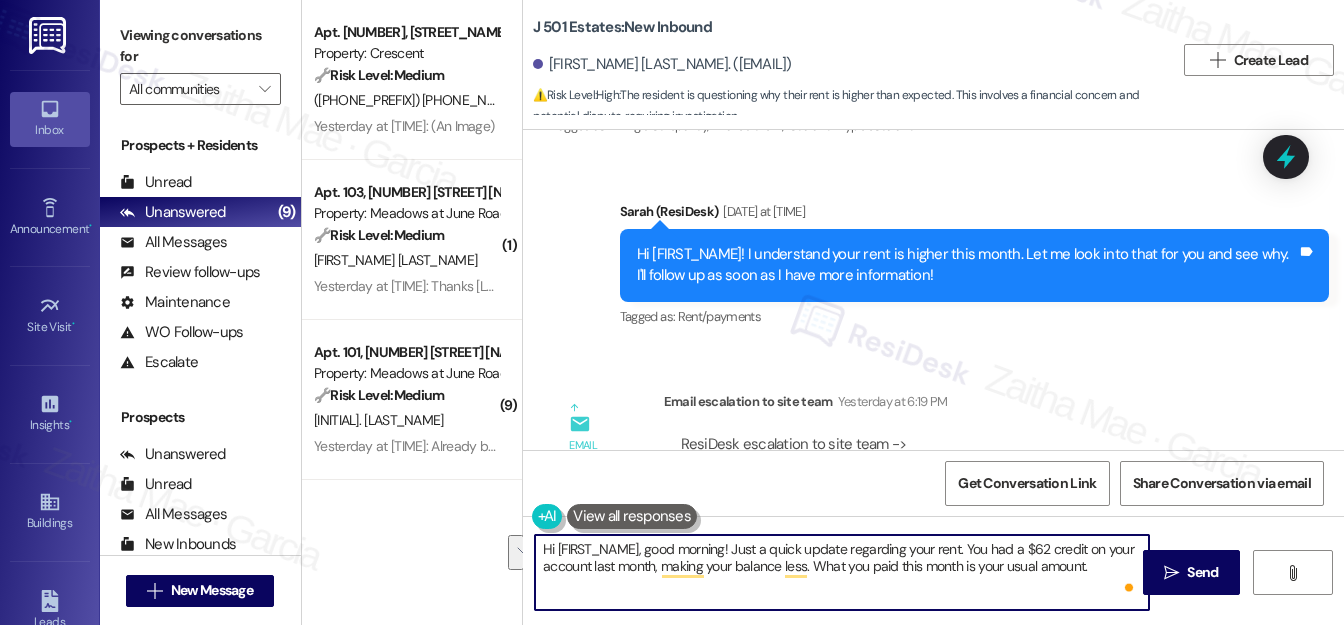 scroll, scrollTop: 971, scrollLeft: 0, axis: vertical 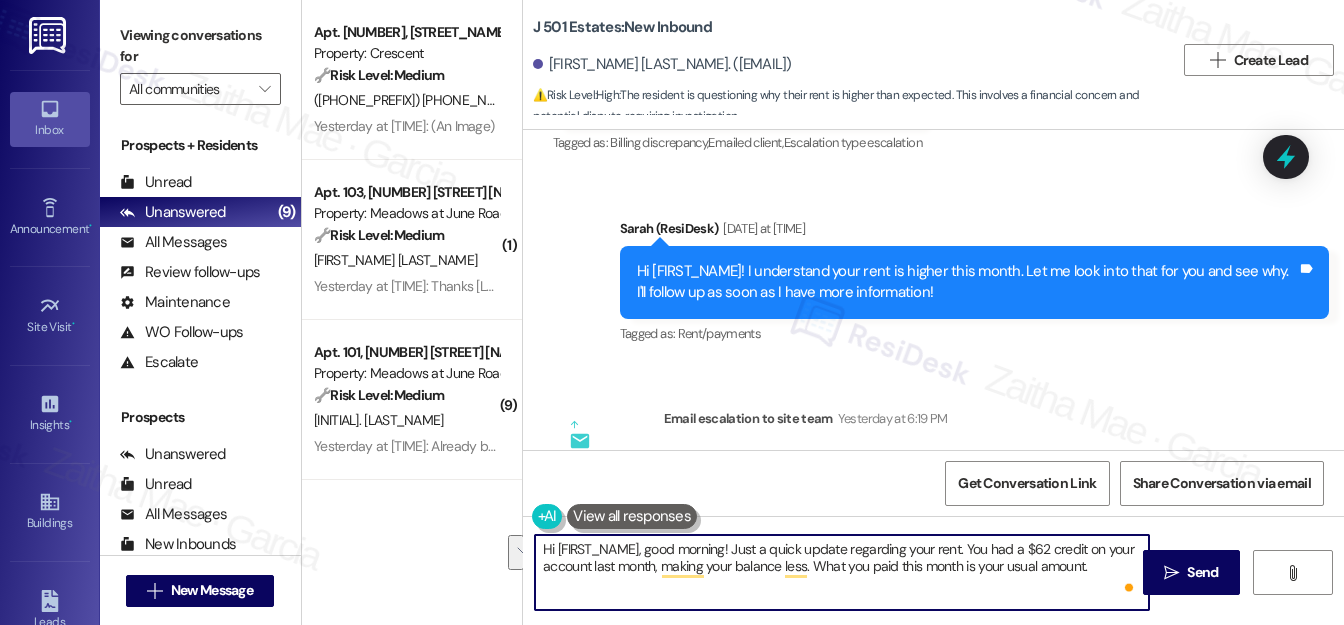 type on "Hi {{first_name}}, good morning! Just a quick update regarding your rent. You had a $62 credit on your account last month, making your balance less. What you paid this month is your usual amount." 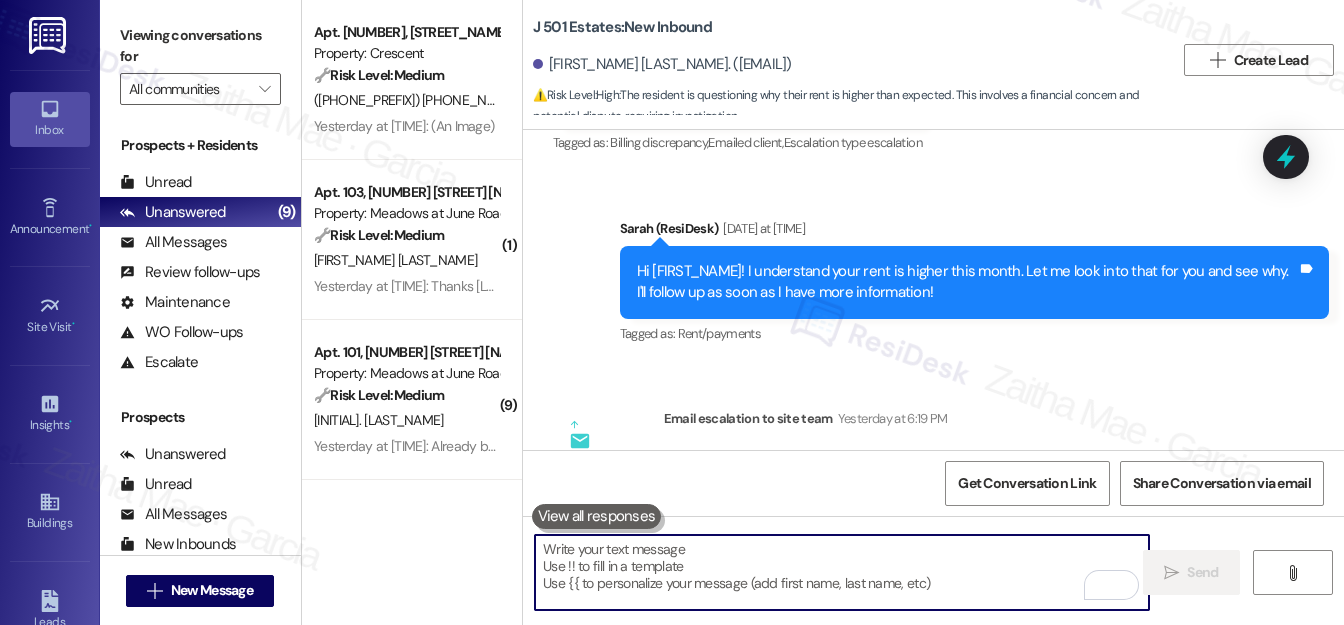 paste on "Hi {{first_name}}, good morning! Just a quick update regarding the recent charge: You had a $62 credit applied to your account last month, which temporarily reduced your balance. This month’s payment reflects your usual amount, now that the credit has been used" 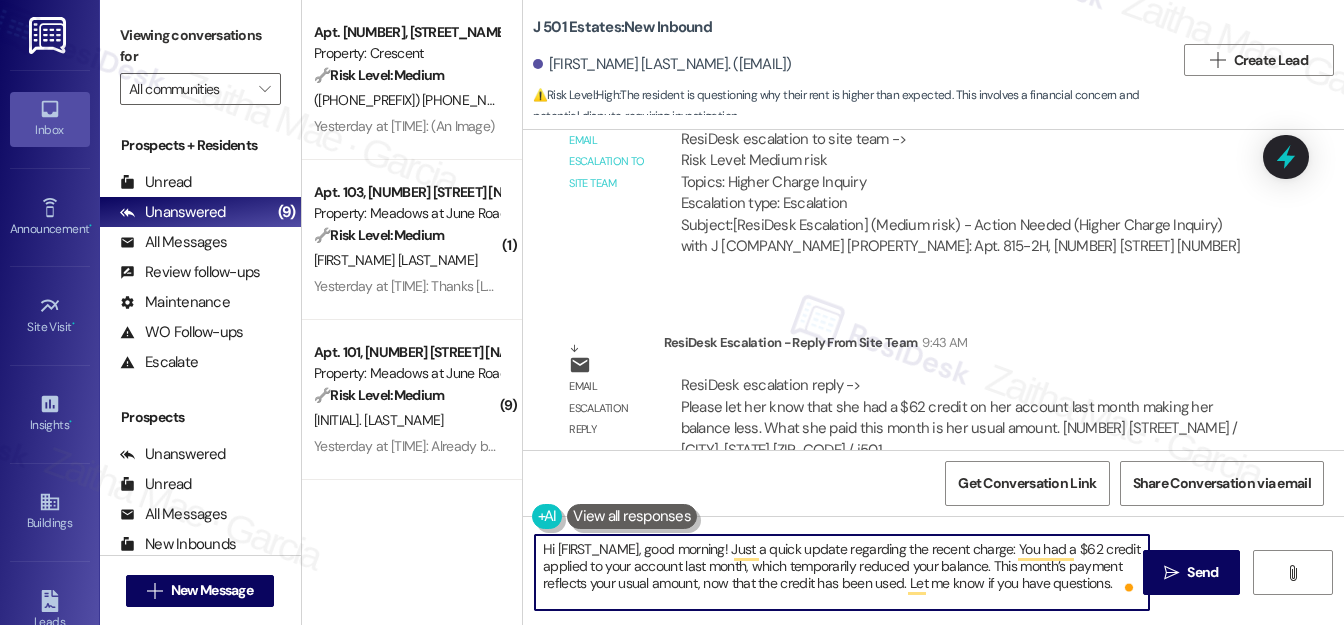 scroll, scrollTop: 1335, scrollLeft: 0, axis: vertical 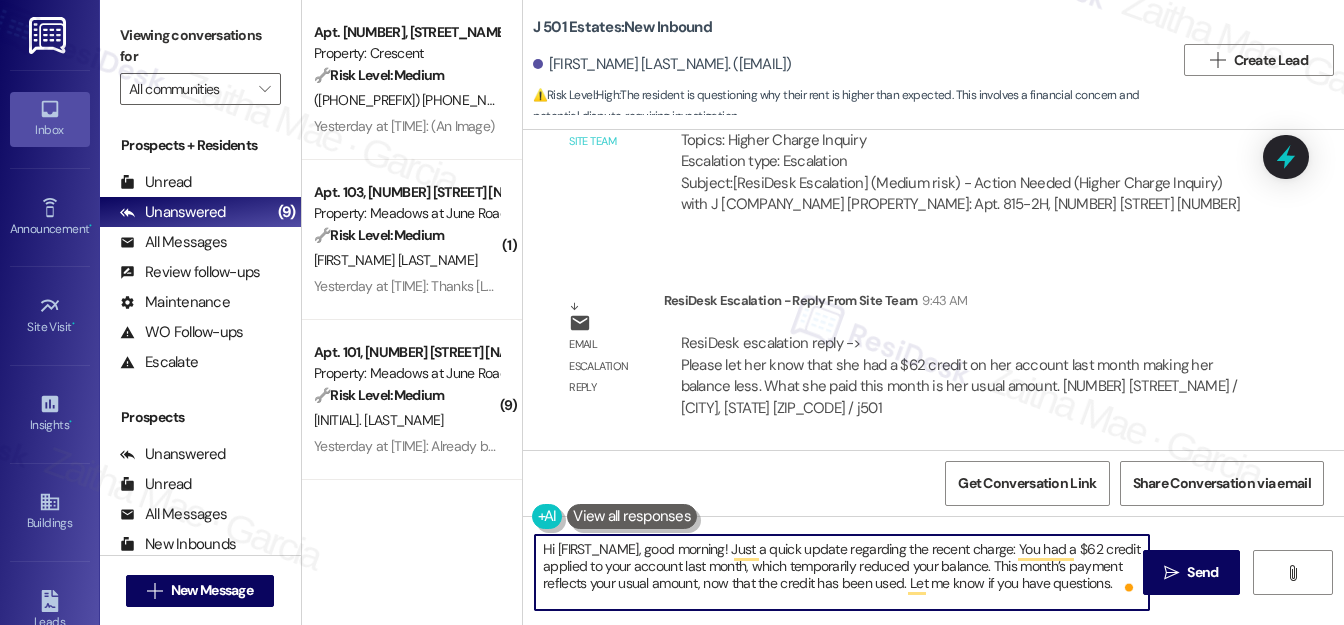 click on "Hi {{first_name}}, good morning! Just a quick update regarding the recent charge: You had a $62 credit applied to your account last month, which temporarily reduced your balance. This month’s payment reflects your usual amount, now that the credit has been used. Let me know if you have questions." at bounding box center (842, 572) 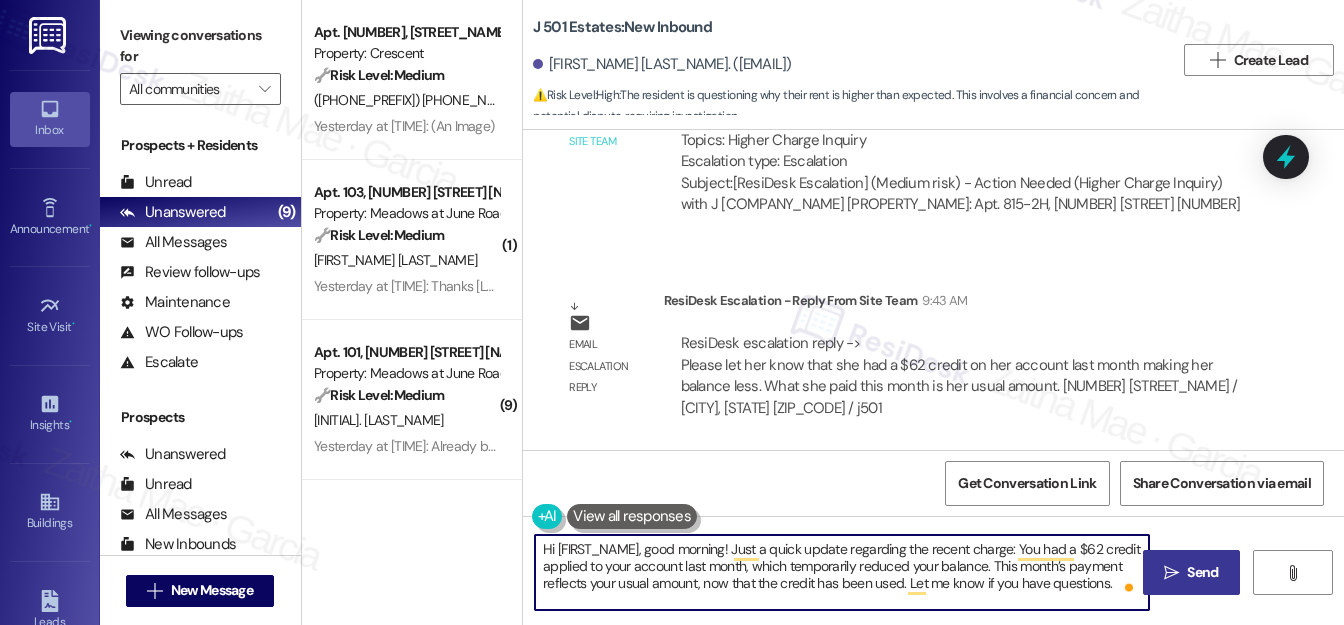 type on "Hi {{first_name}}, good morning! Just a quick update regarding the recent charge: You had a $62 credit applied to your account last month, which temporarily reduced your balance. This month’s payment reflects your usual amount, now that the credit has been used. Let me know if you have questions." 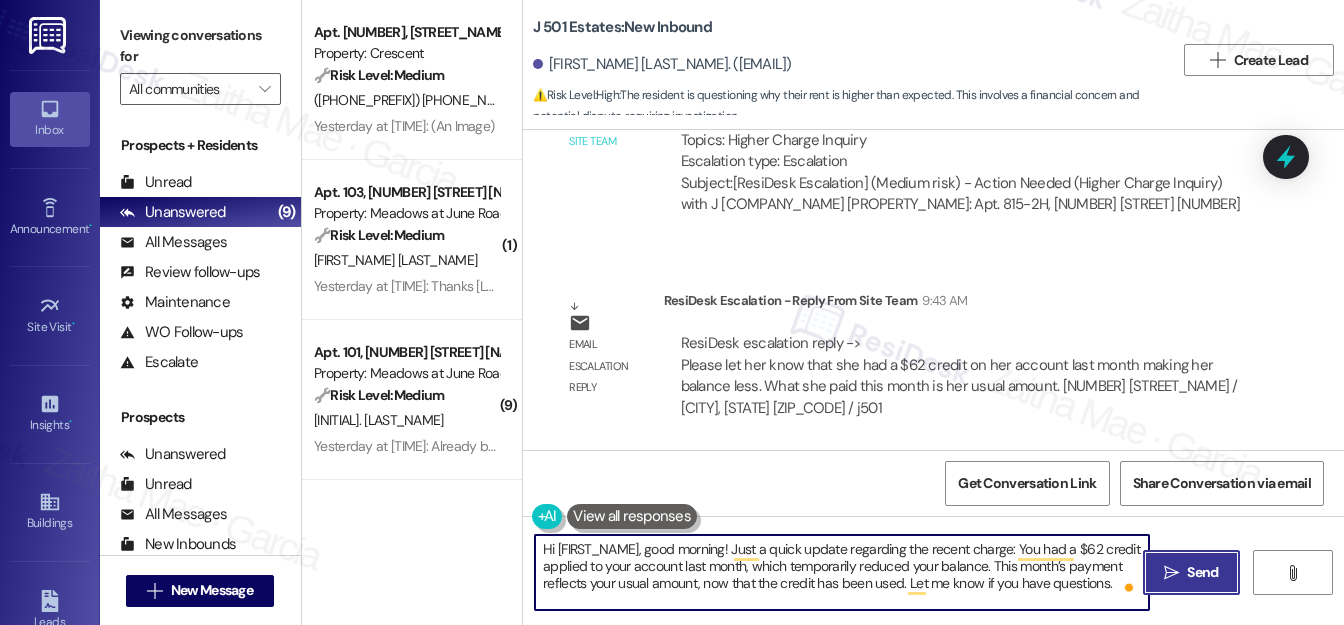 click on "" at bounding box center [1171, 573] 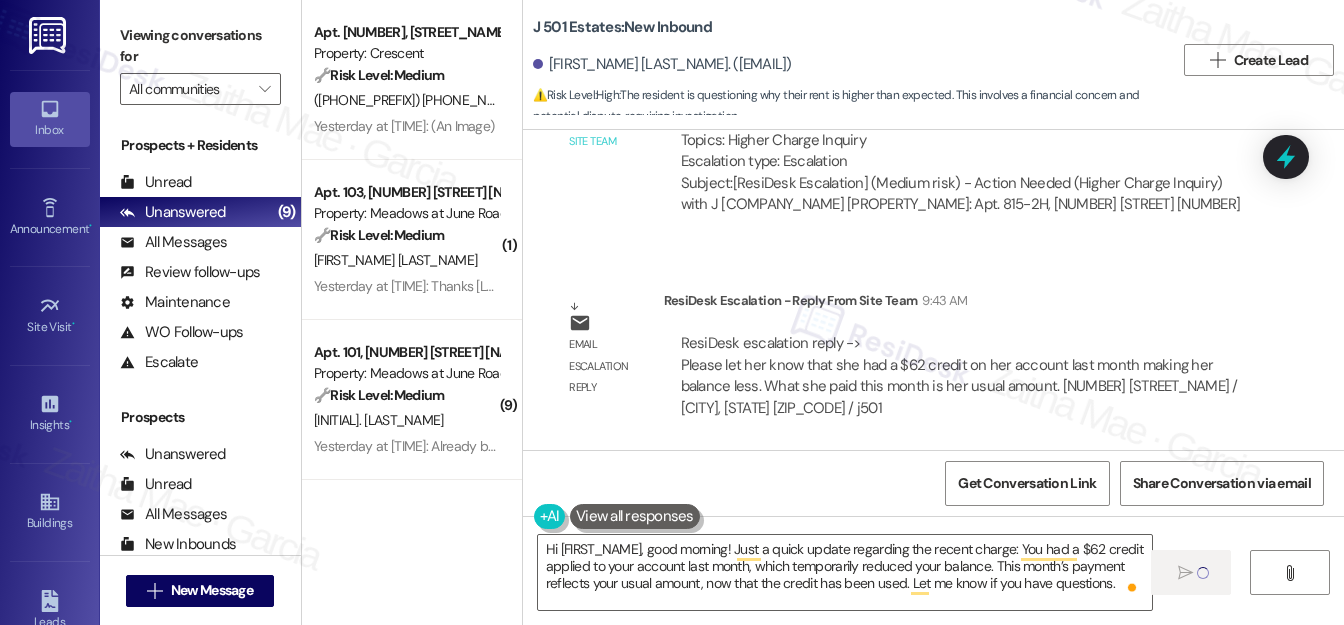 type 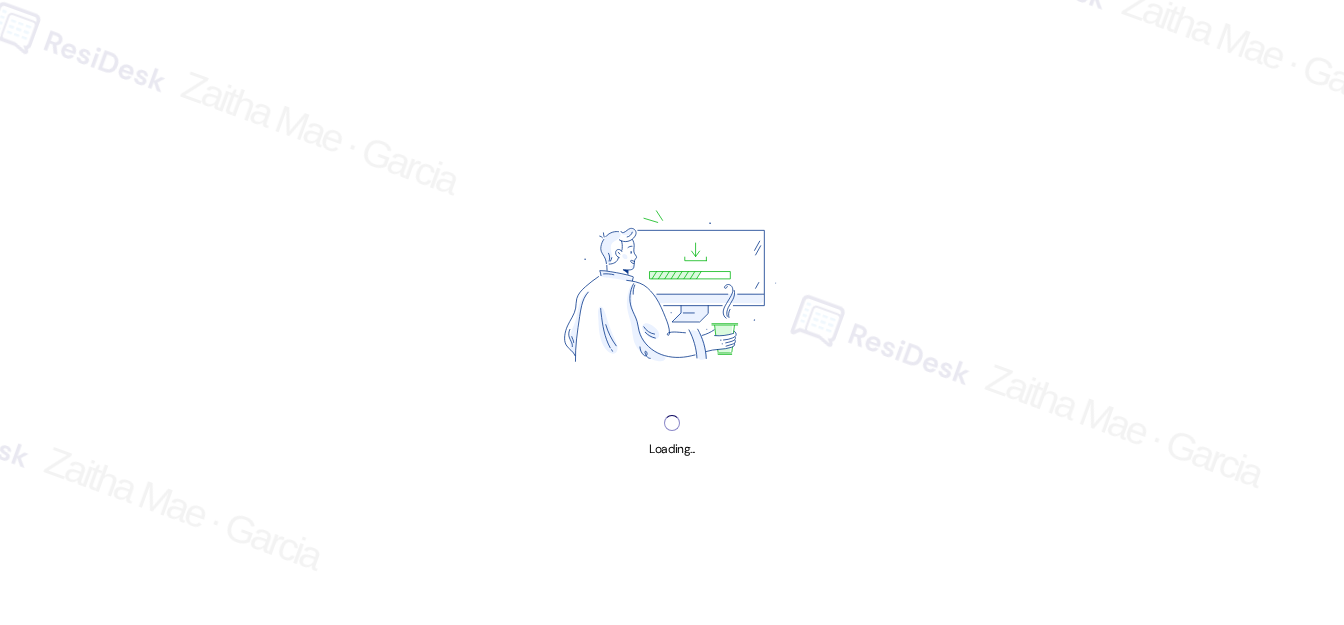 scroll, scrollTop: 0, scrollLeft: 0, axis: both 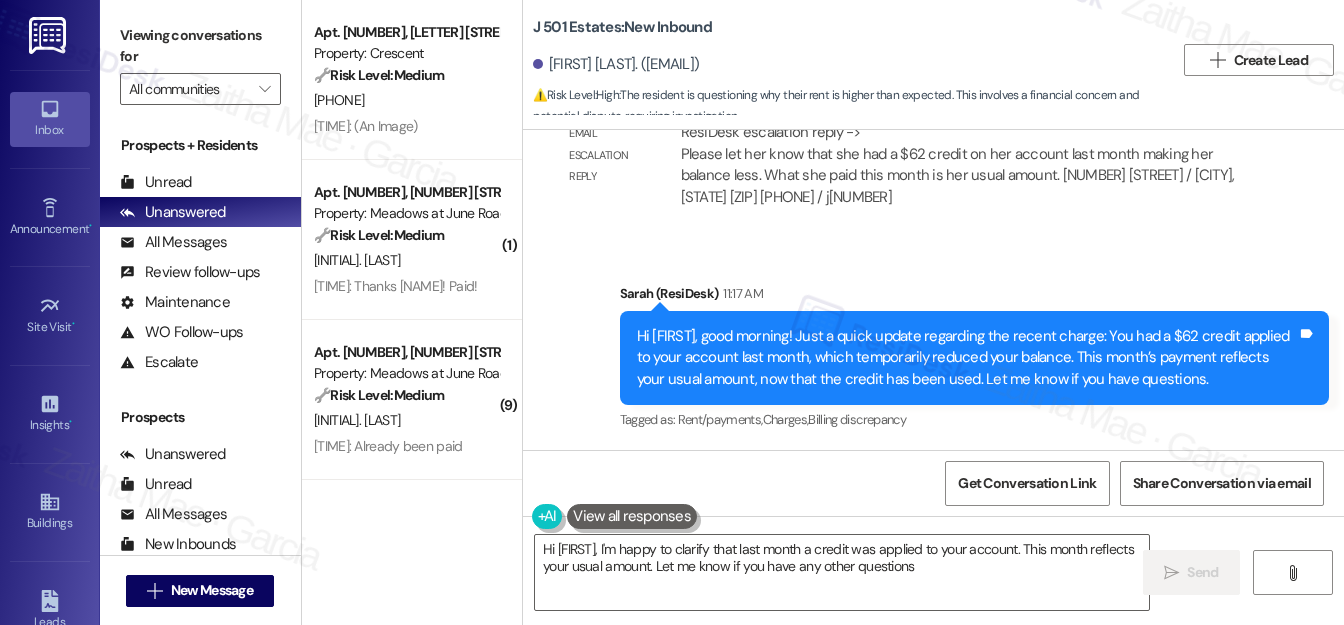 type on "Hi [FIRST], I'm happy to clarify that last month a credit was applied to your account. This month reflects your usual amount. Let me know if you have any other questions!" 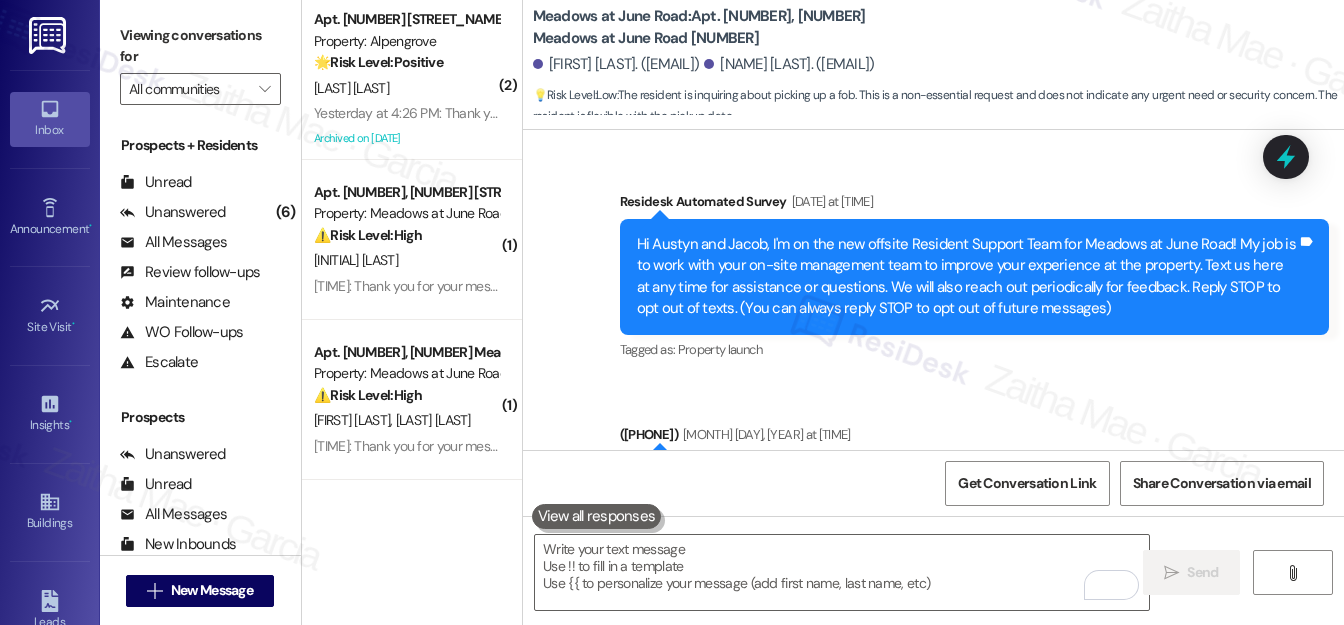 scroll, scrollTop: 0, scrollLeft: 0, axis: both 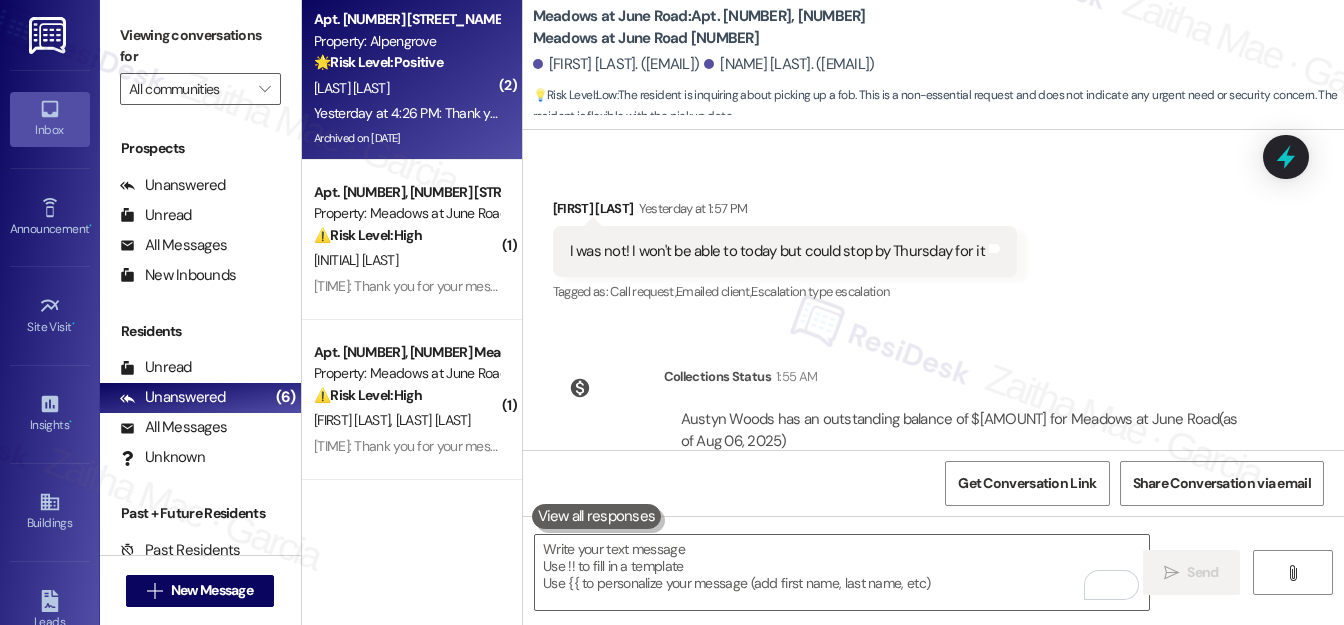 click on "[LAST] [LAST]" at bounding box center (406, 88) 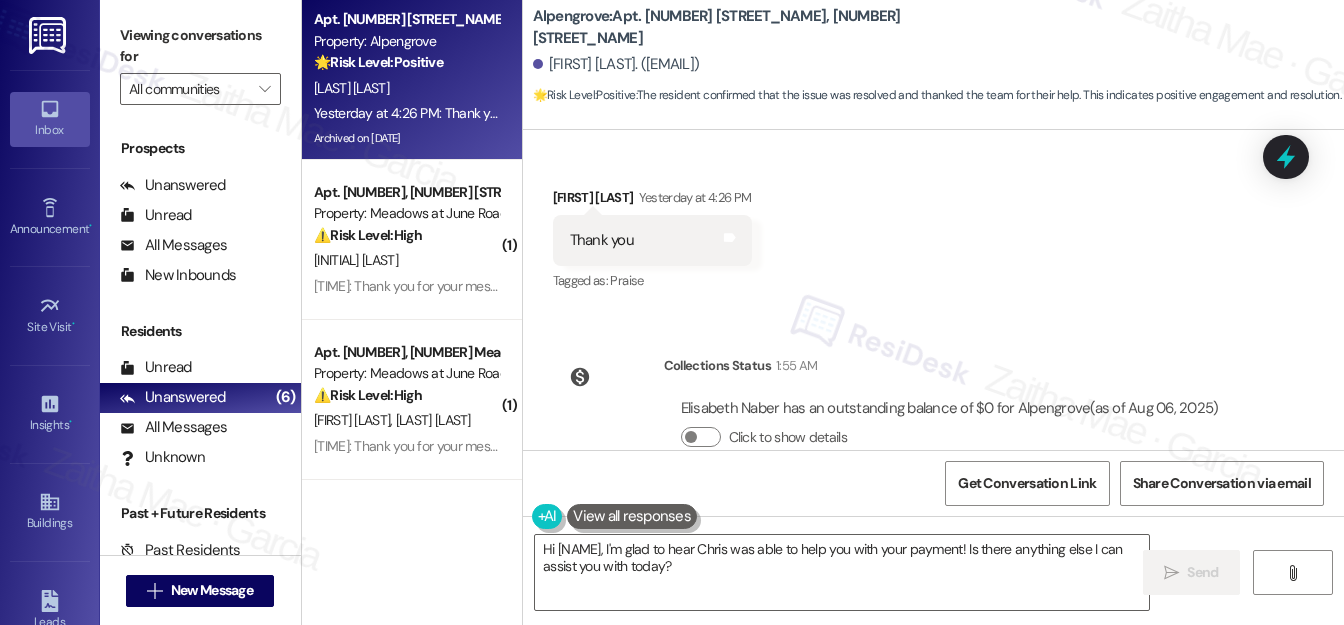 scroll, scrollTop: 5594, scrollLeft: 0, axis: vertical 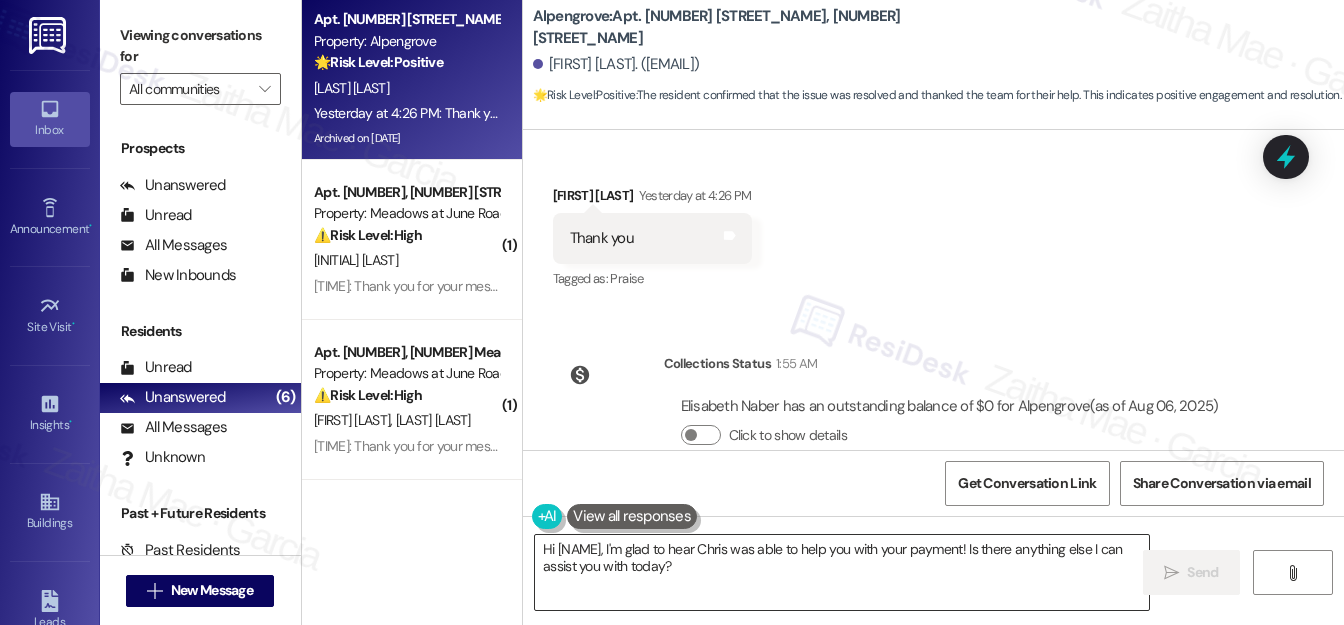click on "Hi [NAME], I'm glad to hear Chris was able to help you with your payment! Is there anything else I can assist you with today?" at bounding box center (842, 572) 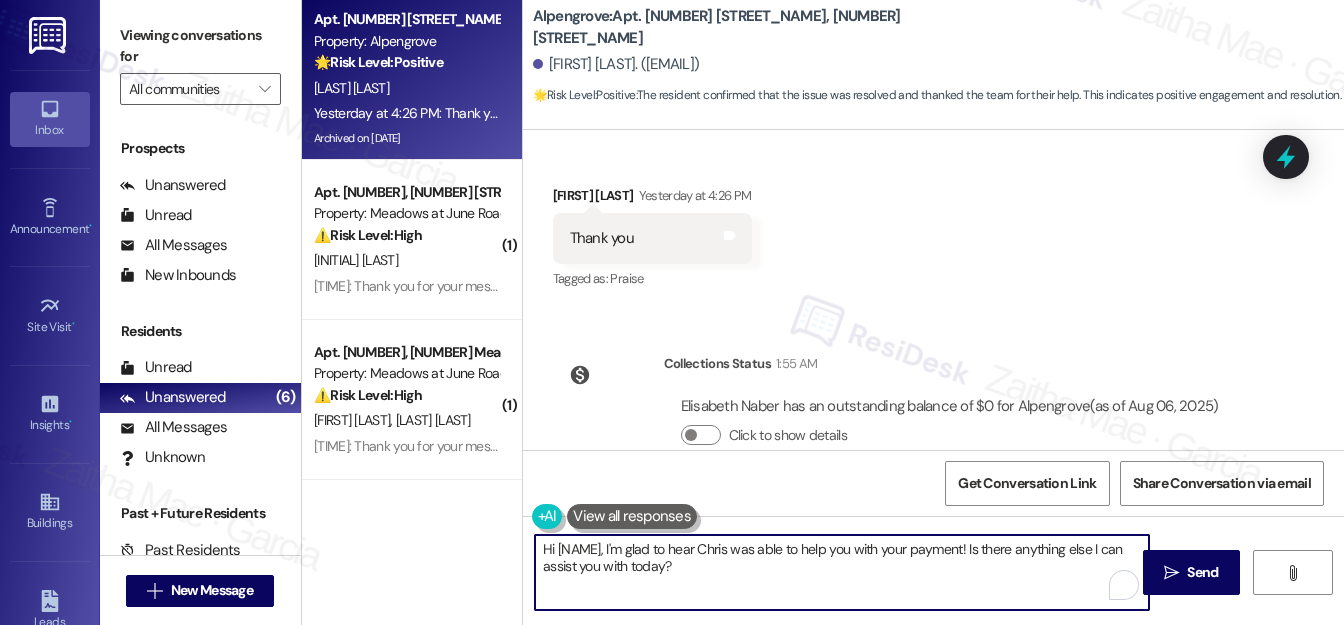 click on "Hi [NAME], I'm glad to hear Chris was able to help you with your payment! Is there anything else I can assist you with today?" at bounding box center [842, 572] 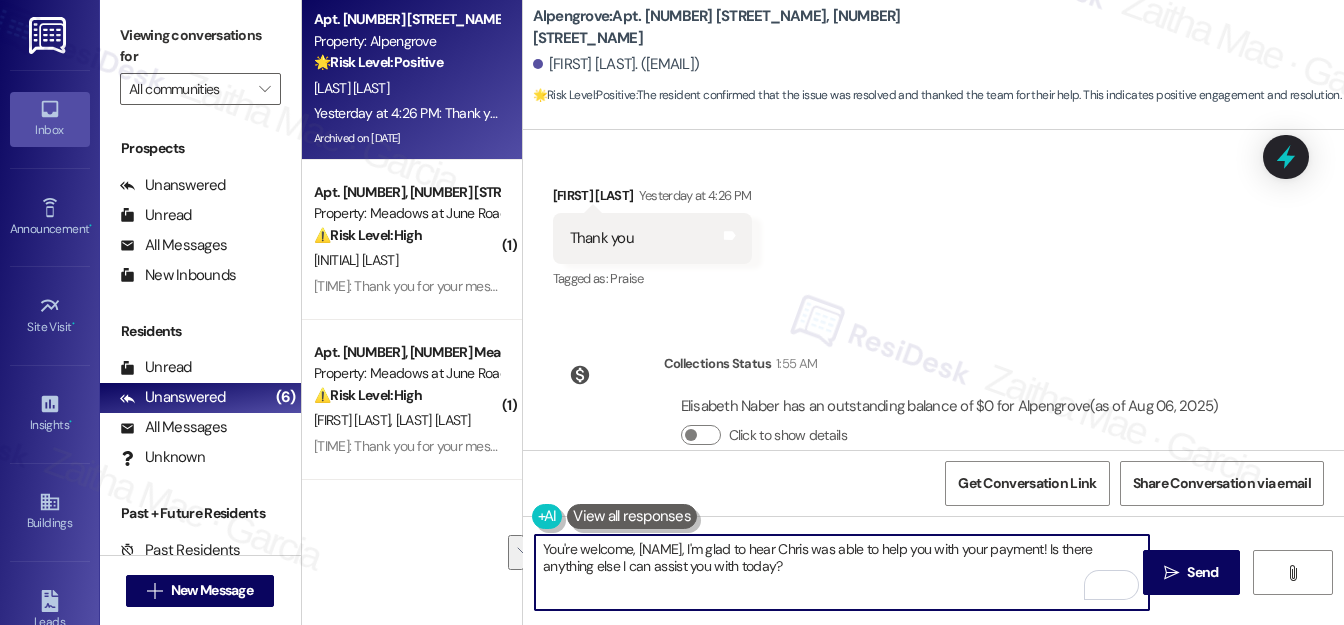 drag, startPoint x: 721, startPoint y: 552, endPoint x: 836, endPoint y: 578, distance: 117.902504 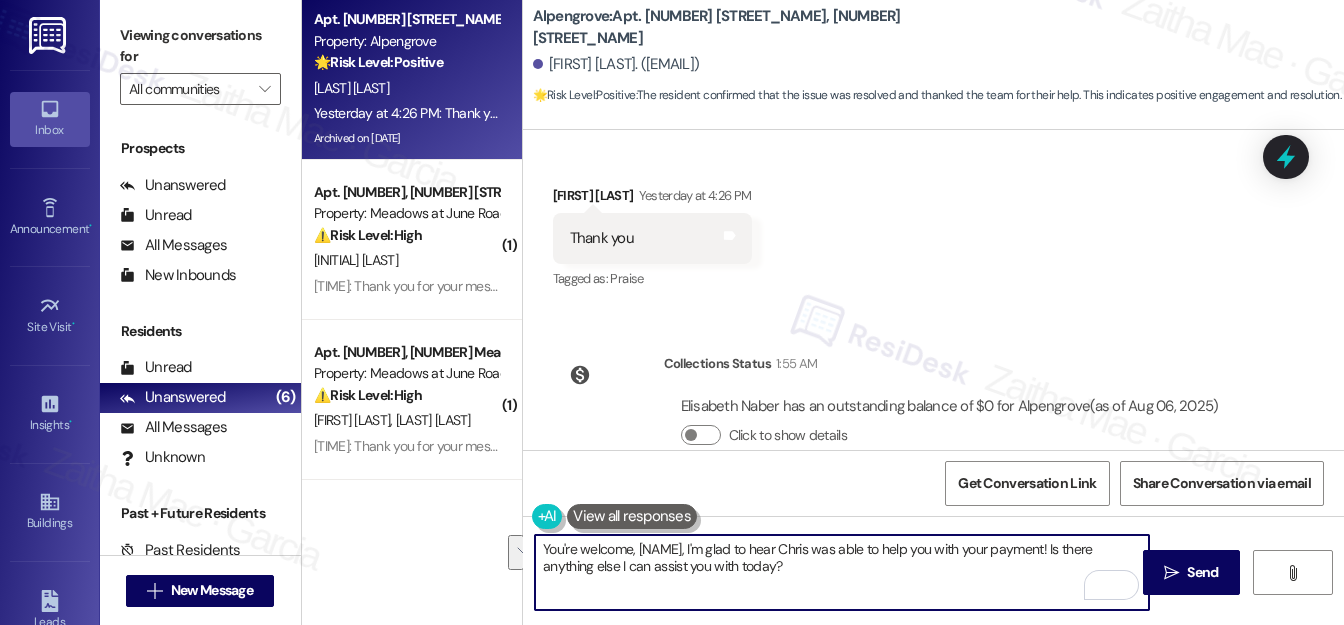 click on "You're welcome, [NAME], I'm glad to hear Chris was able to help you with your payment! Is there anything else I can assist you with today?" at bounding box center (842, 572) 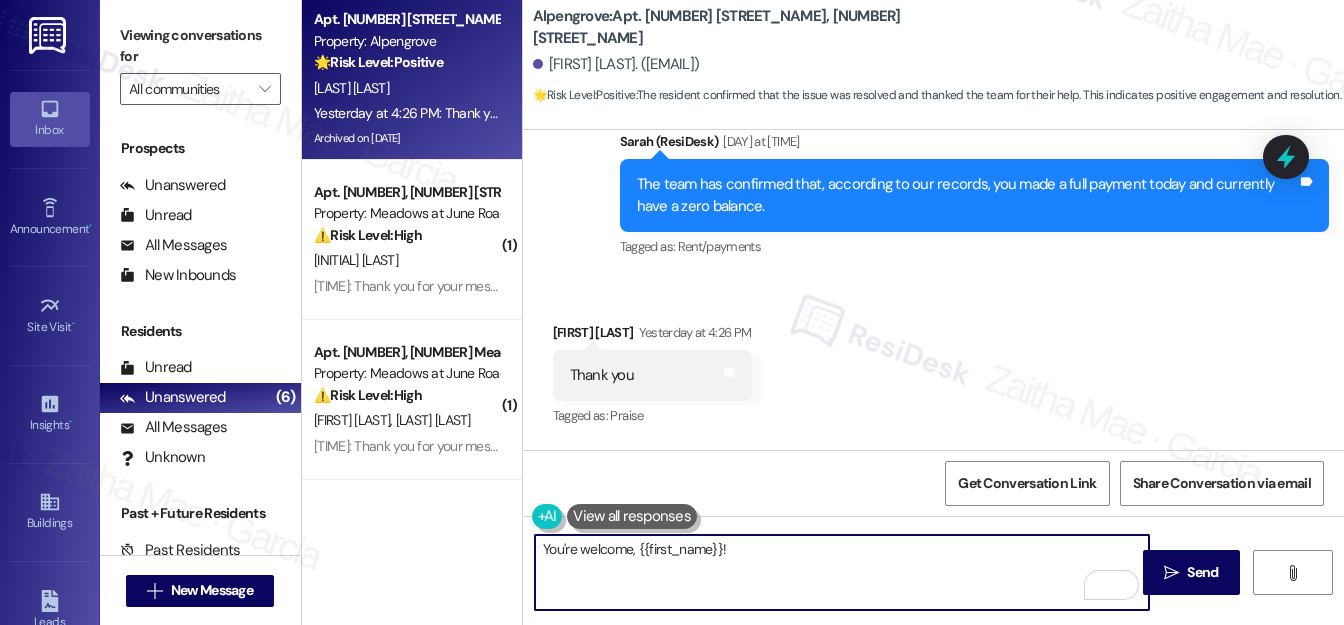 scroll, scrollTop: 5594, scrollLeft: 0, axis: vertical 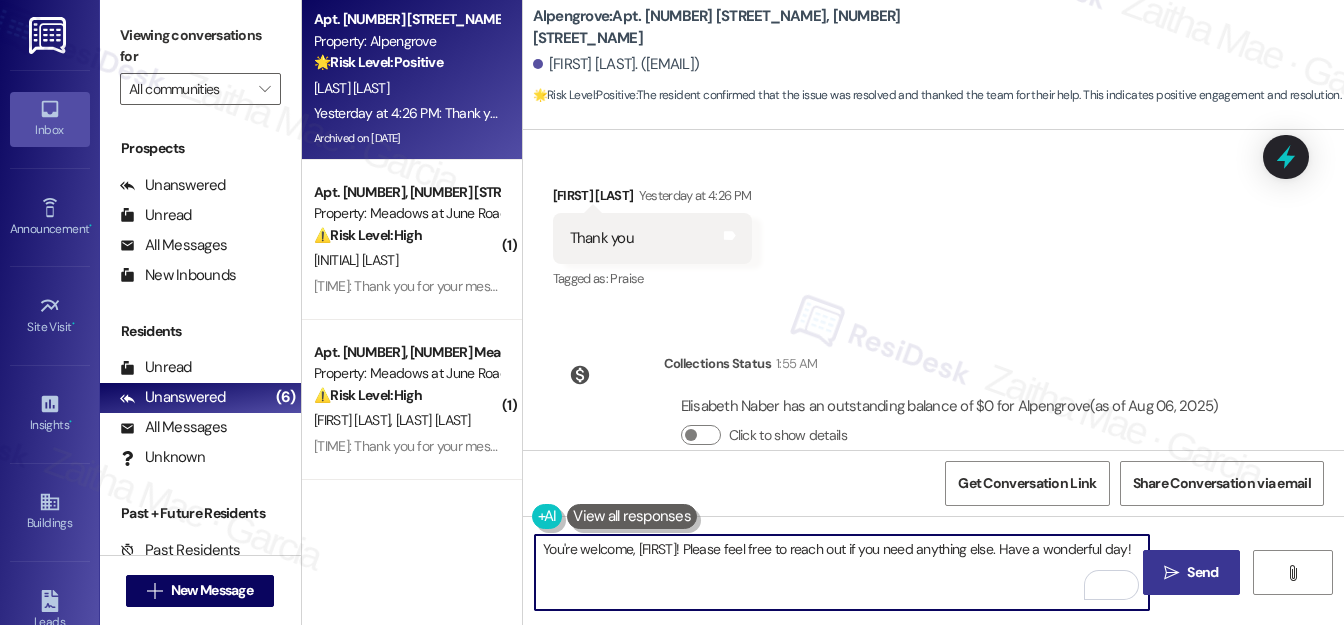 type on "You're welcome, [FIRST]! Please feel free to reach out if you need anything else. Have a wonderful day!" 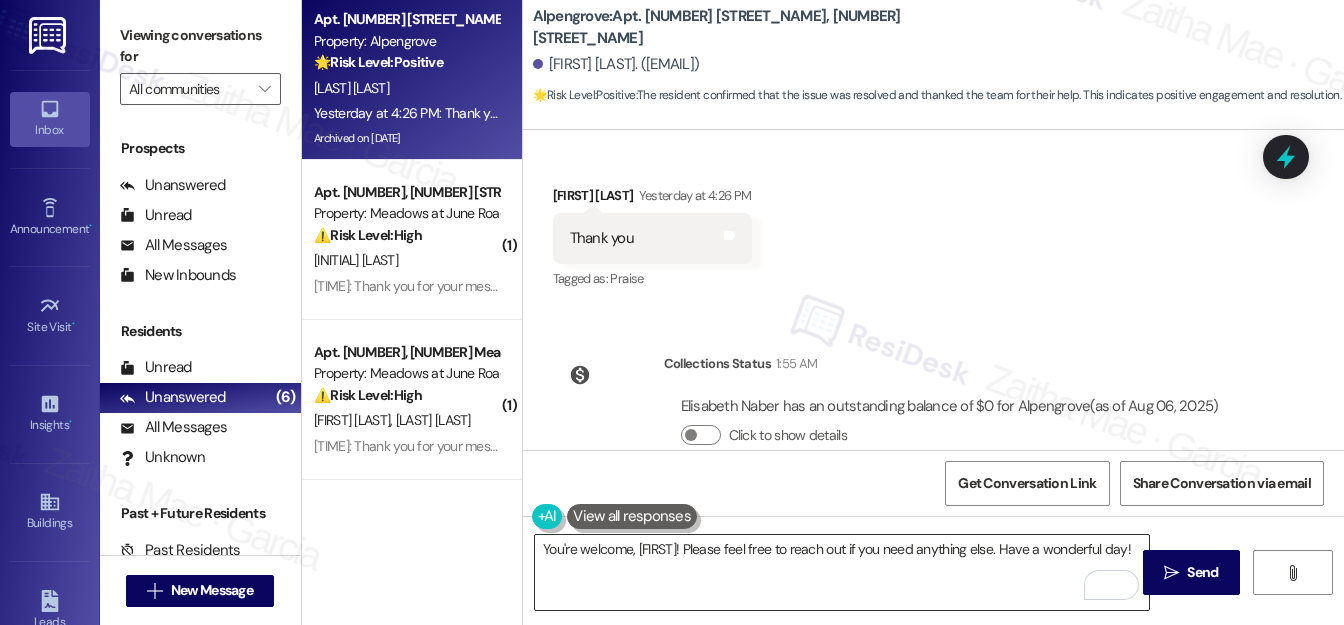 drag, startPoint x: 1200, startPoint y: 556, endPoint x: 1144, endPoint y: 541, distance: 57.974133 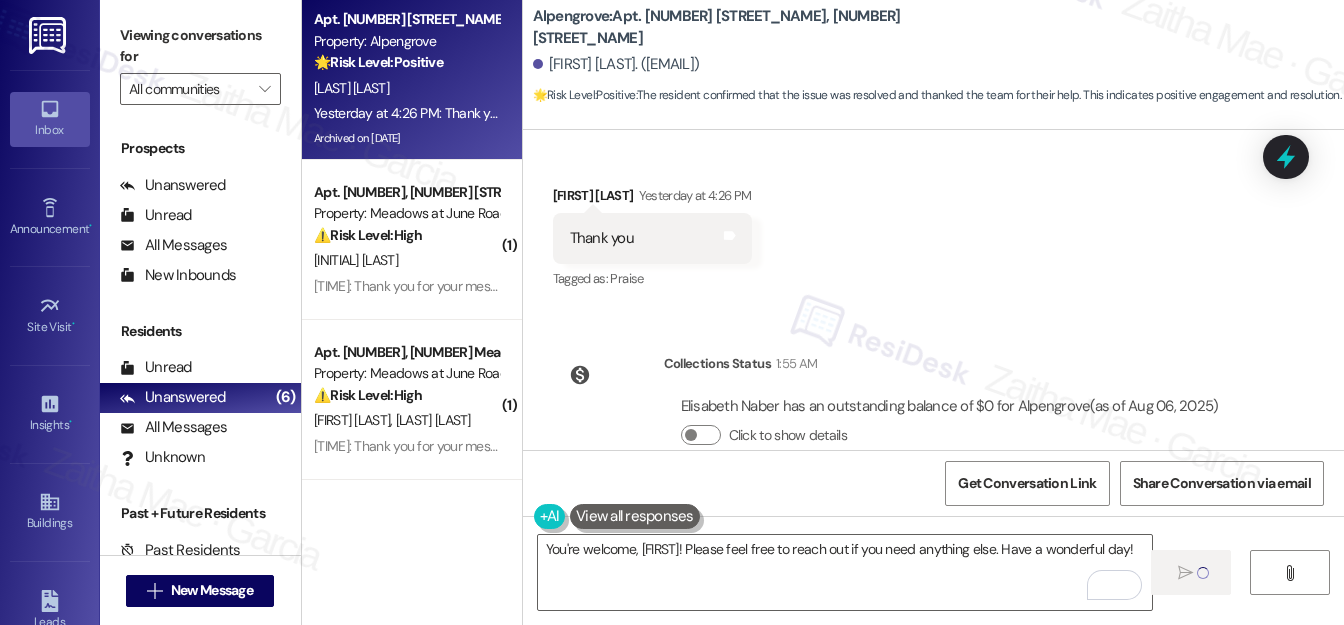 type 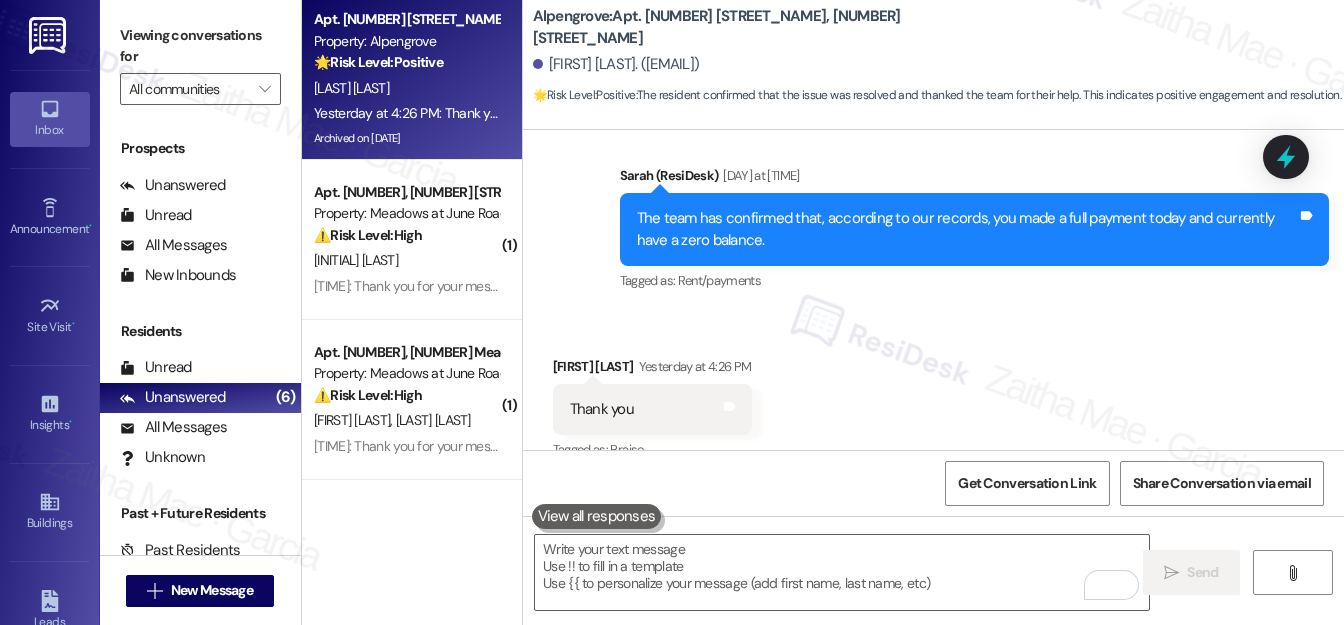 scroll, scrollTop: 5410, scrollLeft: 0, axis: vertical 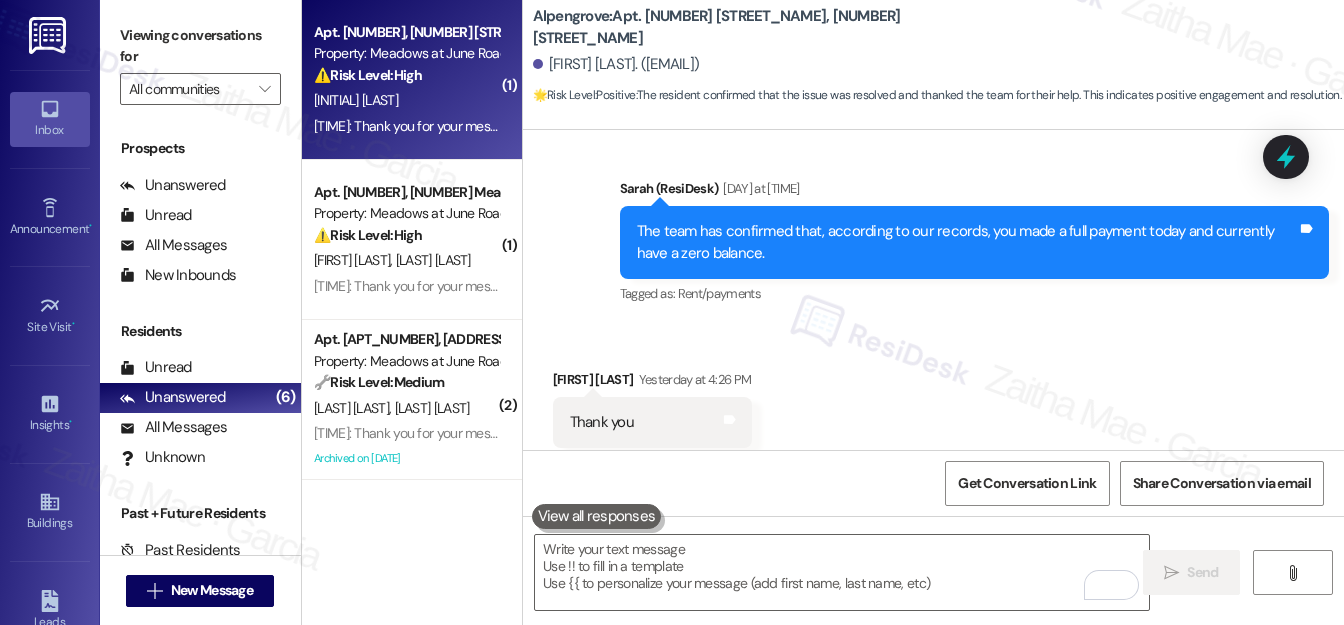 click on "[INITIAL] [LAST]" at bounding box center (406, 100) 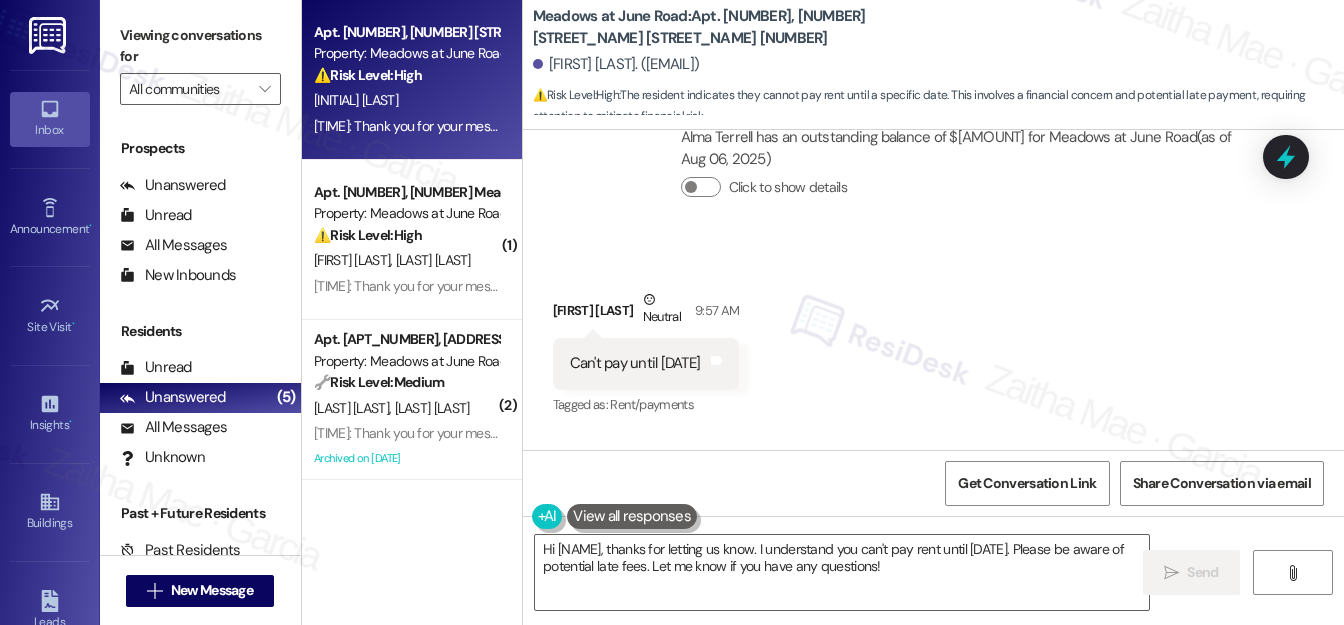 scroll, scrollTop: 9336, scrollLeft: 0, axis: vertical 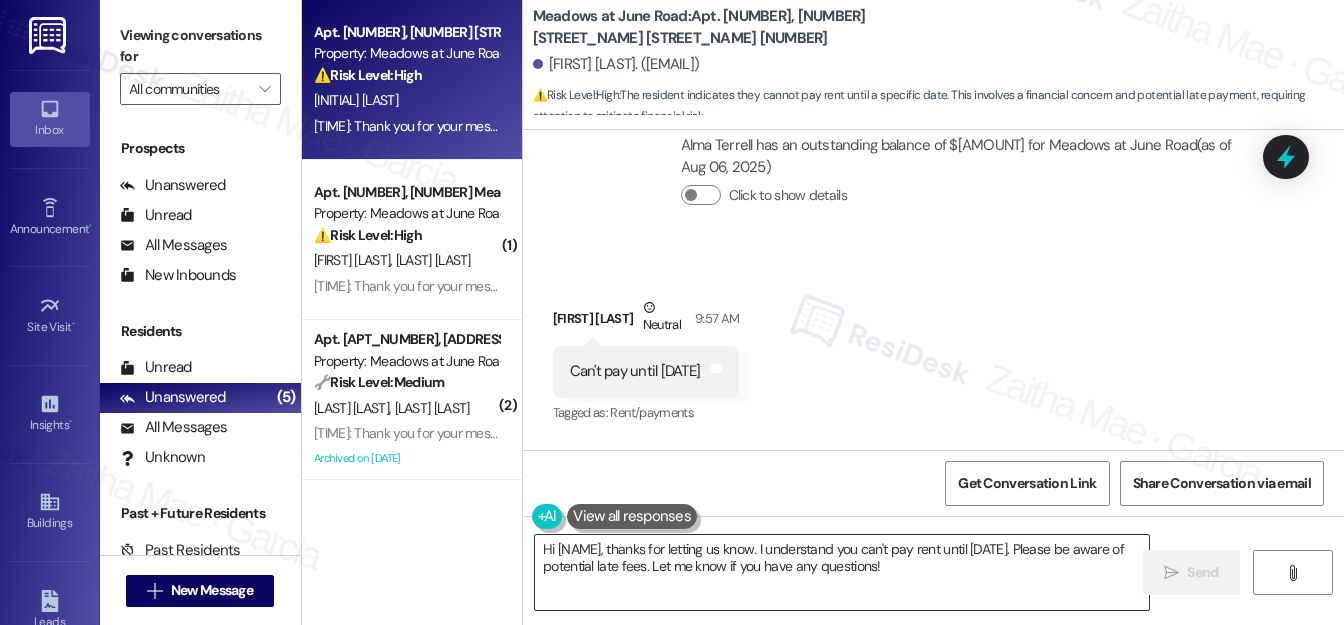 click on "Hi [NAME], thanks for letting us know. I understand you can't pay rent until [DATE]. Please be aware of potential late fees. Let me know if you have any questions!" at bounding box center (842, 572) 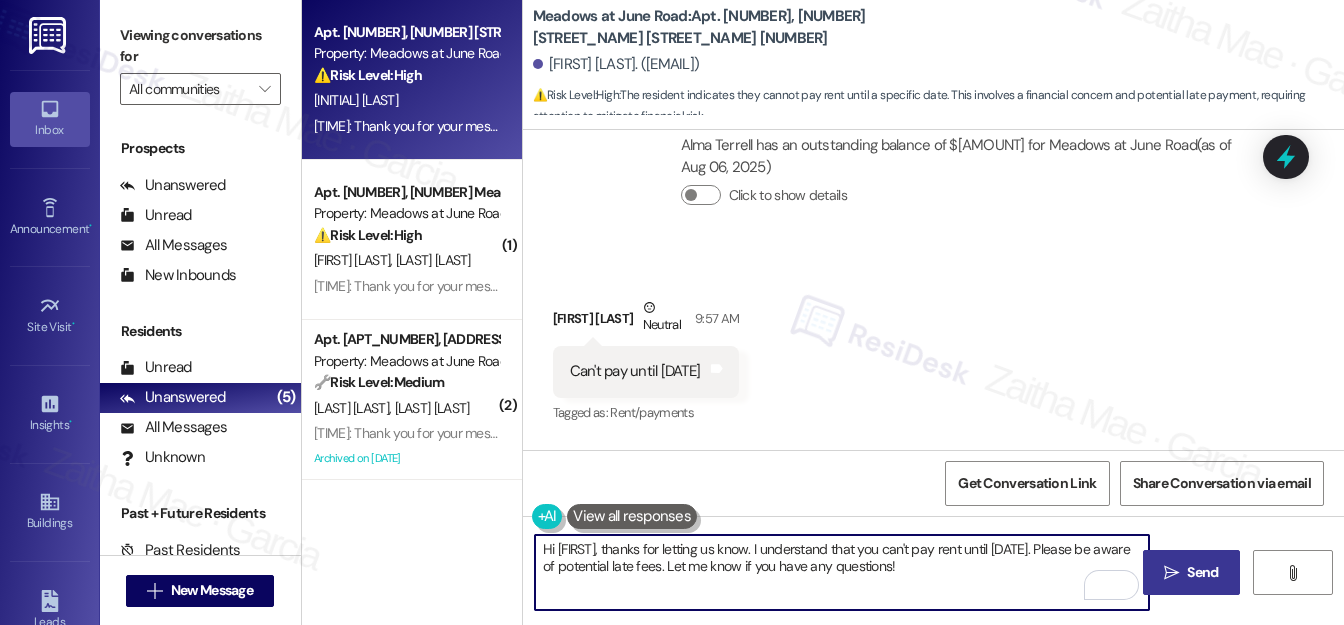 type on "Hi [FIRST], thanks for letting us know. I understand that you can't pay rent until [DATE]. Please be aware of potential late fees. Let me know if you have any questions!" 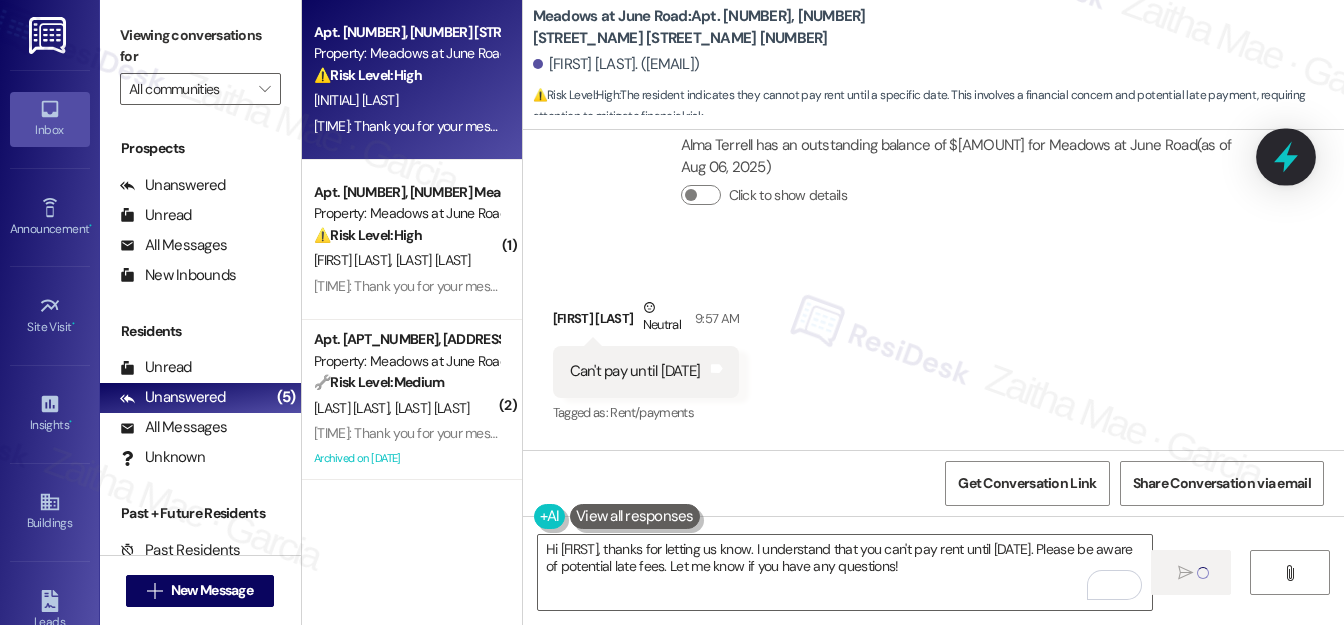type 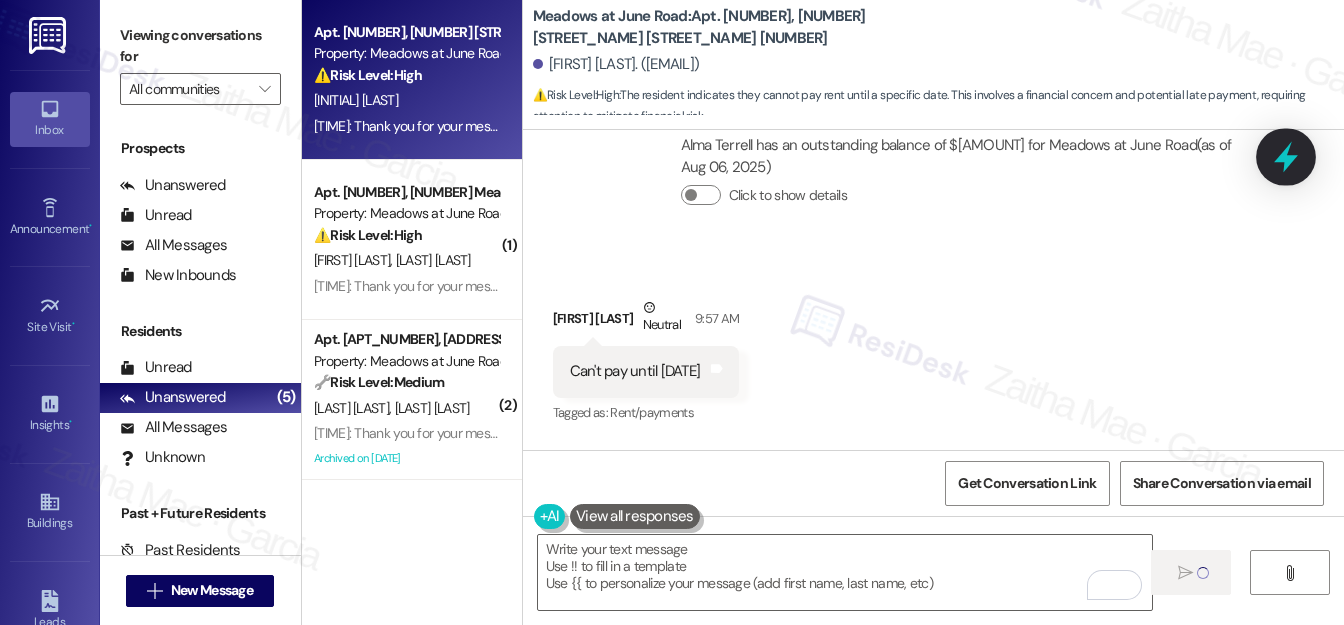 scroll, scrollTop: 9327, scrollLeft: 0, axis: vertical 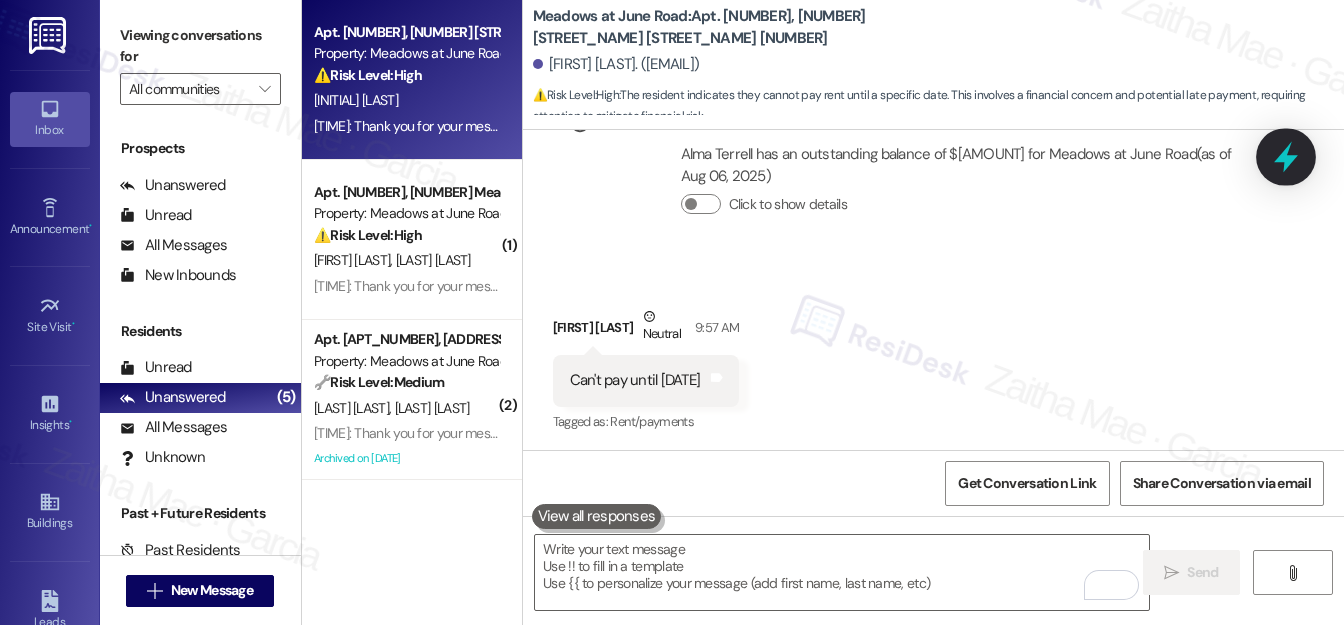click 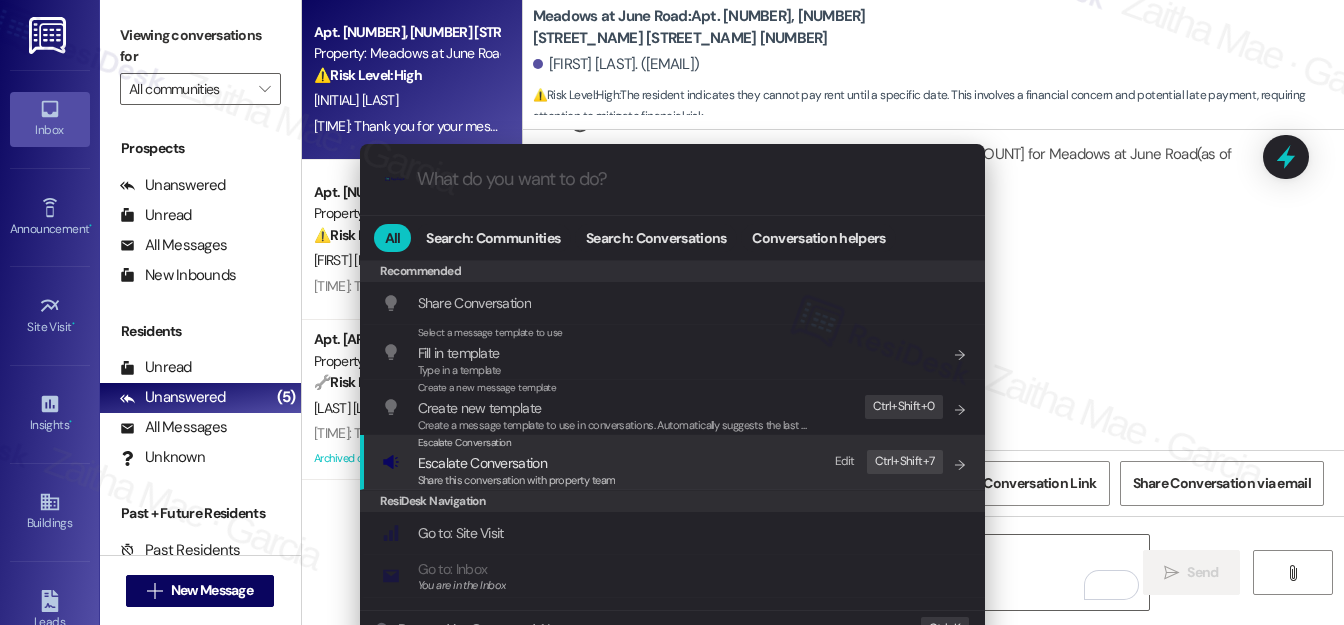 click on "Escalate Conversation" at bounding box center (482, 463) 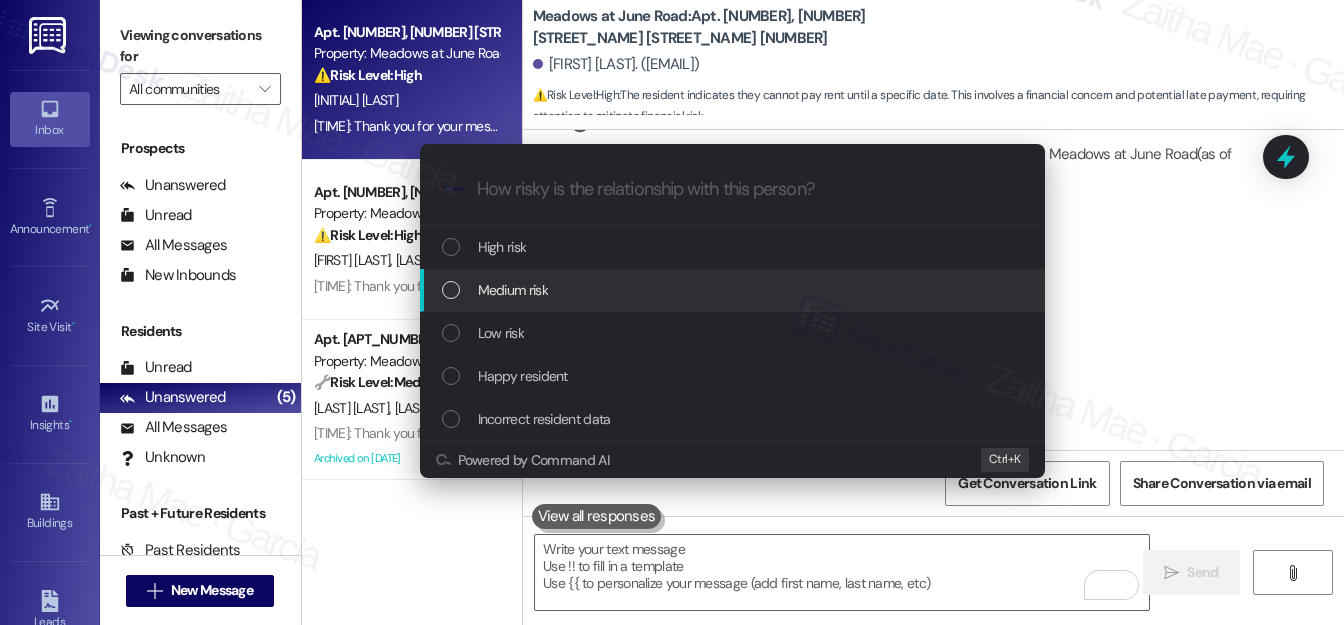 click on "Medium risk" at bounding box center [734, 290] 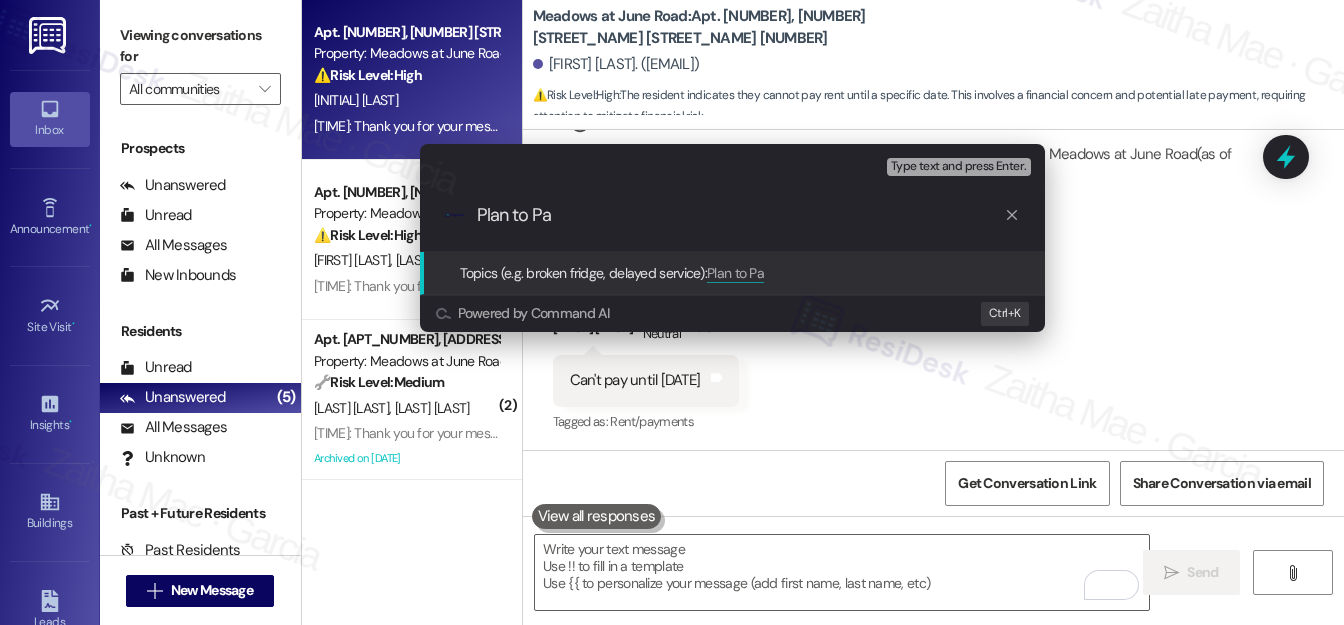 type on "Plan to Pay" 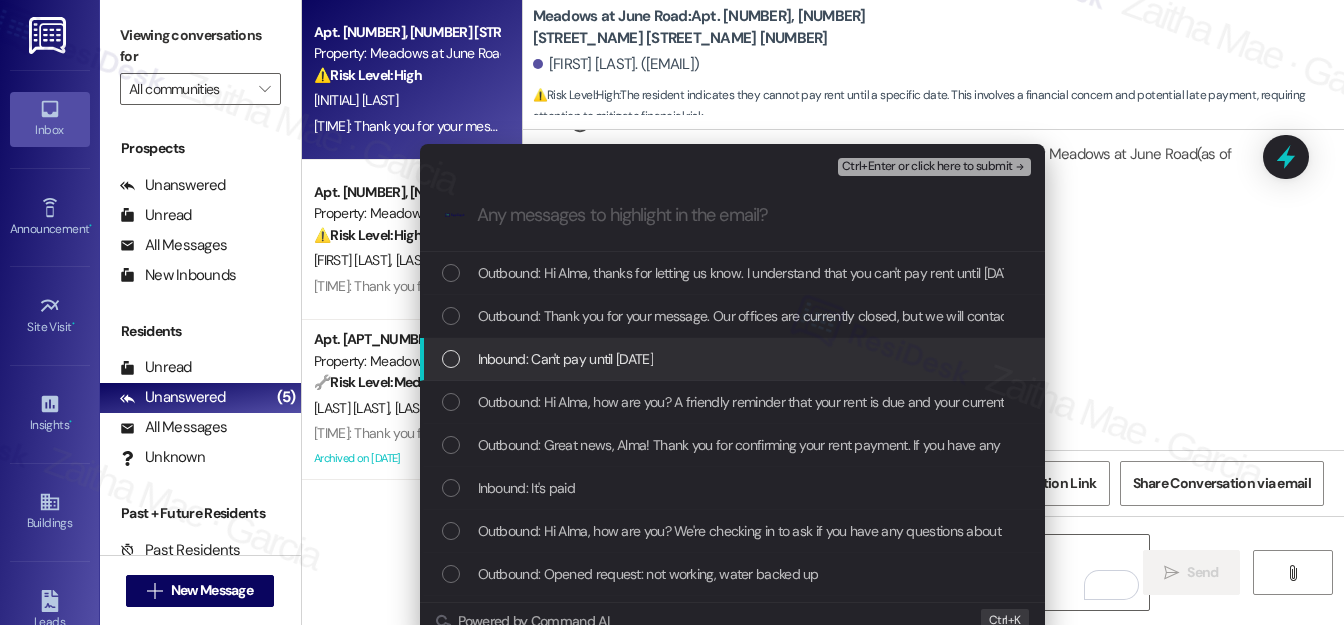 click at bounding box center (451, 359) 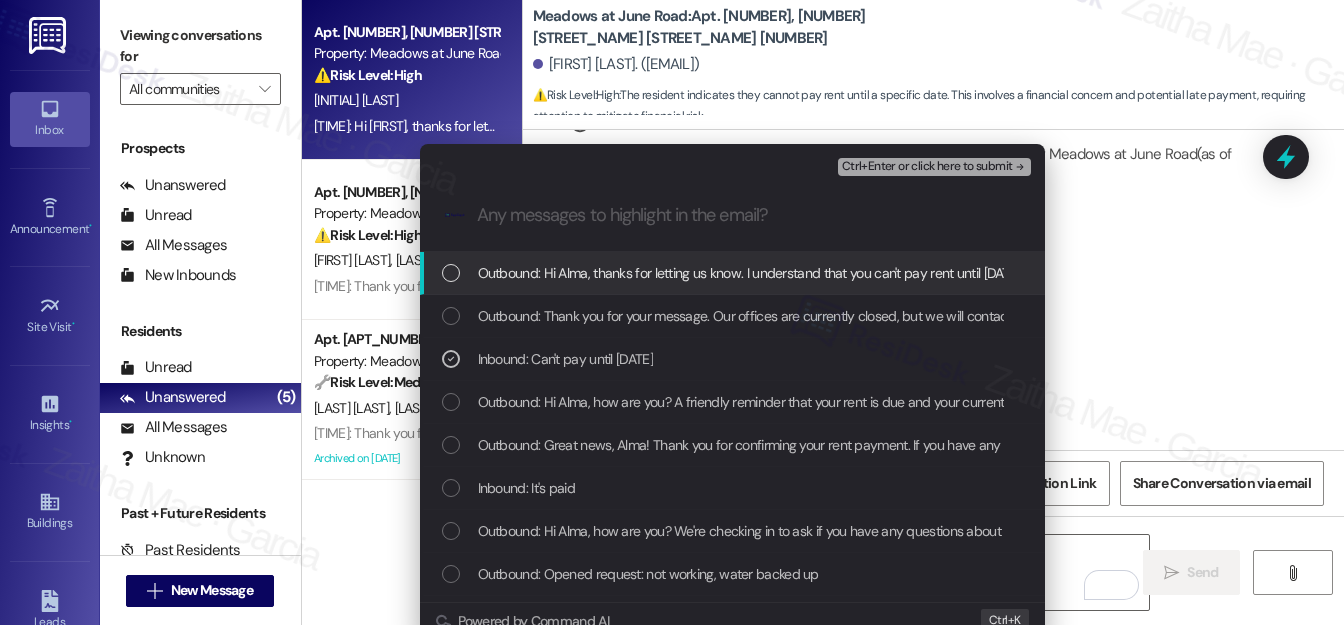 click on "Ctrl+Enter or click here to submit" at bounding box center (927, 167) 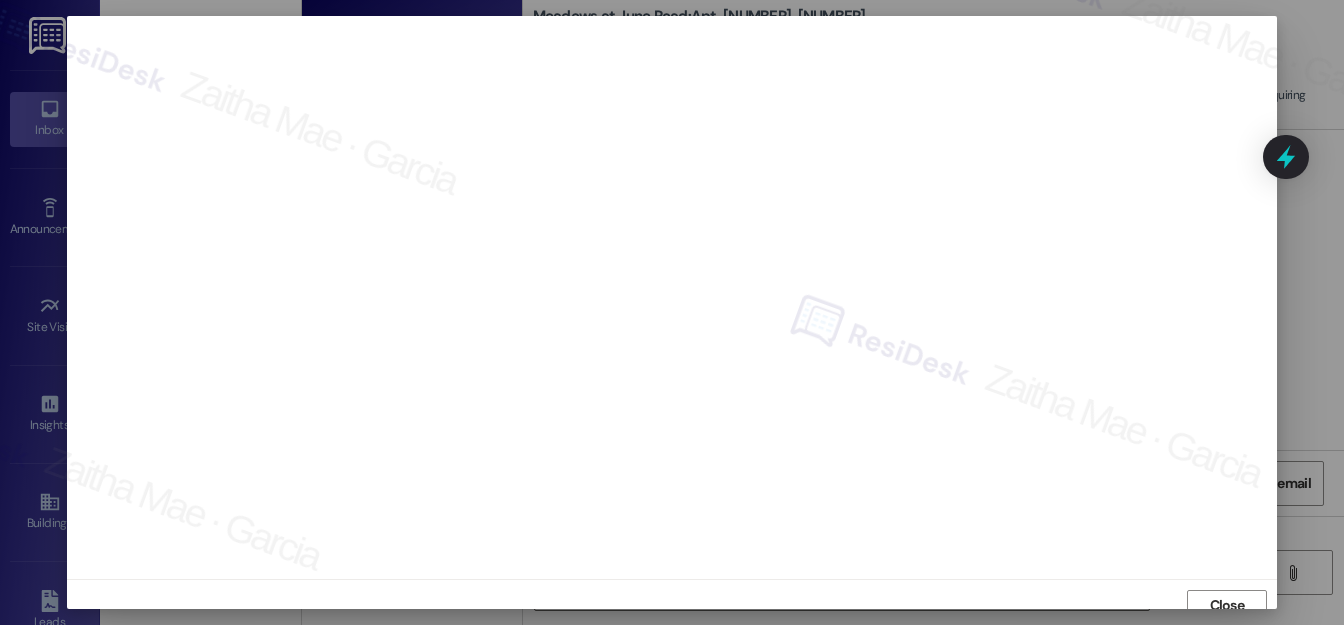 scroll, scrollTop: 12, scrollLeft: 0, axis: vertical 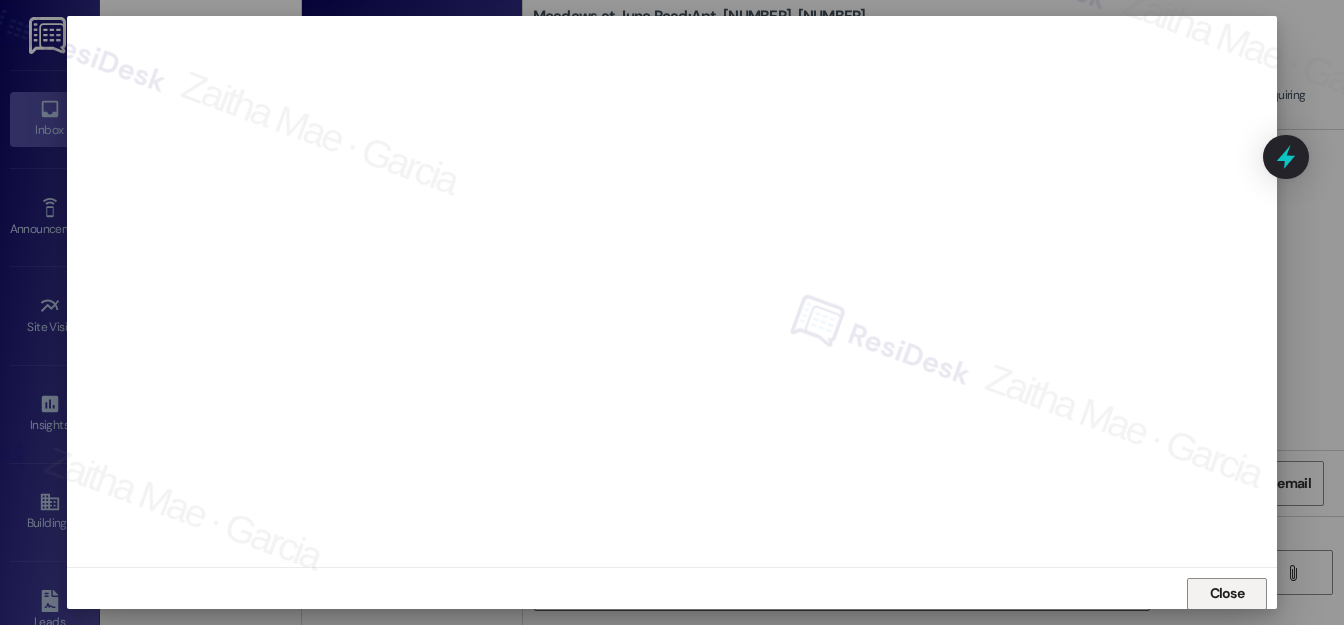 click on "Close" at bounding box center (1227, 593) 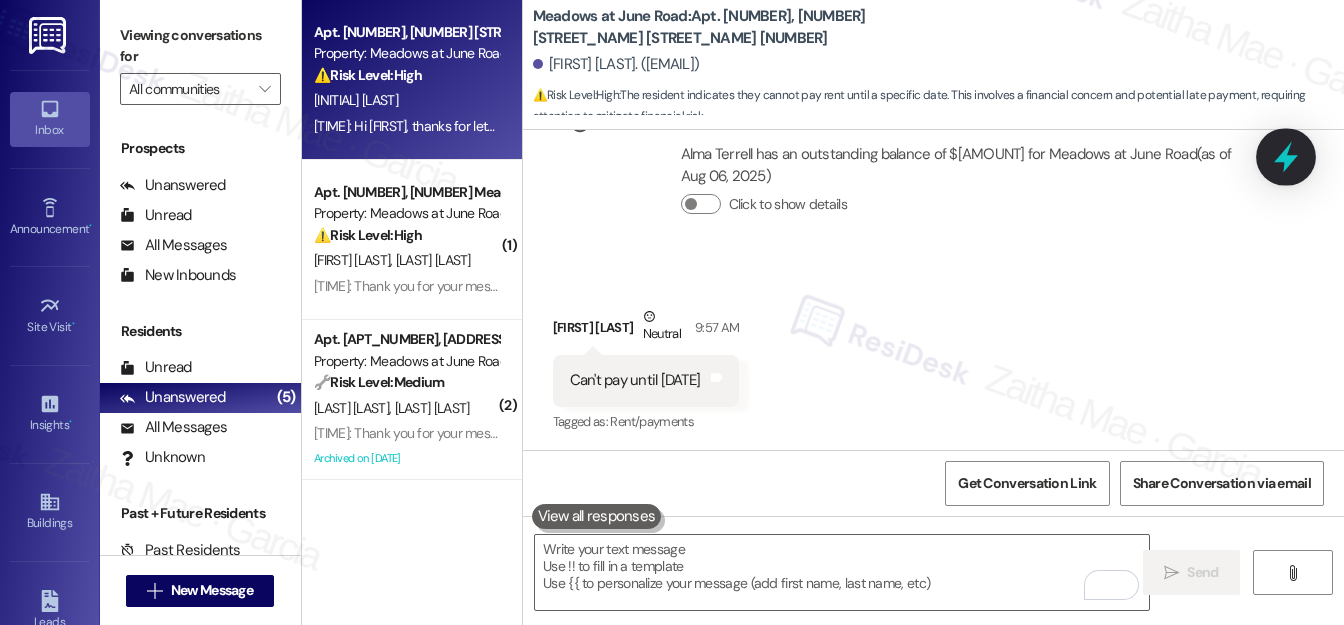 click 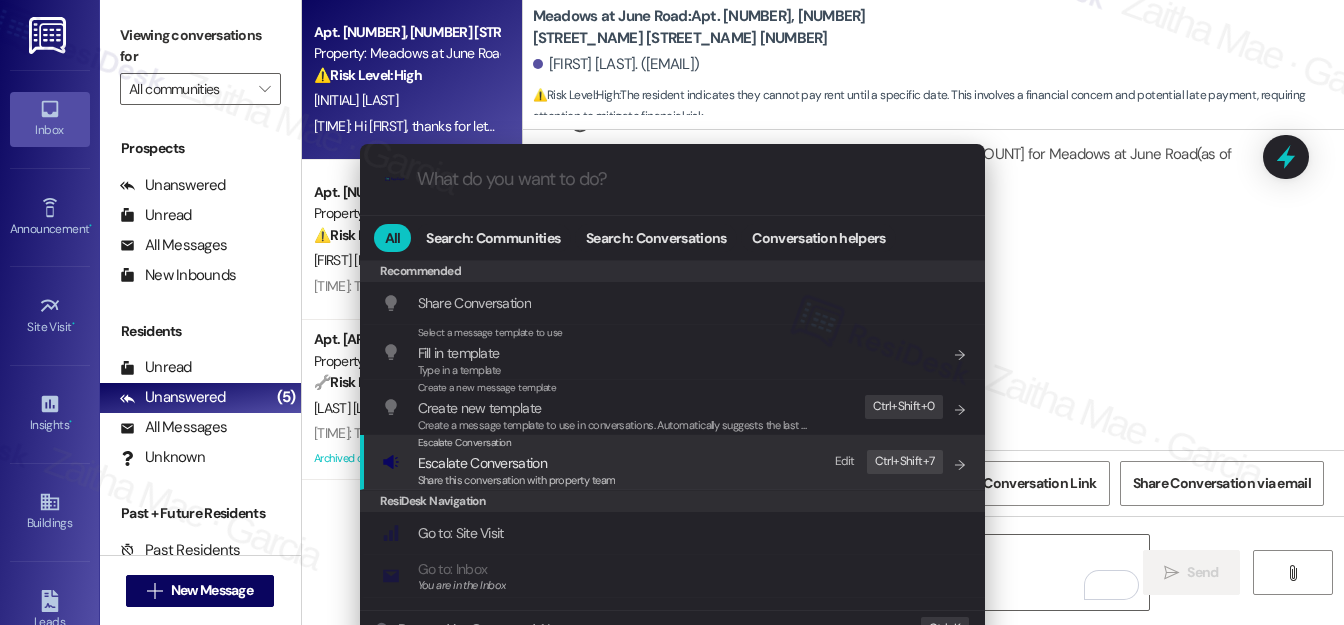 click on "Escalate Conversation" at bounding box center [482, 463] 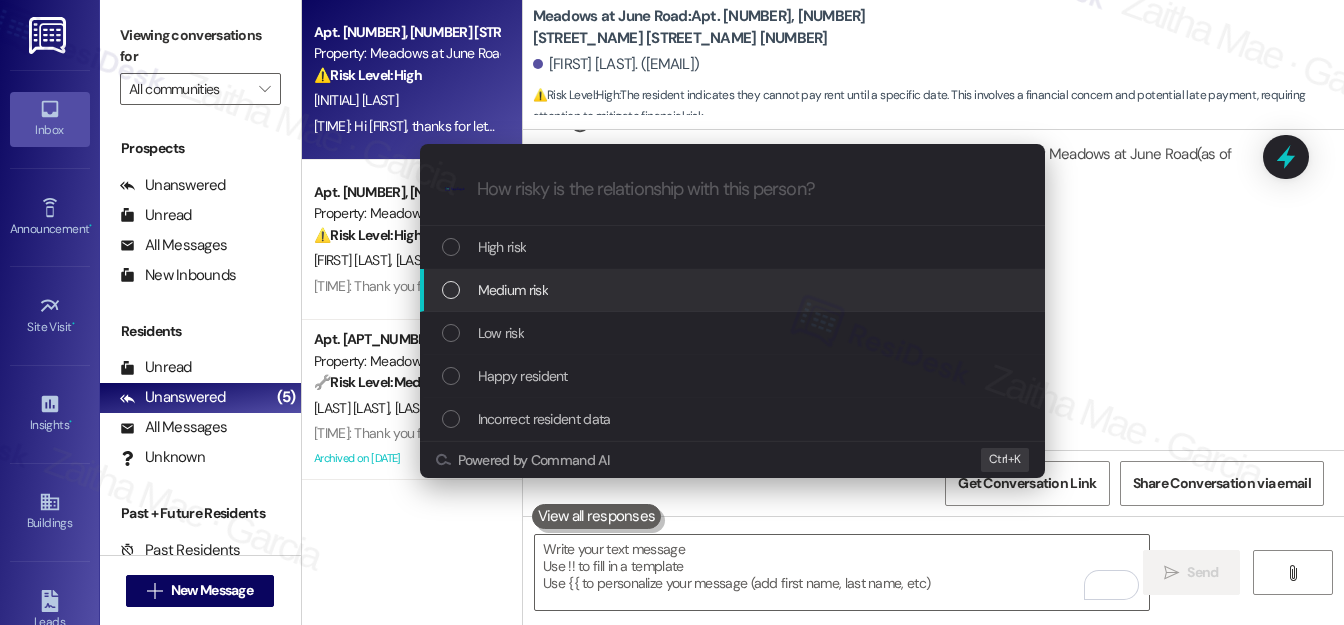 click on "Medium risk" at bounding box center (513, 290) 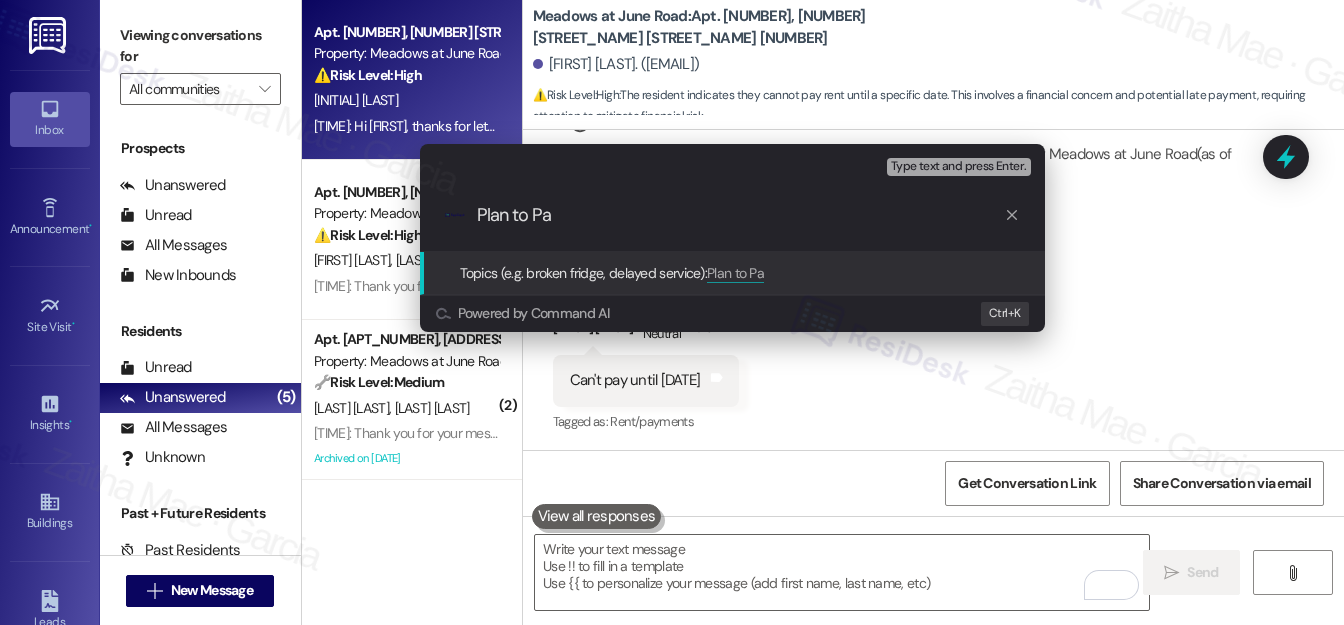type on "Plan to Pay" 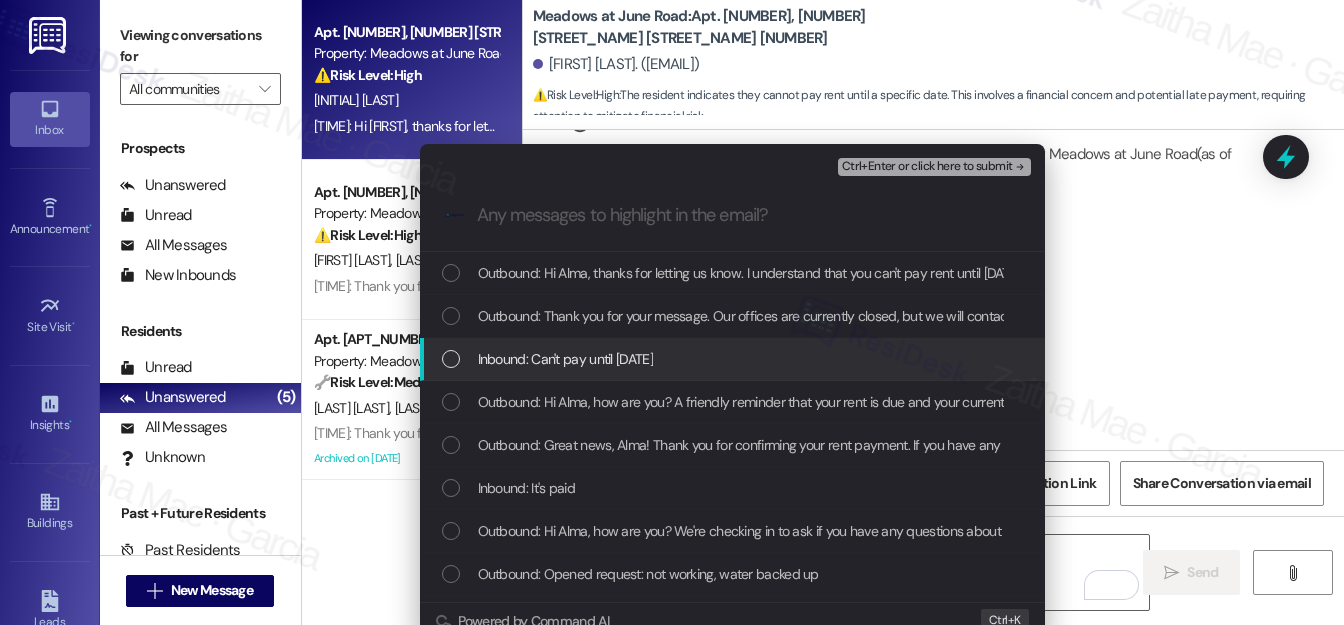 click at bounding box center (451, 359) 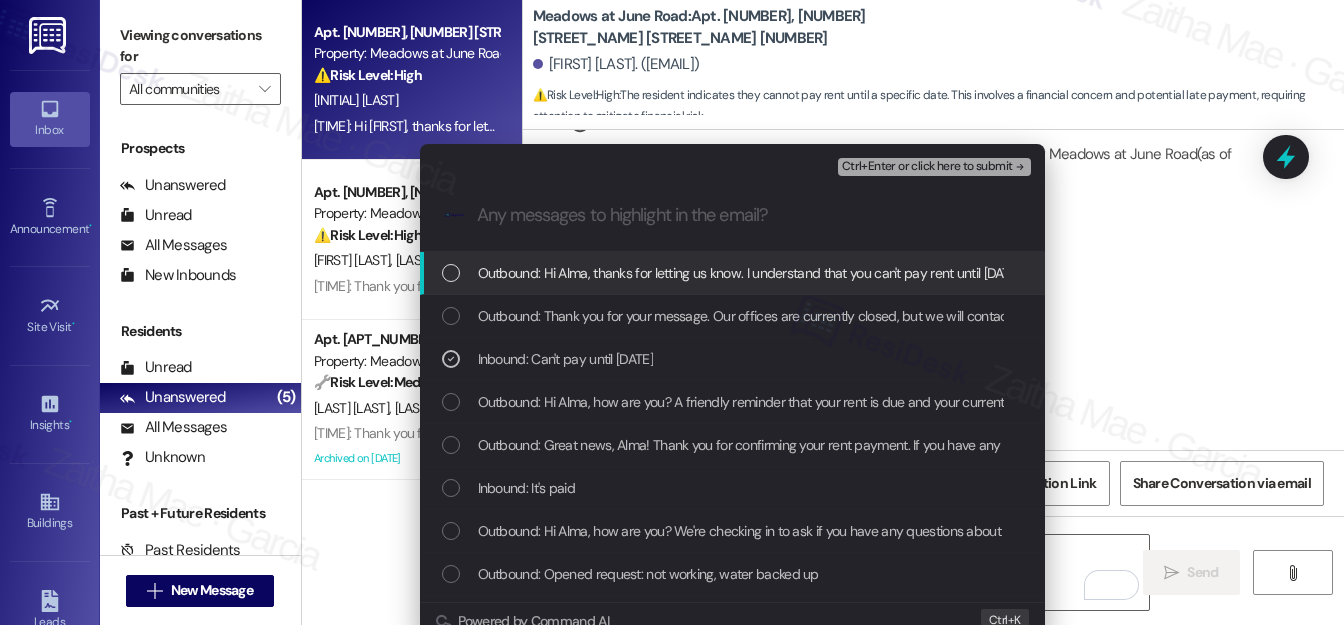 click on "Ctrl+Enter or click here to submit" at bounding box center [927, 167] 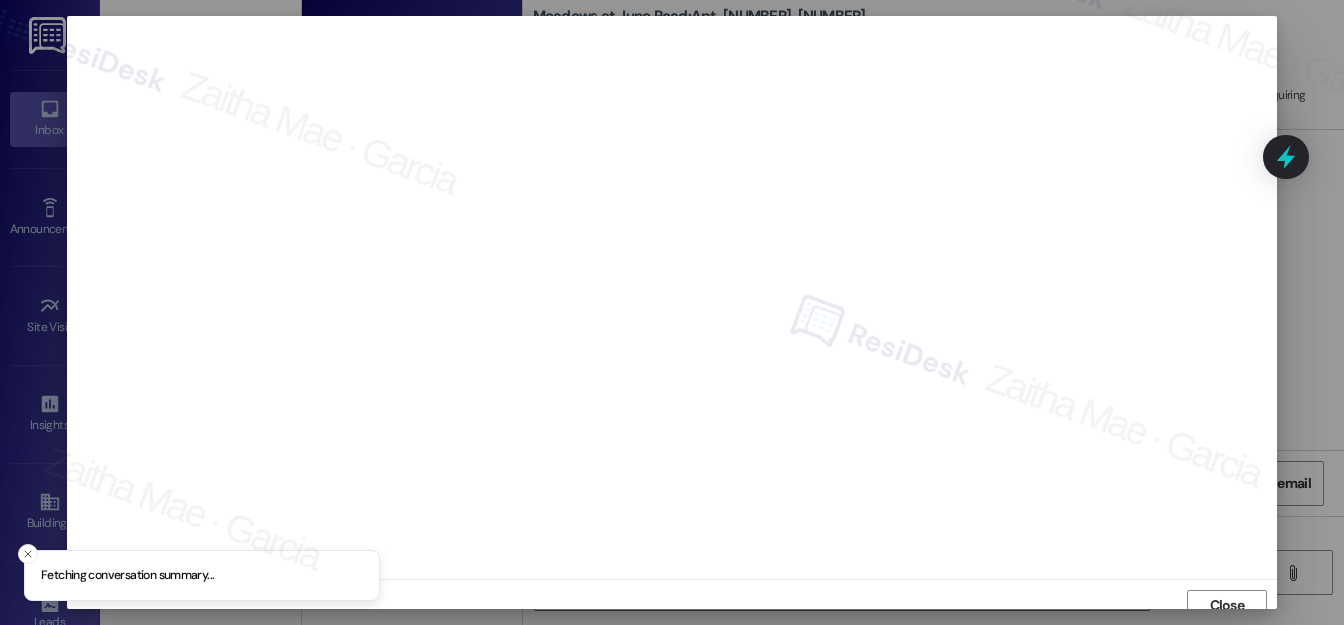 scroll, scrollTop: 12, scrollLeft: 0, axis: vertical 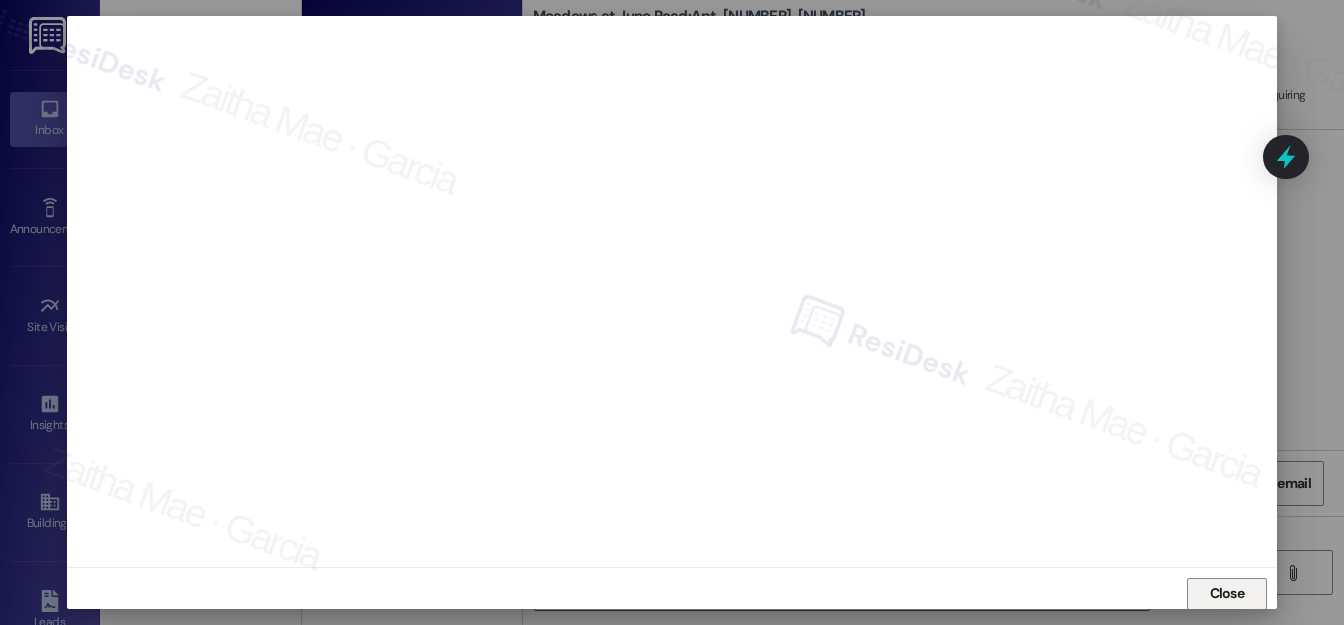 click on "Close" at bounding box center [1227, 593] 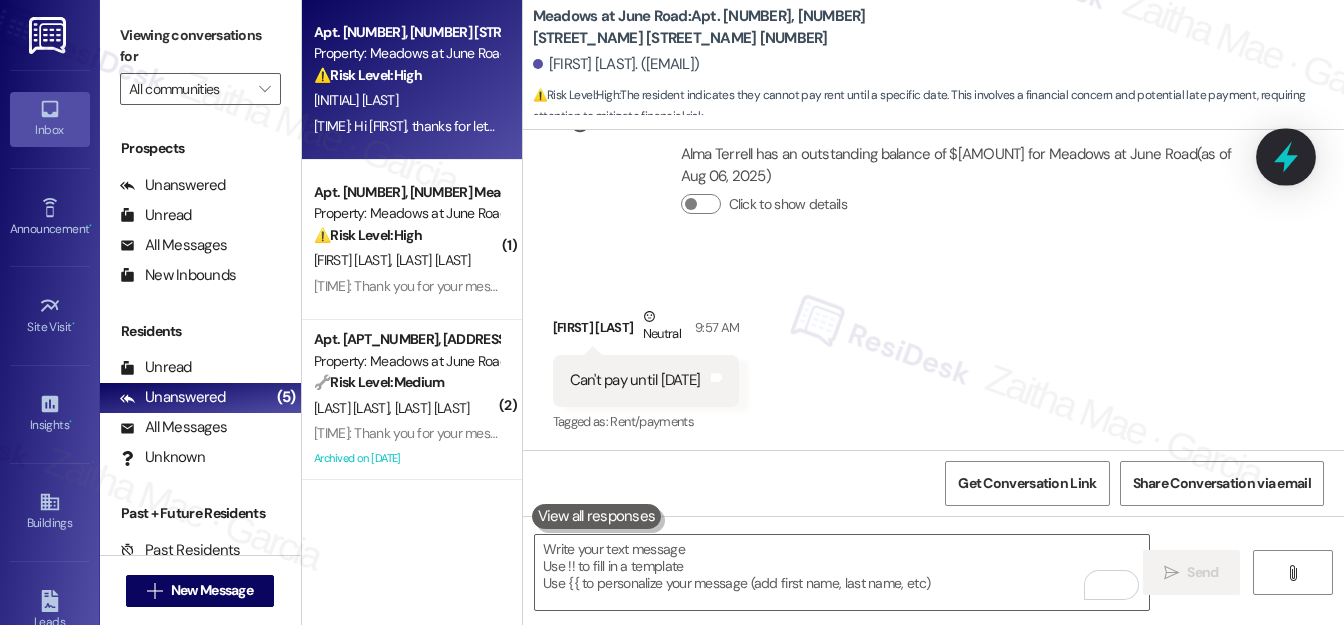 click 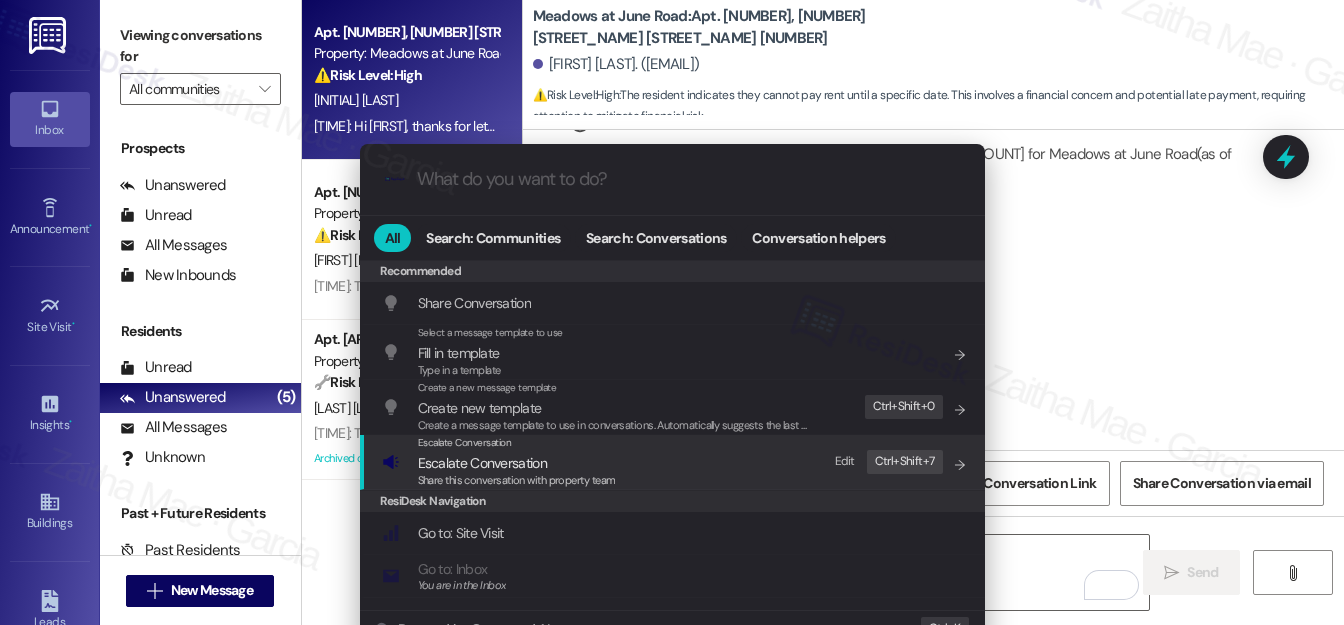 click on "Escalate Conversation" at bounding box center (482, 463) 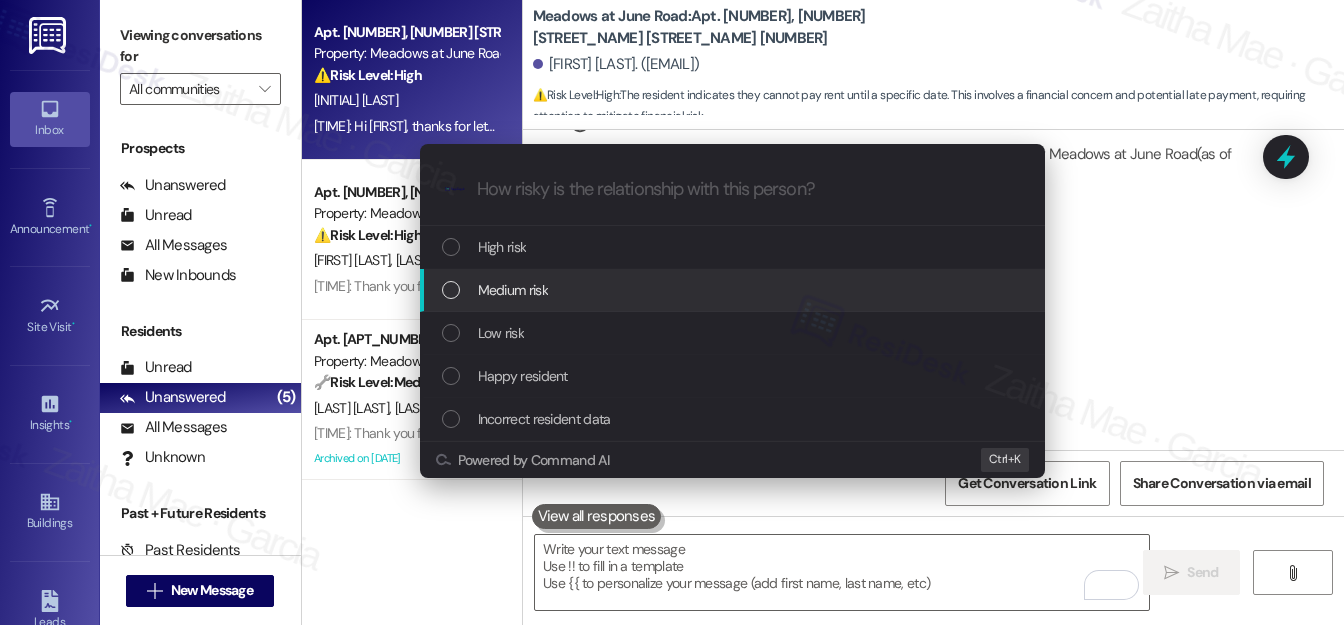 click on "Medium risk" at bounding box center [513, 290] 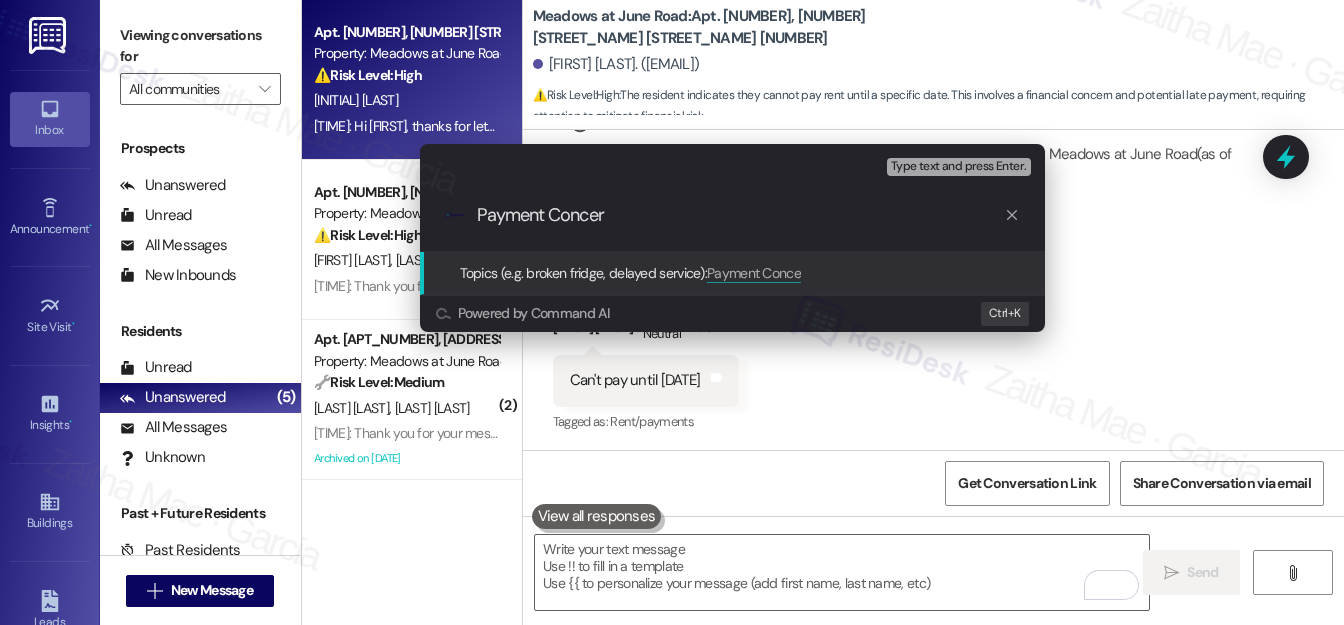 type on "Payment Concern" 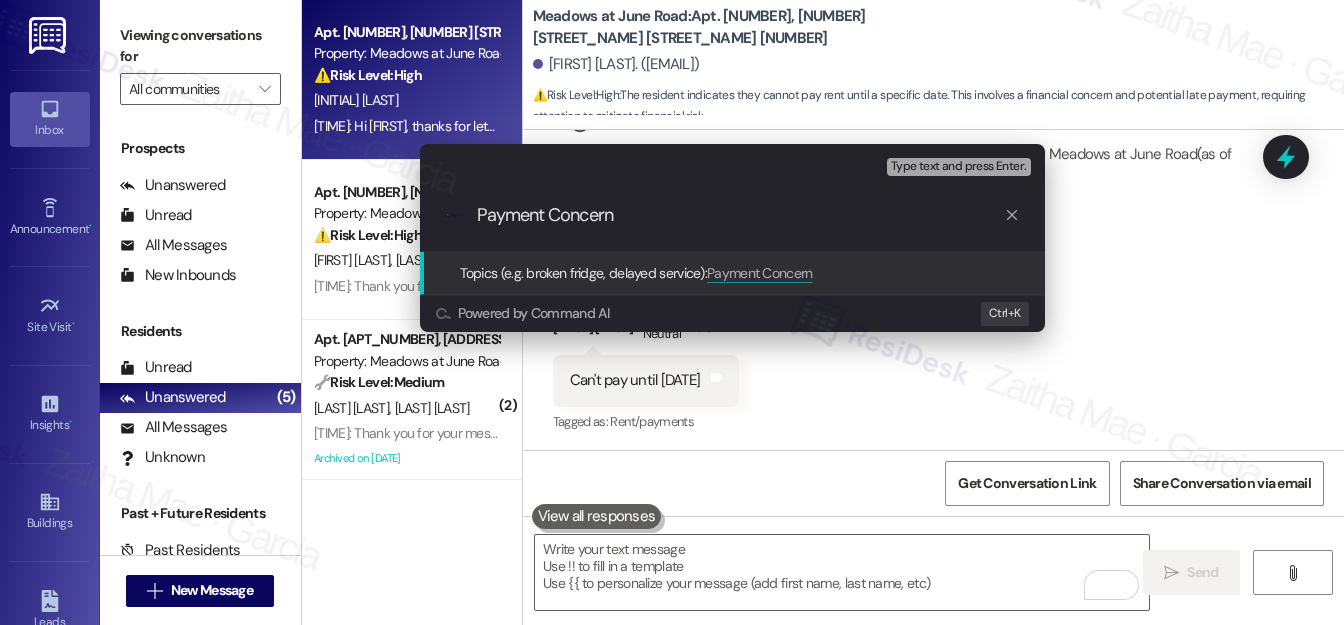 type 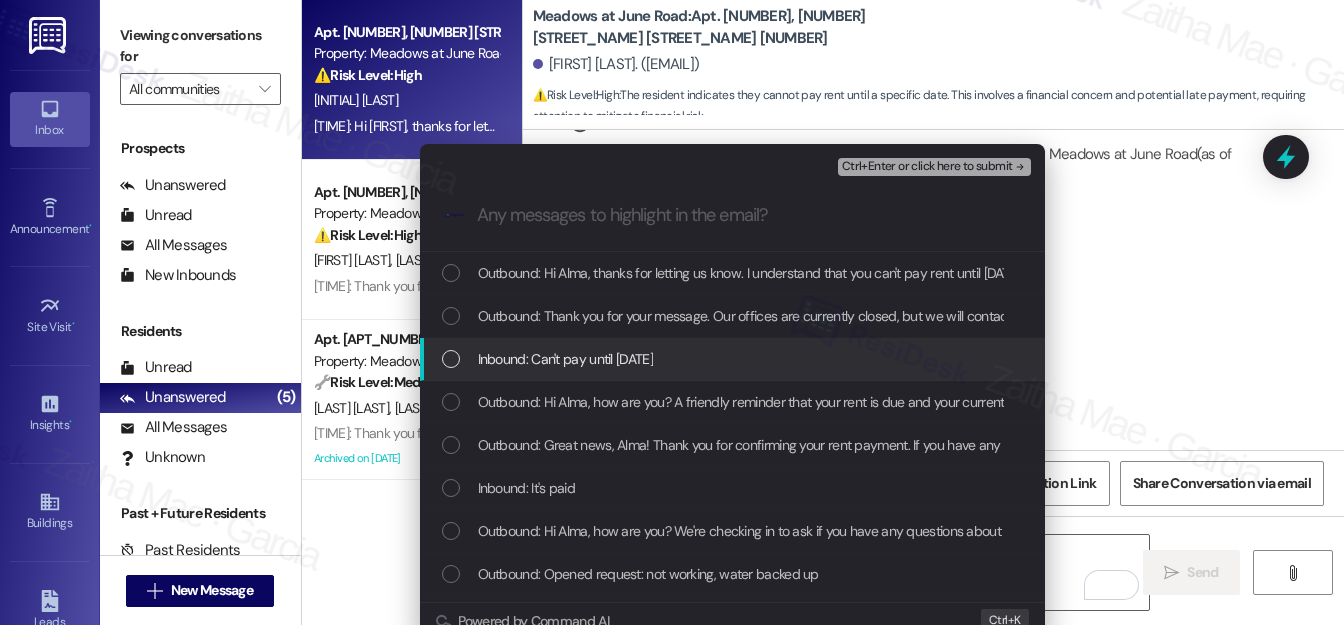 click at bounding box center (451, 359) 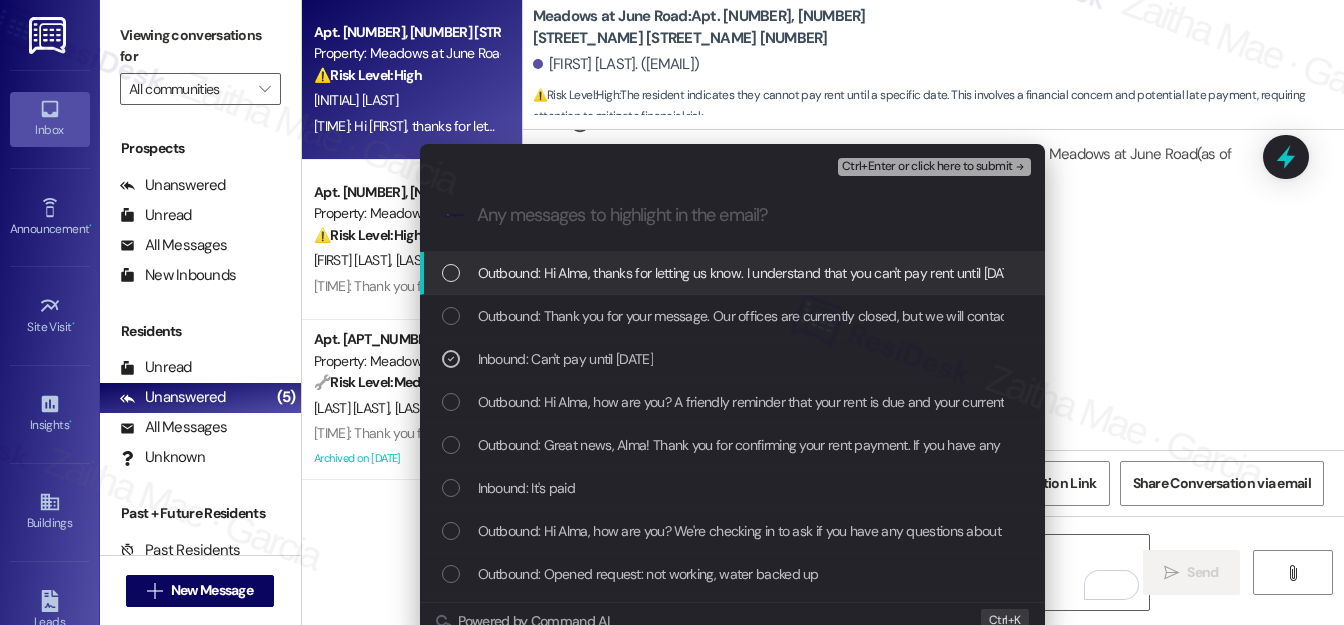 click on "Ctrl+Enter or click here to submit" at bounding box center (927, 167) 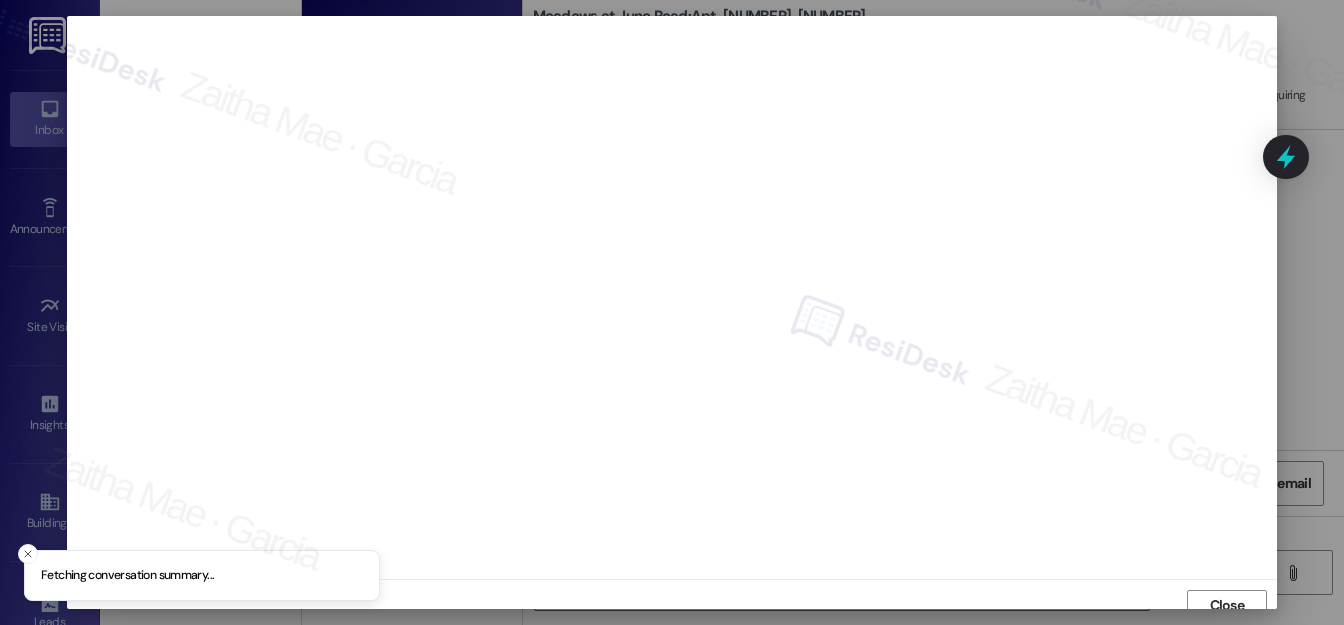 scroll, scrollTop: 12, scrollLeft: 0, axis: vertical 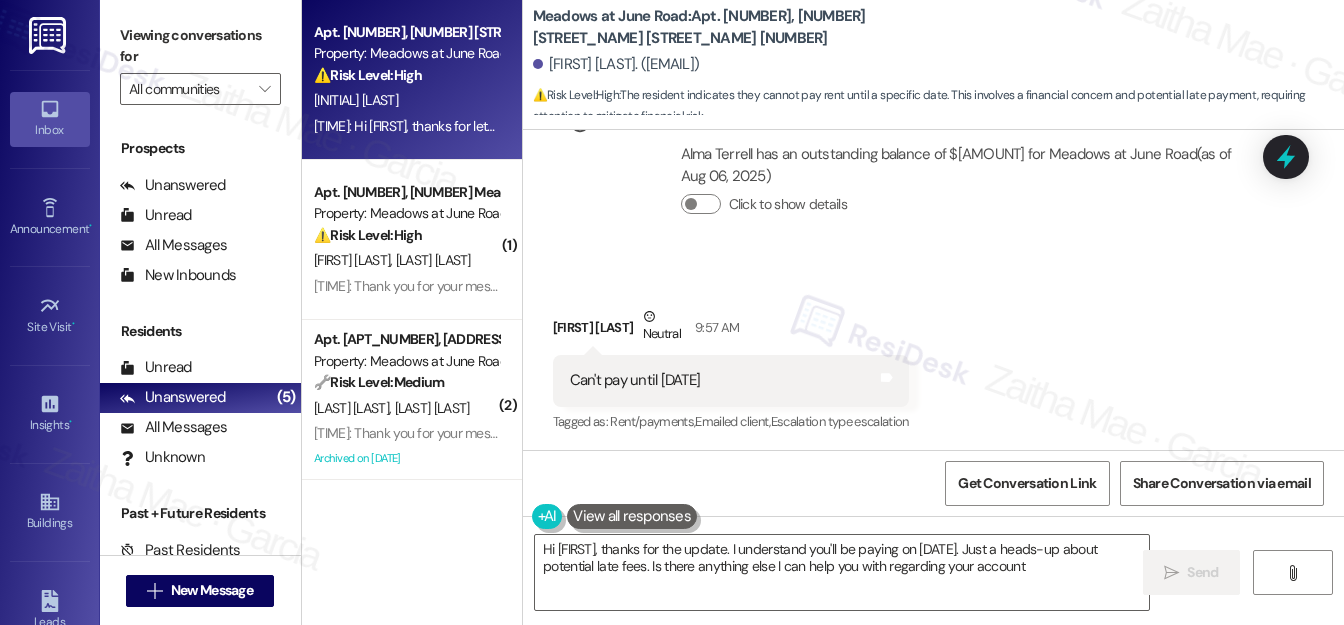 type on "Hi {{first_name}}, thanks for the update. I understand you'll be paying on 8/13. Just a heads-up about potential late fees. Is there anything else I can help you with regarding your account?" 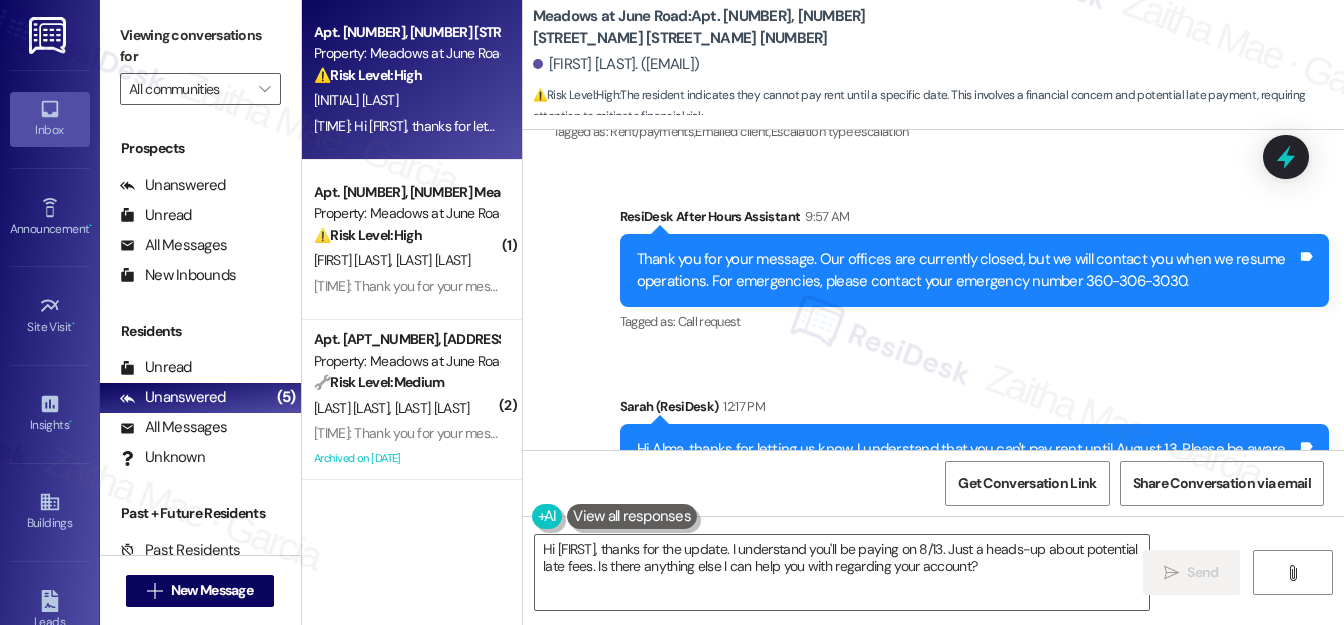 scroll, scrollTop: 9435, scrollLeft: 0, axis: vertical 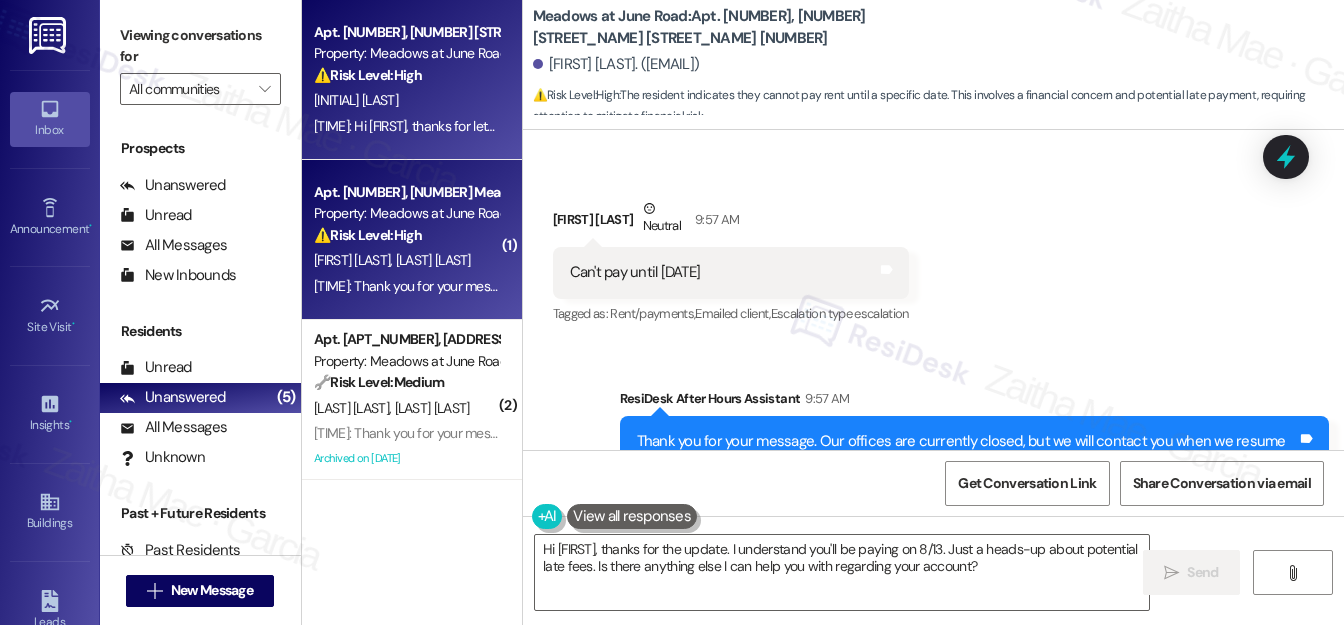 click on "N. Avalos J. Benitez" at bounding box center (406, 260) 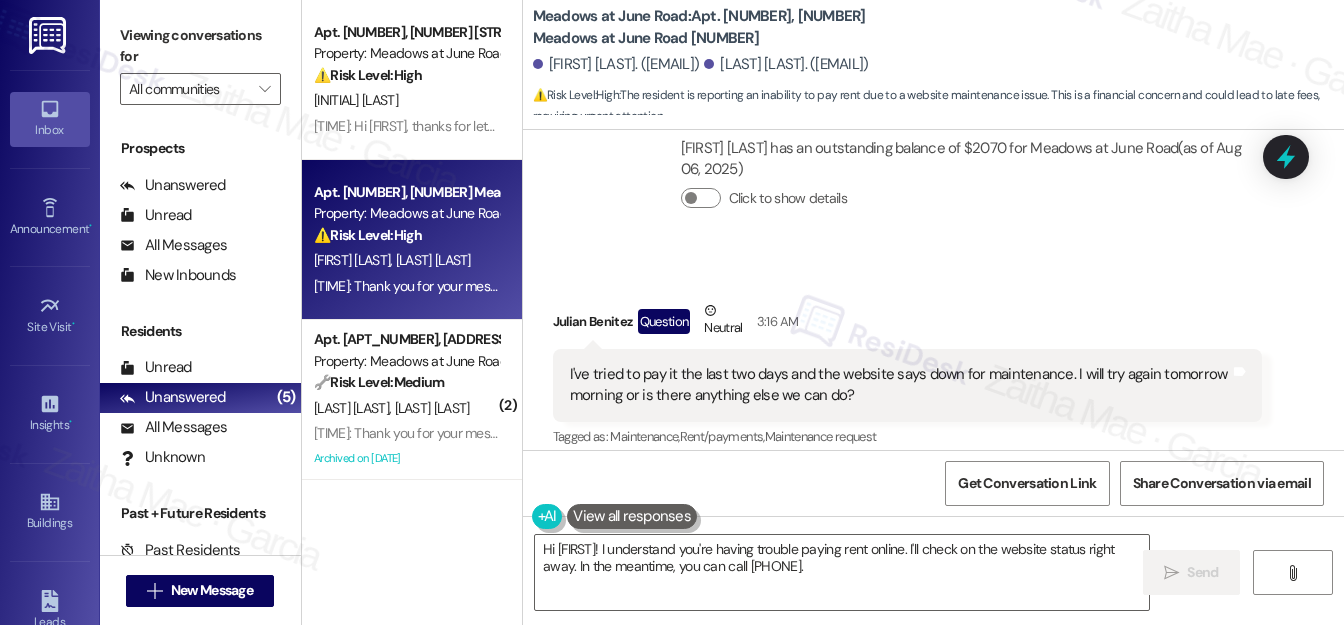 scroll, scrollTop: 3453, scrollLeft: 0, axis: vertical 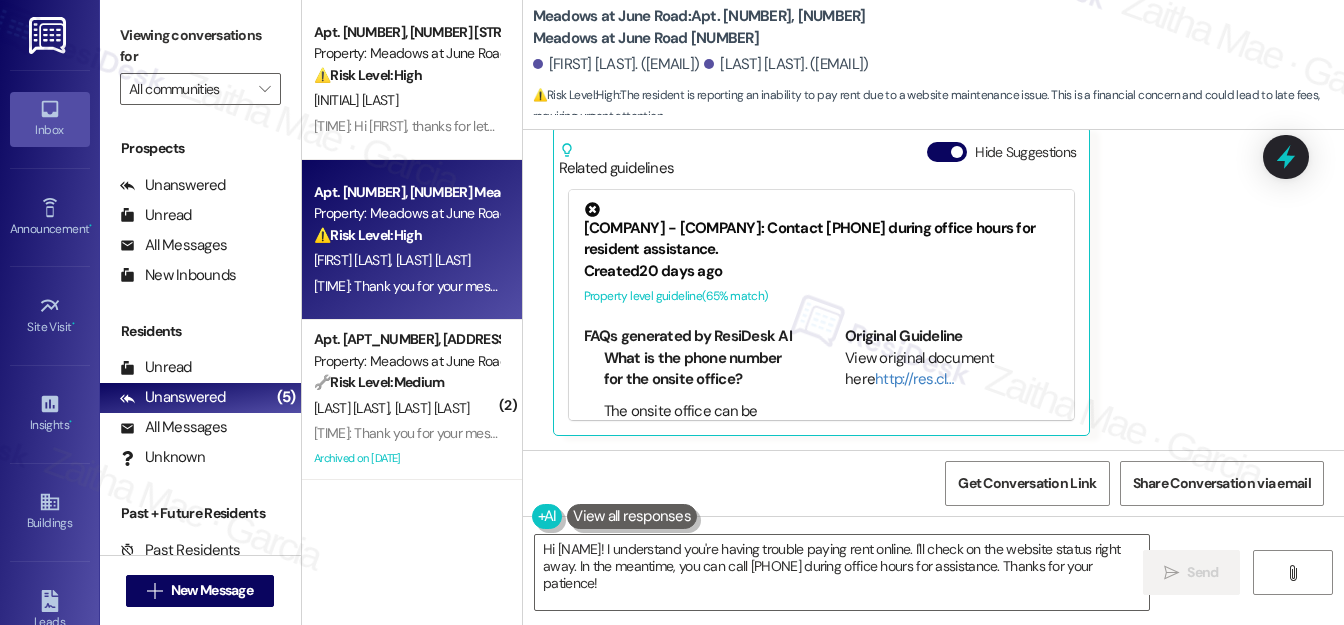 click on "Hide Suggestions" at bounding box center [947, 152] 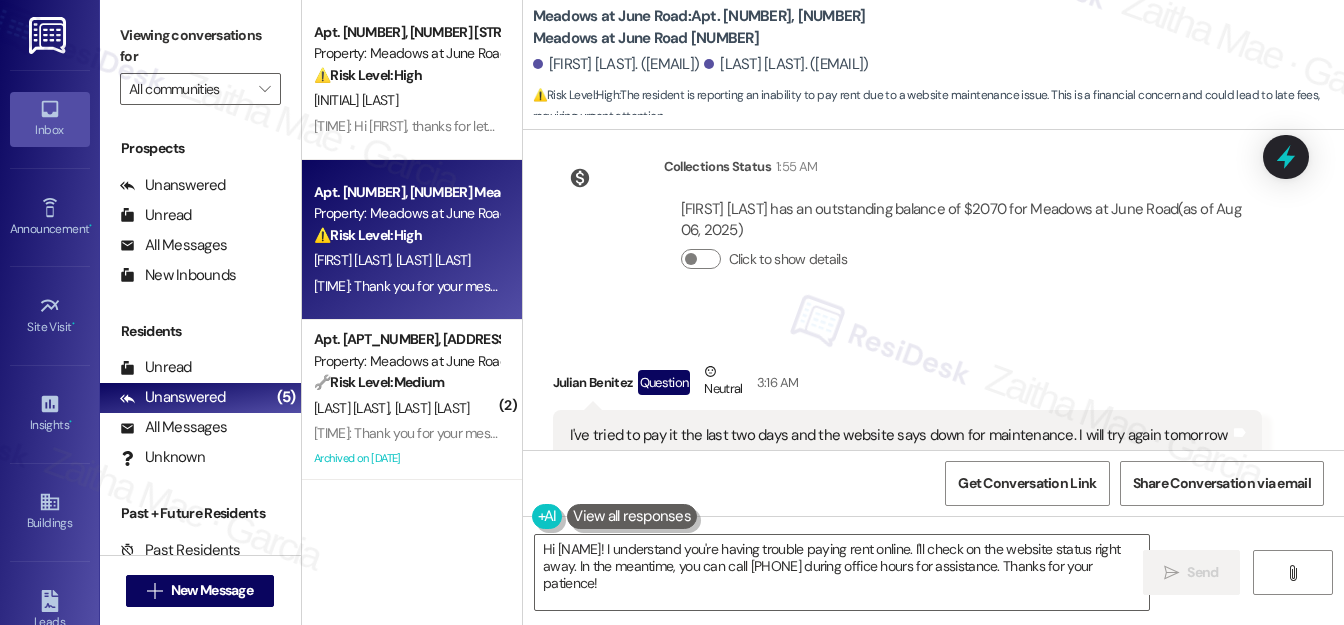 scroll, scrollTop: 3213, scrollLeft: 0, axis: vertical 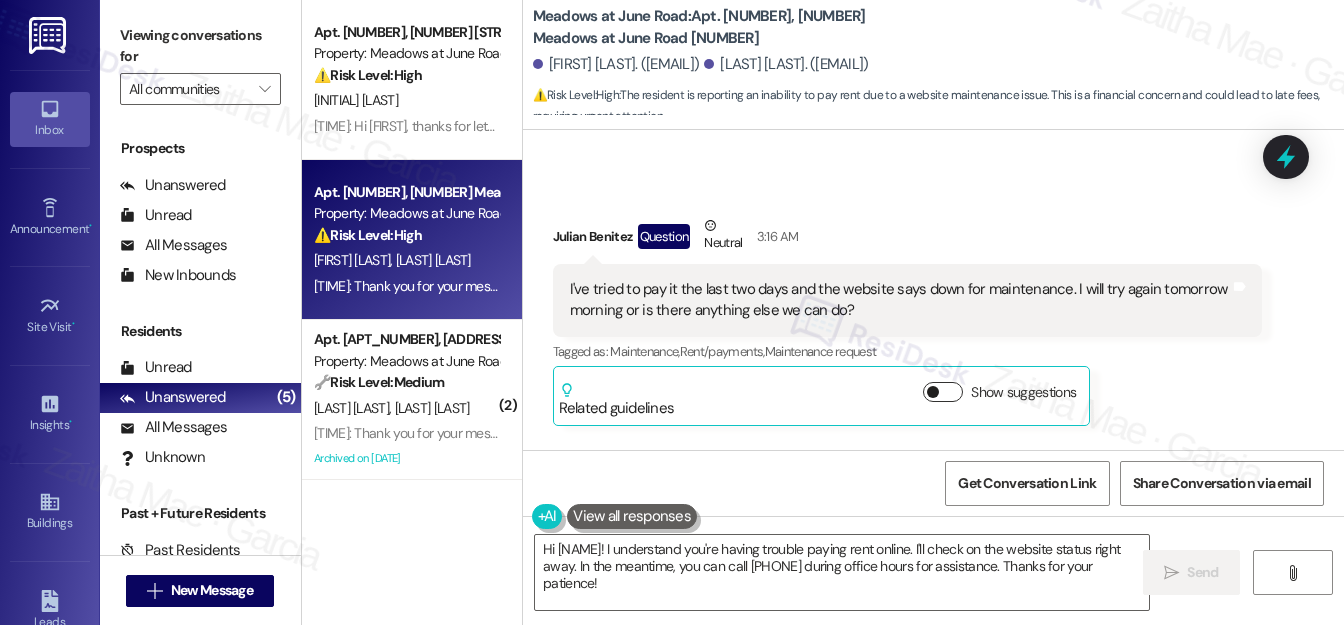 click on "Show suggestions" at bounding box center (943, 392) 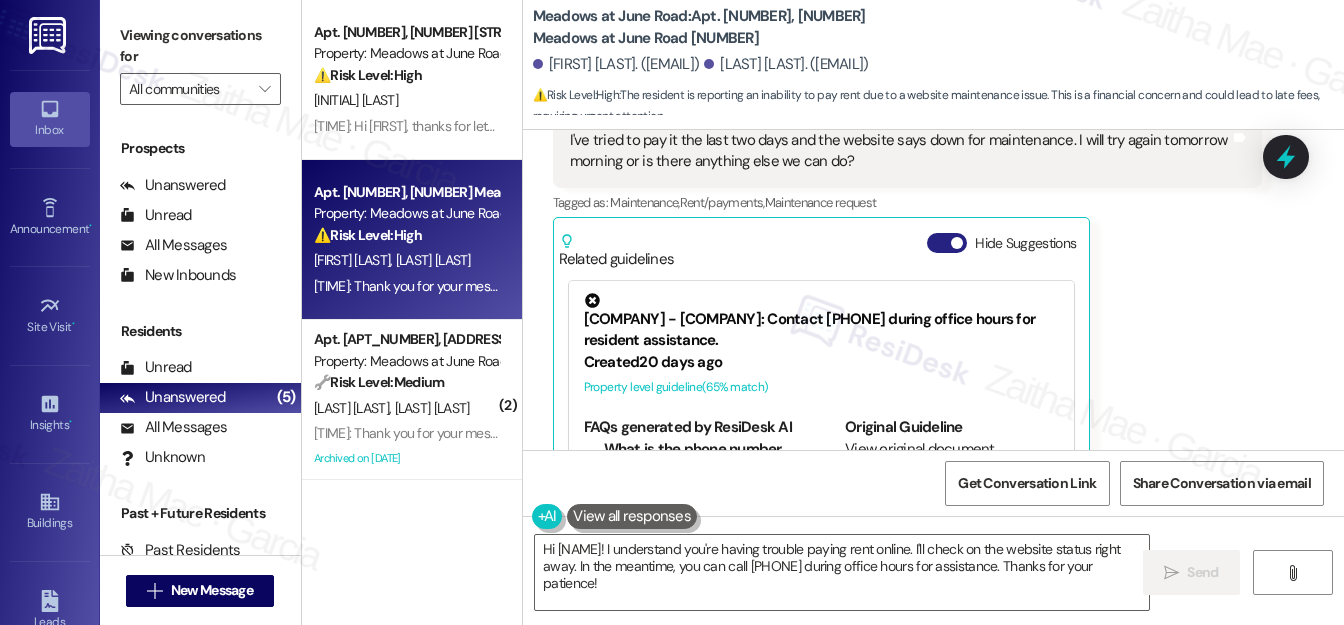 scroll, scrollTop: 3394, scrollLeft: 0, axis: vertical 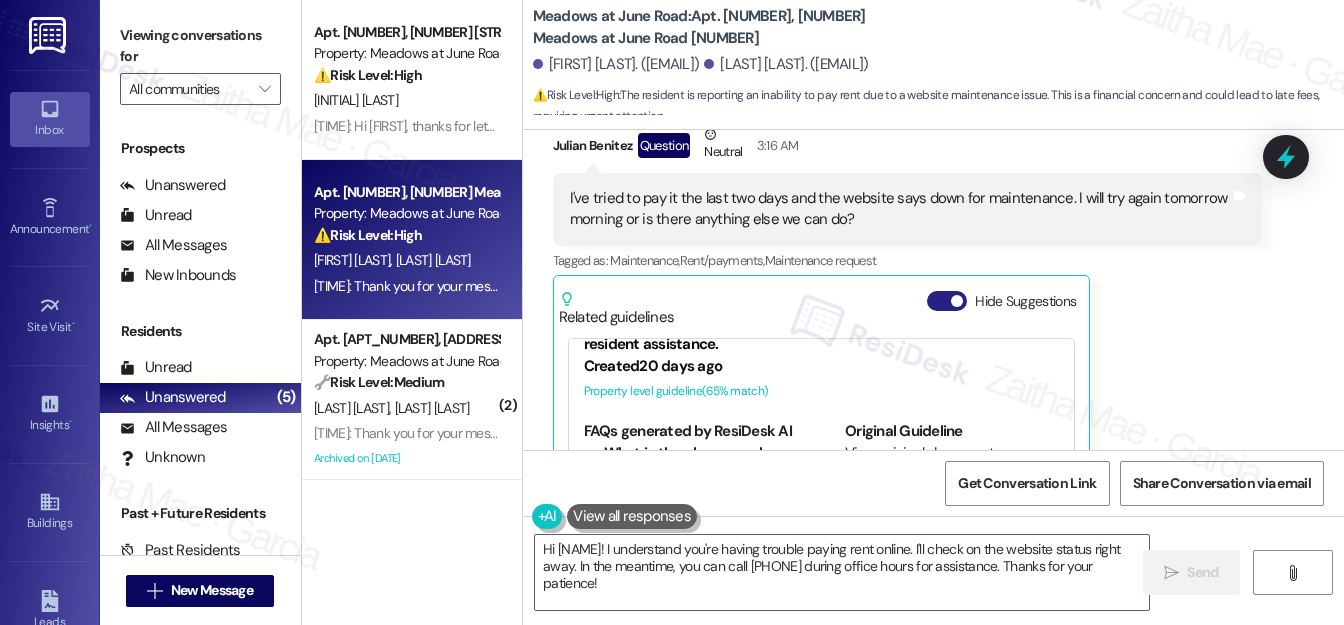 click on "Hide Suggestions" at bounding box center [947, 301] 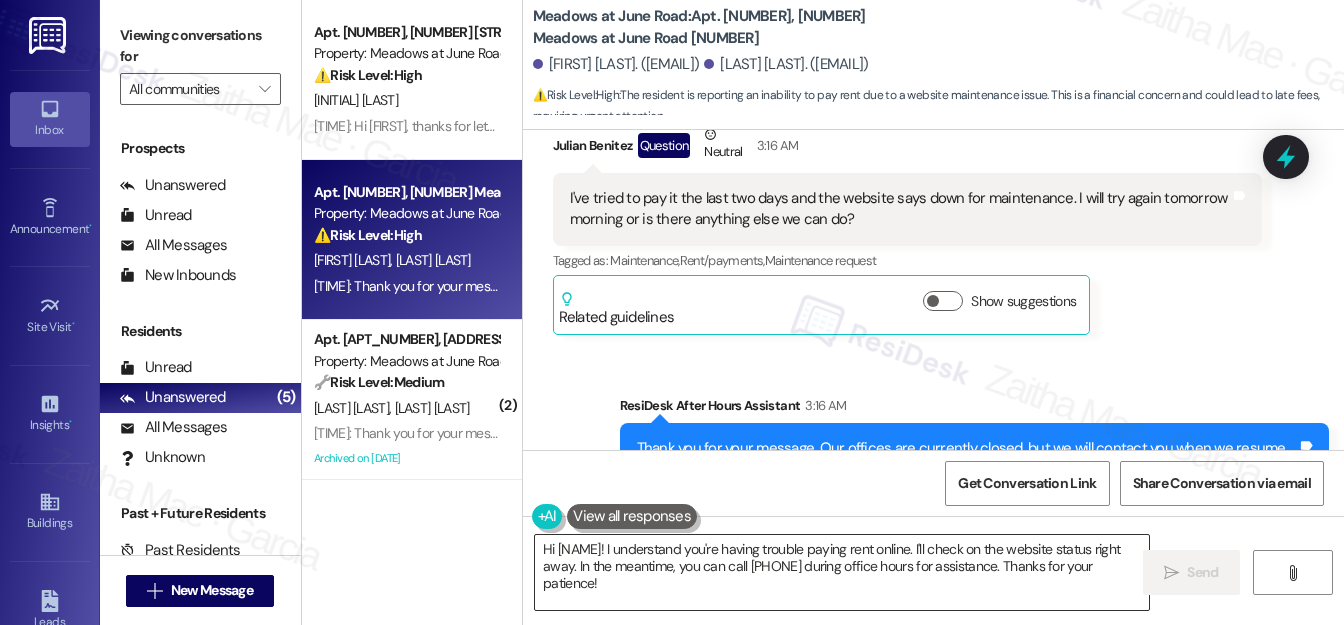 click on "Hi {{first_name}}! I understand you're having trouble paying rent online. I'll check on the website status right away. In the meantime, you can call 360.306.3030 during office hours for assistance. Thanks for your patience!" at bounding box center [842, 572] 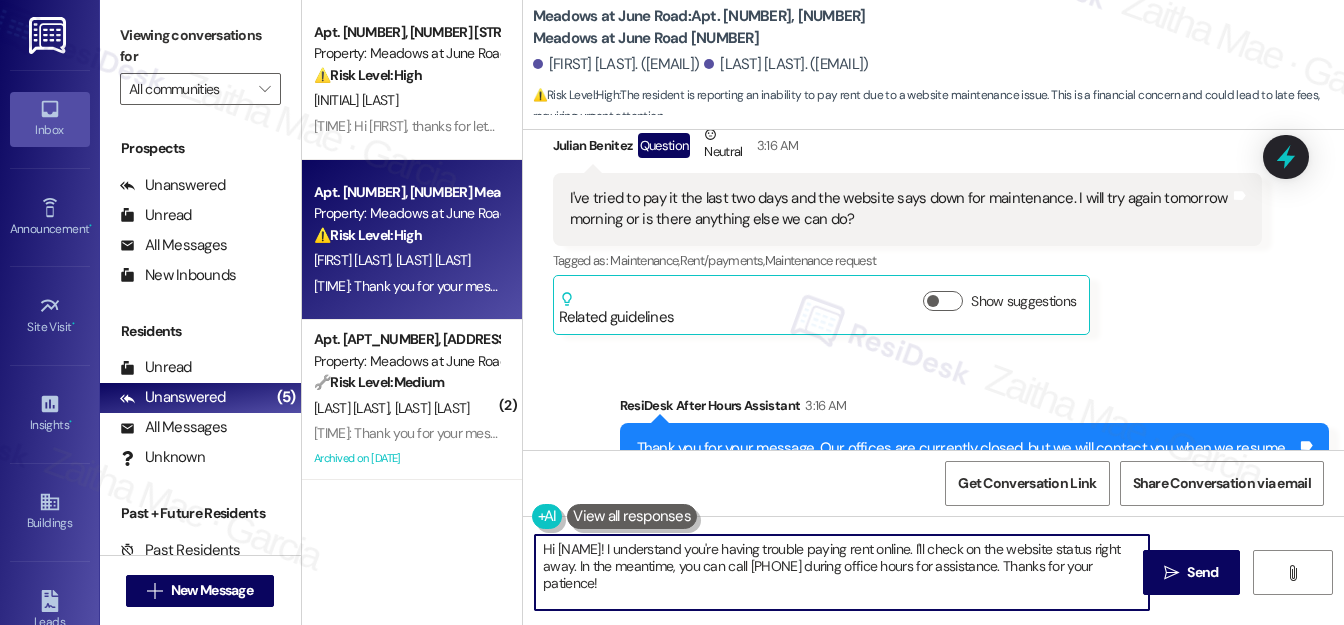 click on "Hi {{first_name}}! I understand you're having trouble paying rent online. I'll check on the website status right away. In the meantime, you can call 360.306.3030 during office hours for assistance. Thanks for your patience!" at bounding box center (842, 572) 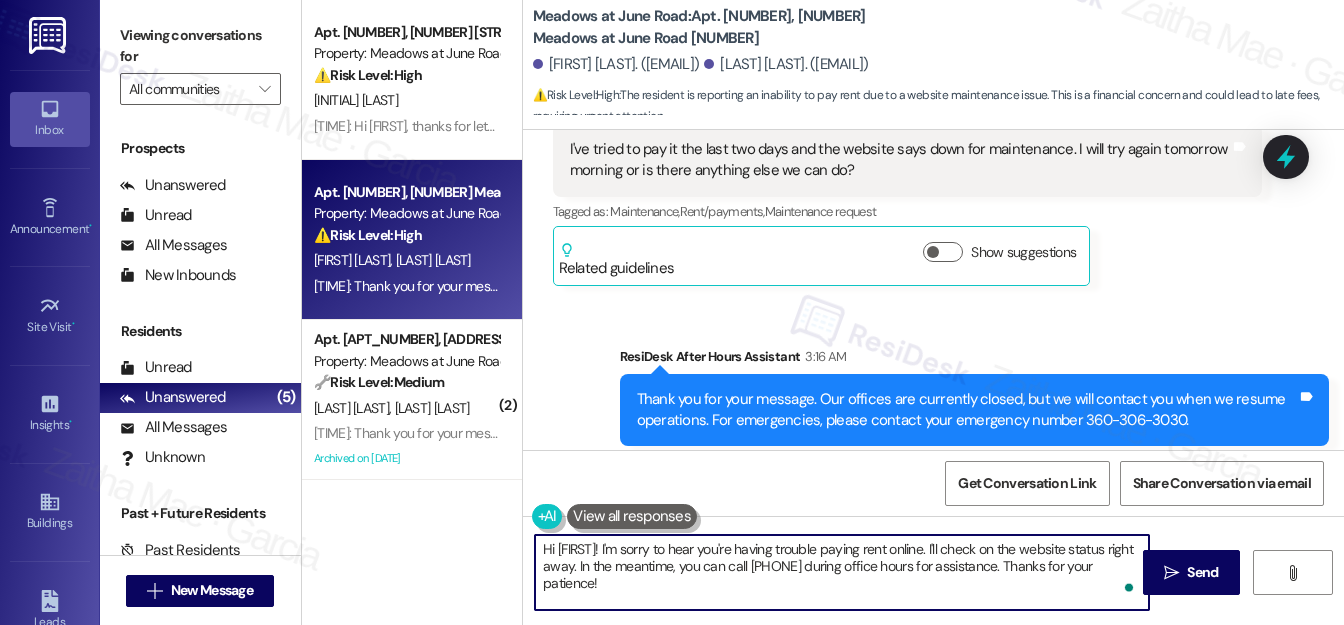 scroll, scrollTop: 3394, scrollLeft: 0, axis: vertical 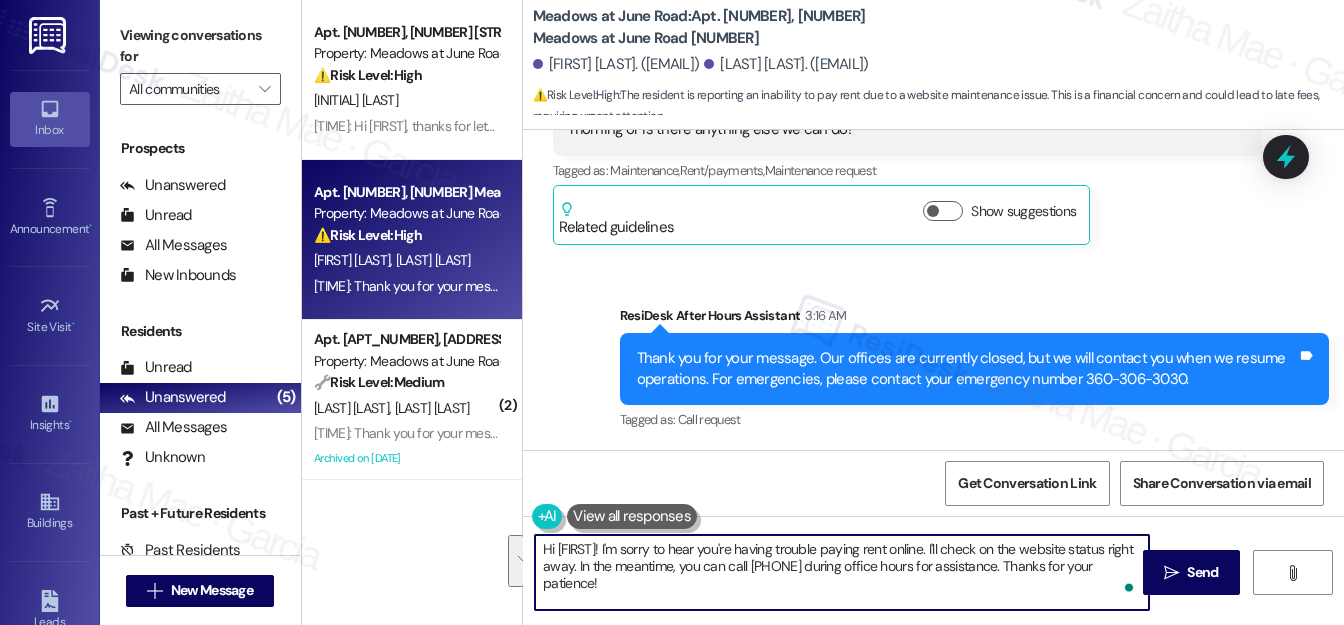 drag, startPoint x: 985, startPoint y: 549, endPoint x: 987, endPoint y: 582, distance: 33.06055 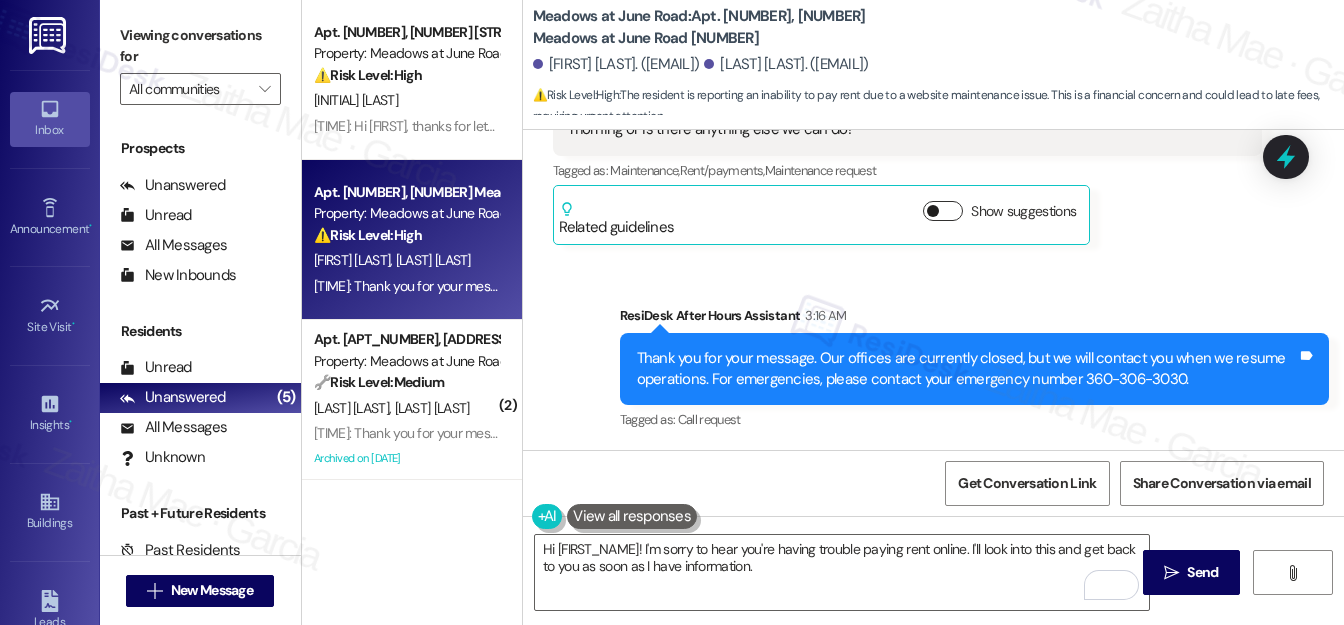 click on "Show suggestions" at bounding box center [943, 211] 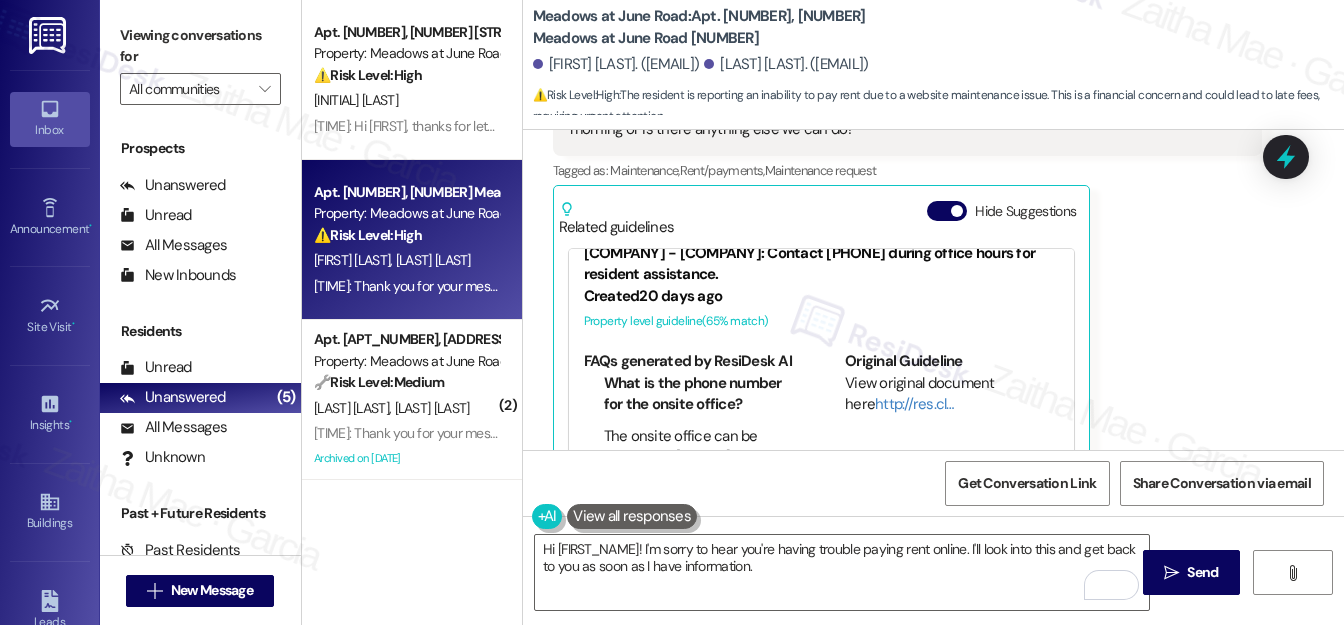 scroll, scrollTop: 54, scrollLeft: 0, axis: vertical 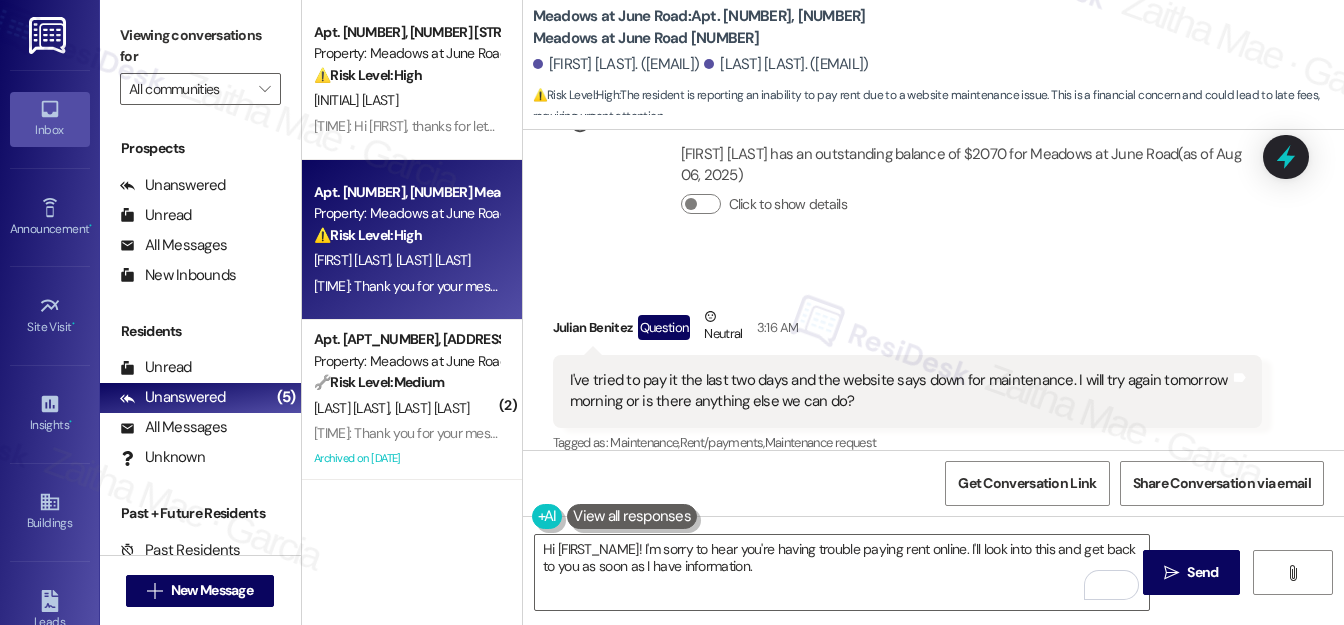 click on "Julian Benitez Question   Neutral 3:16 AM" at bounding box center (907, 330) 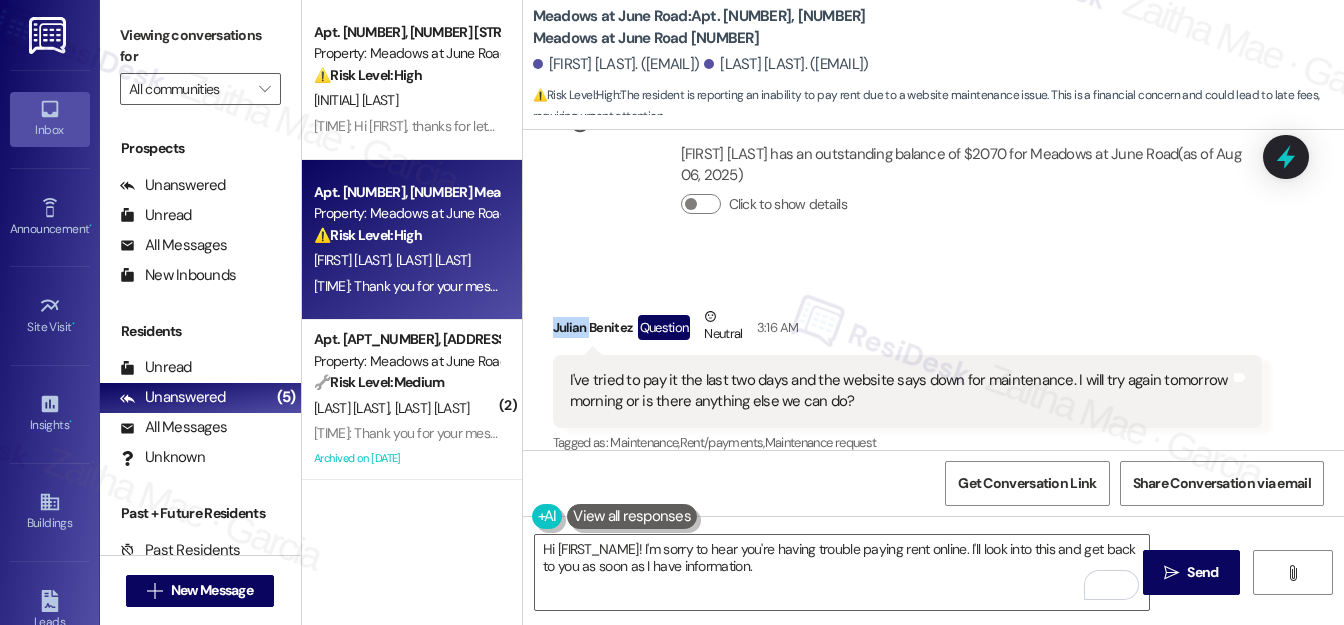 click on "Julian Benitez Question   Neutral 3:16 AM" at bounding box center (907, 330) 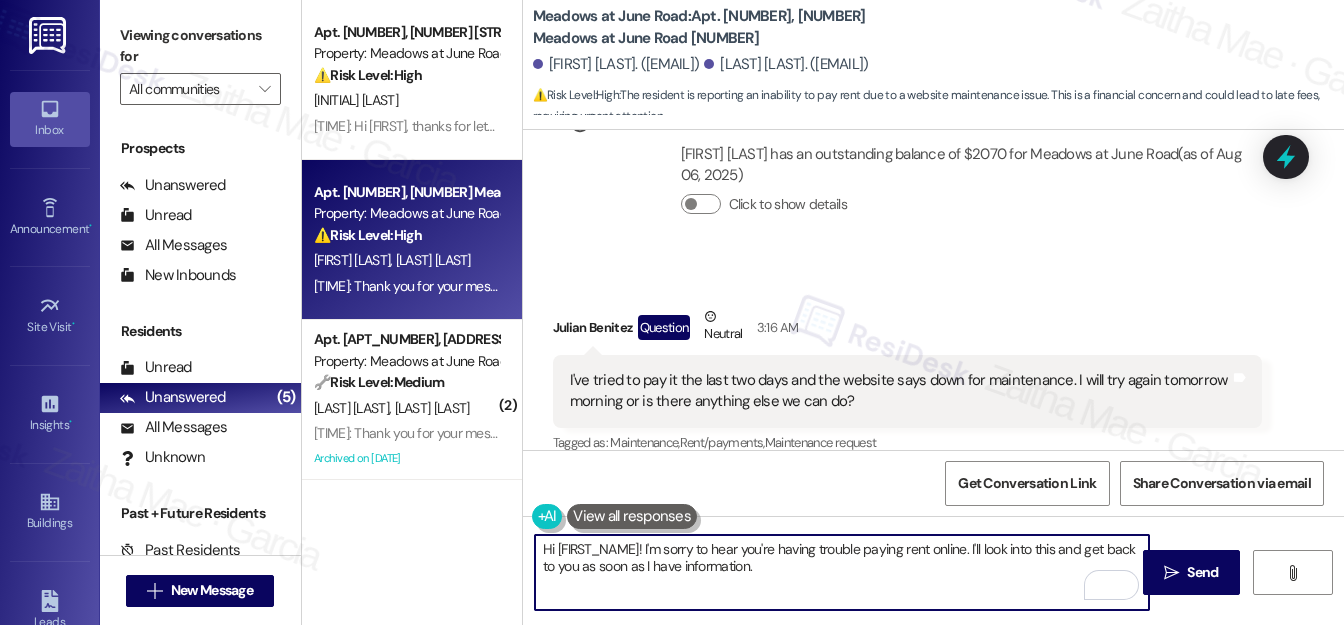 click on "Hi {{first_name}}! I'm sorry to hear you're having trouble paying rent online. I'll look into this and get back to you as soon as I have information." at bounding box center [842, 572] 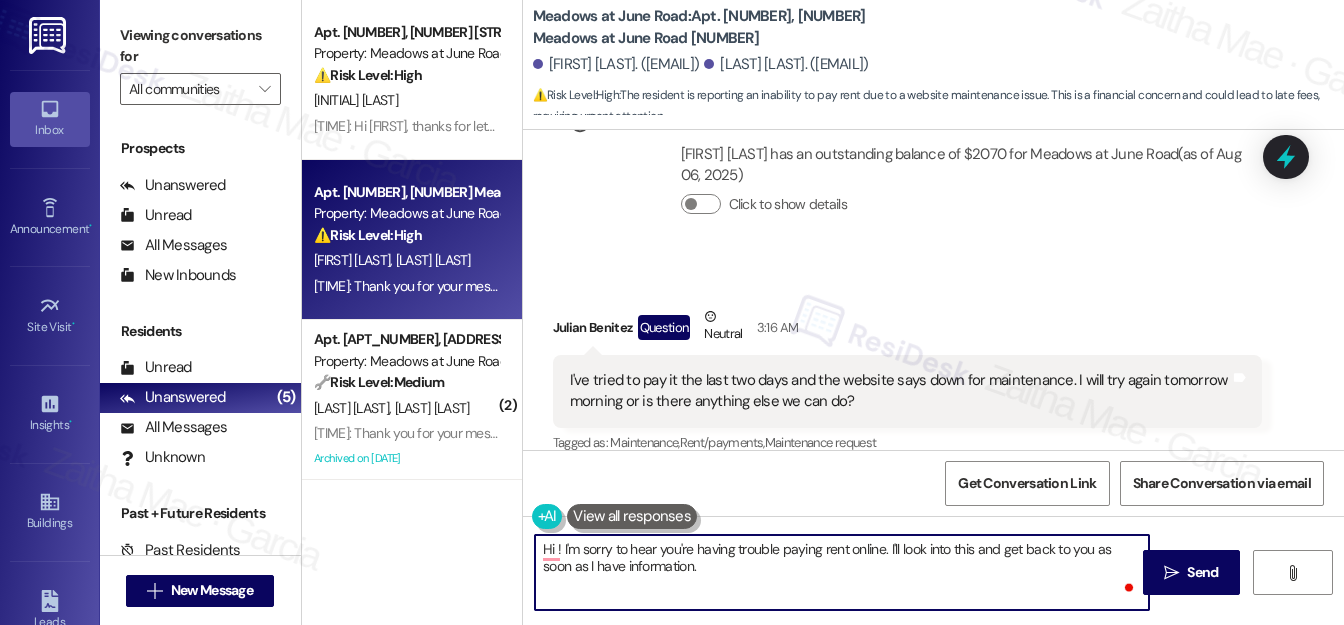 paste on "Julian" 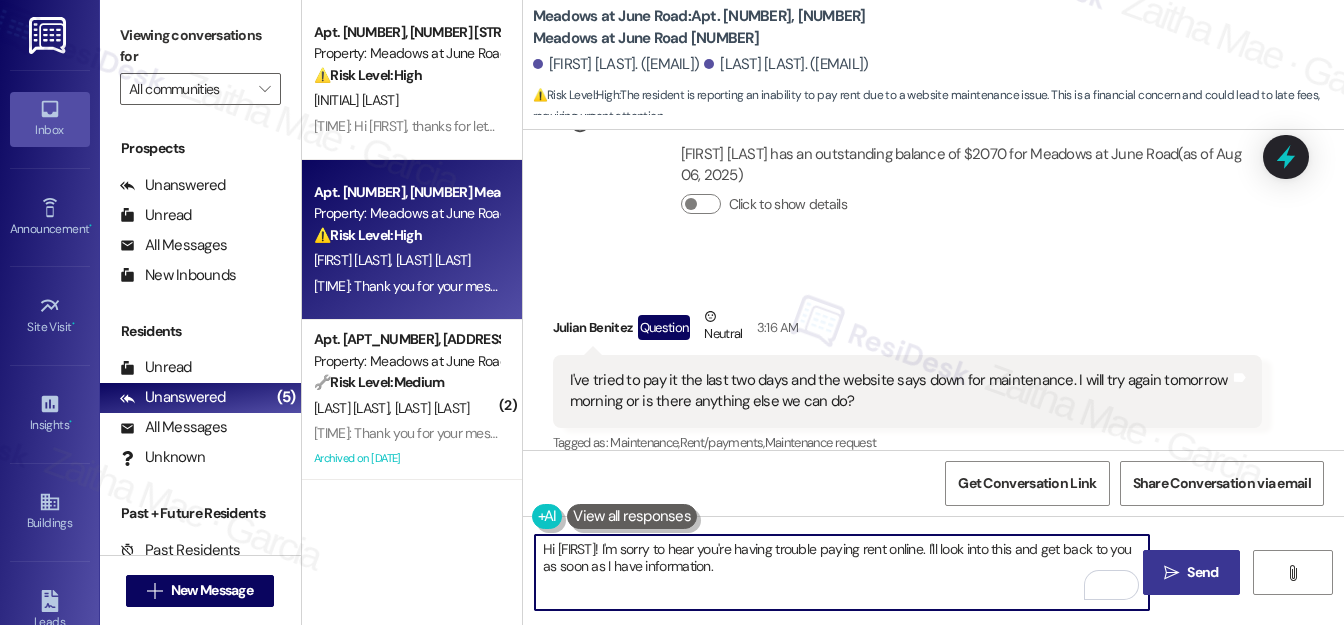 type on "Hi Julian! I'm sorry to hear you're having trouble paying rent online. I'll look into this and get back to you as soon as I have information." 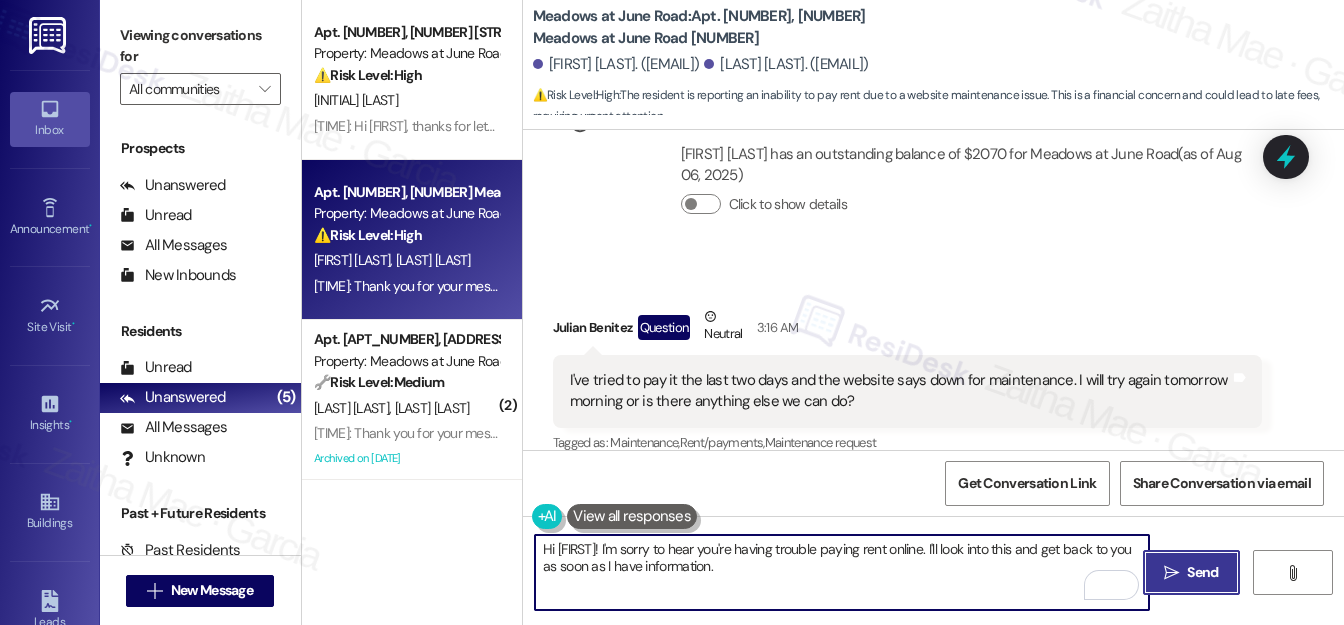 click on " Send" at bounding box center (1191, 572) 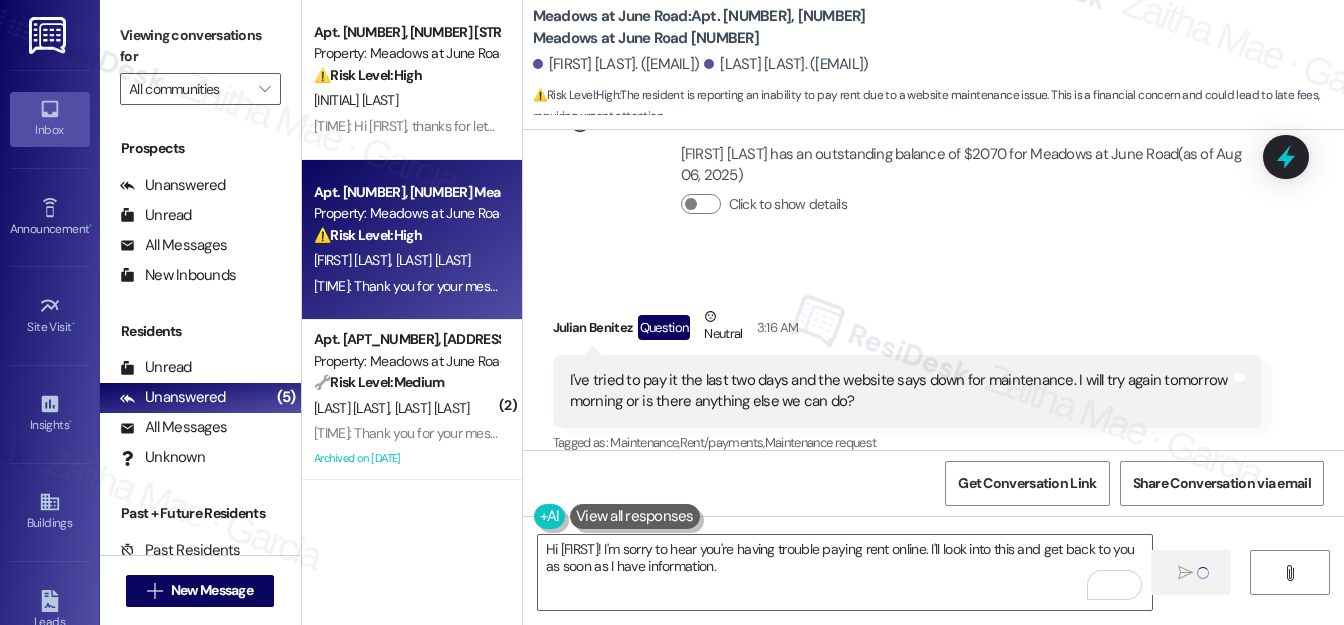 type 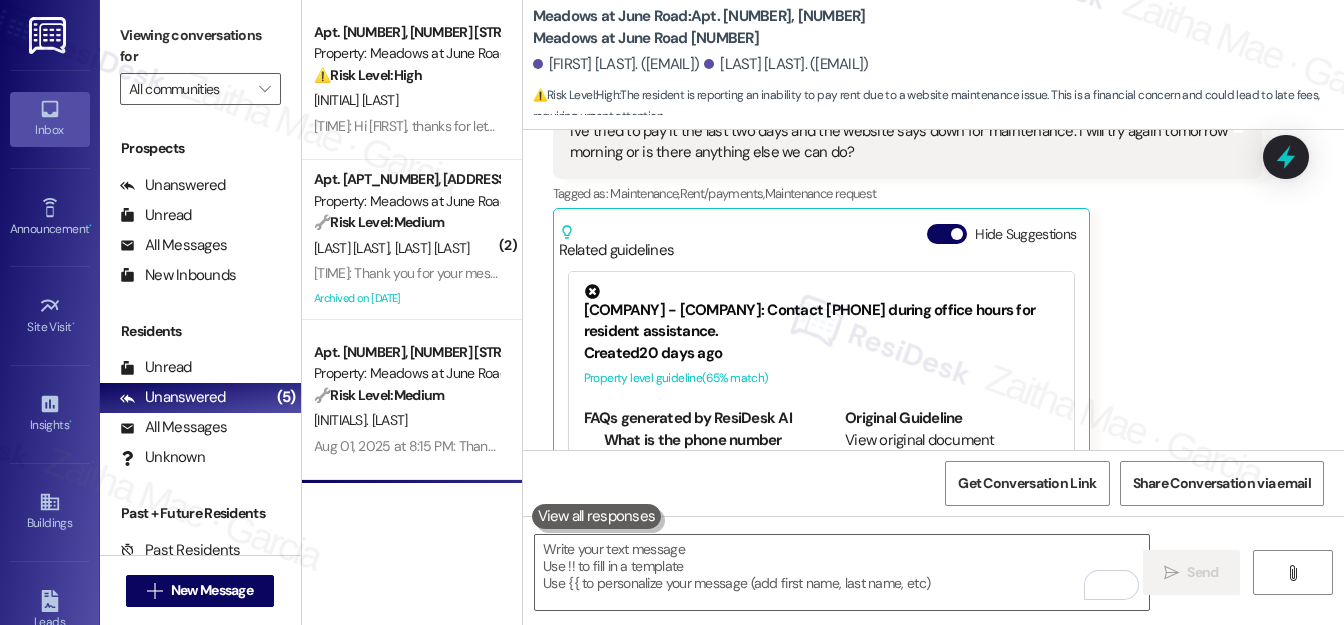 scroll, scrollTop: 3453, scrollLeft: 0, axis: vertical 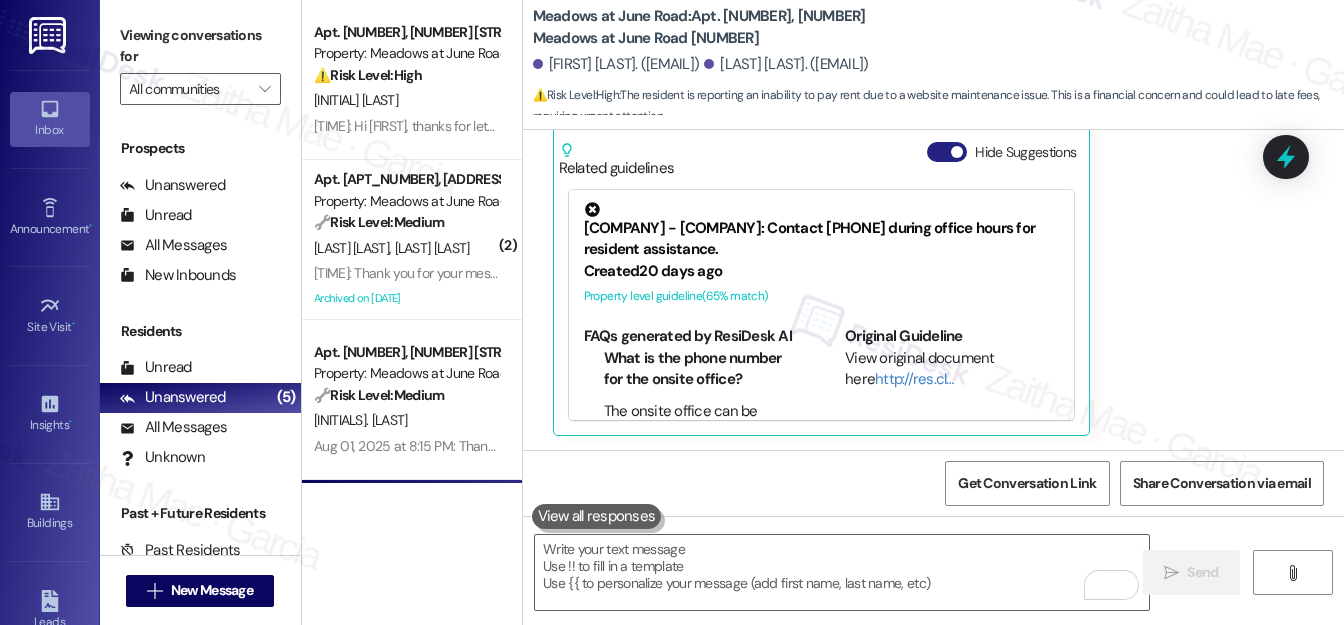 click on "Hide Suggestions" at bounding box center [947, 152] 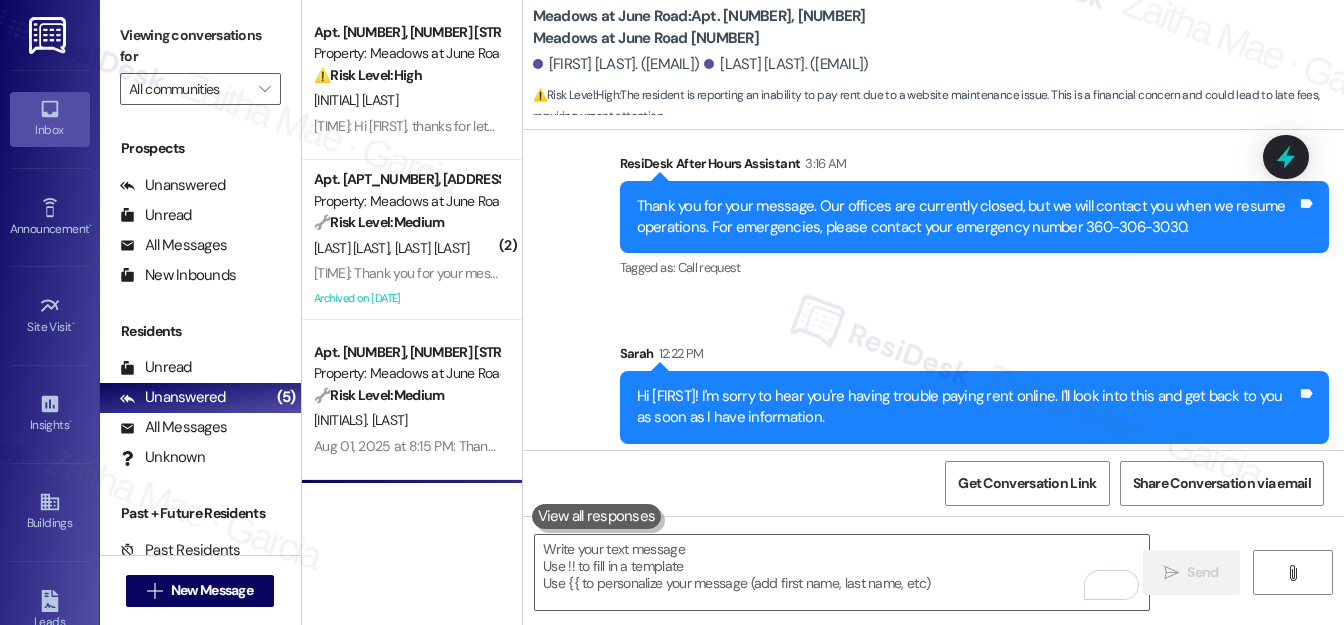scroll, scrollTop: 3555, scrollLeft: 0, axis: vertical 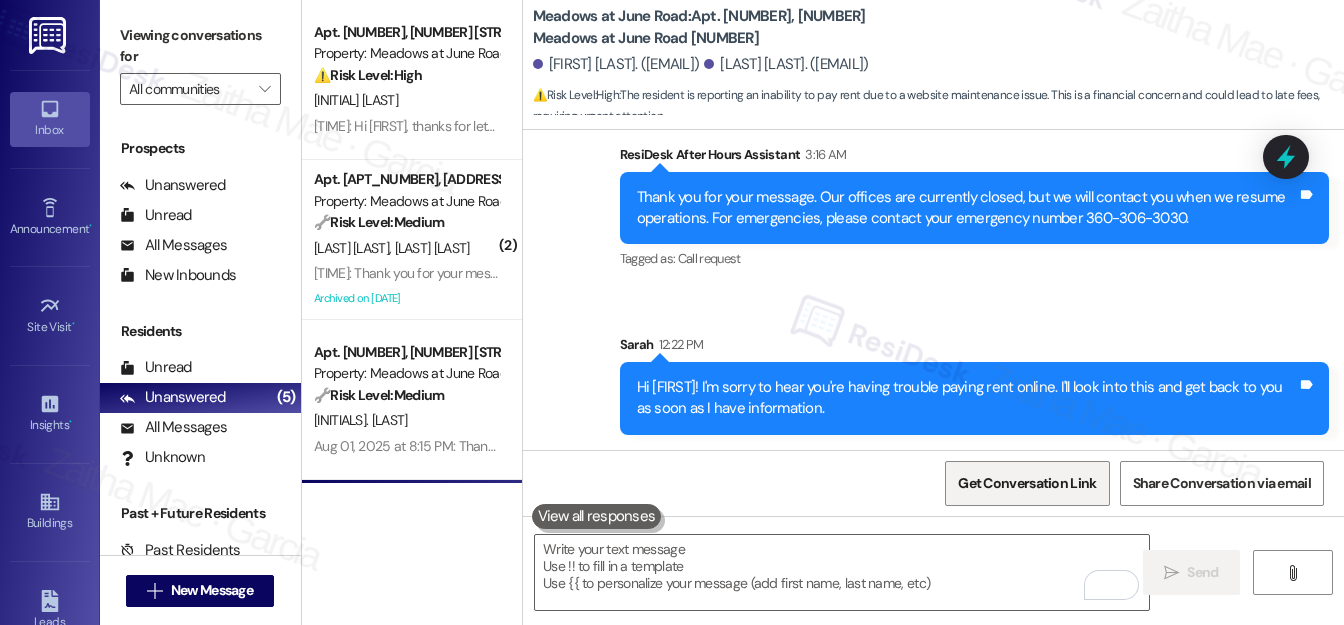click on "Get Conversation Link" at bounding box center [1027, 483] 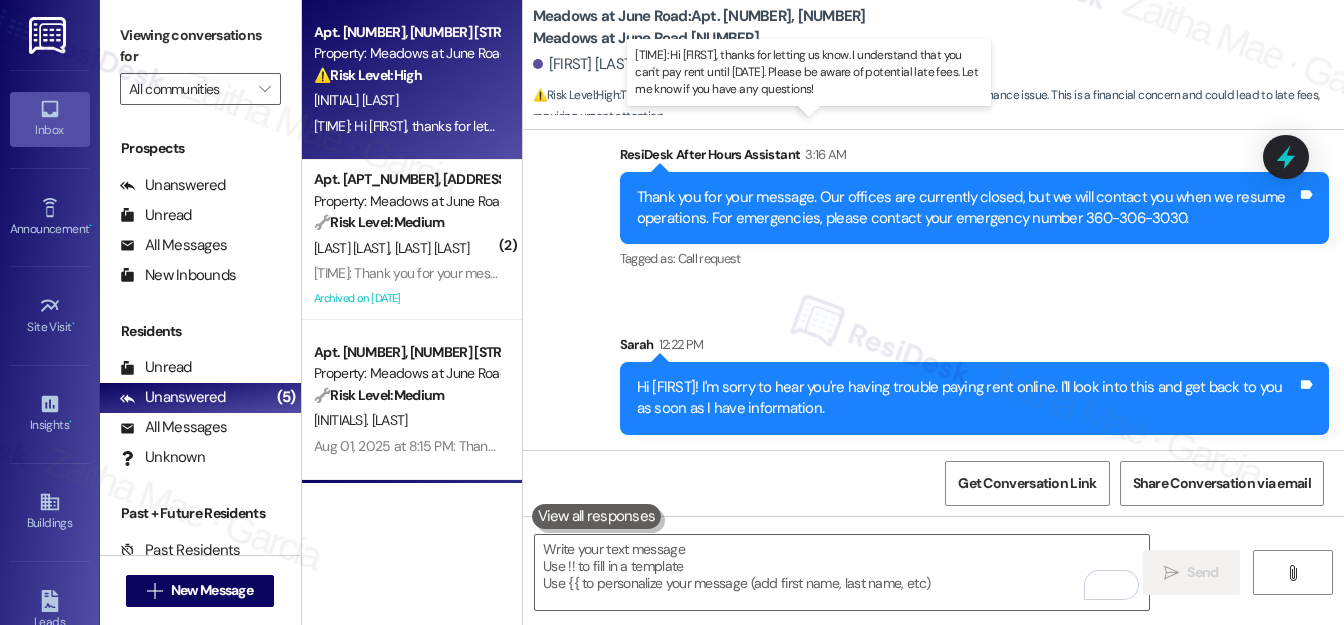 click on "12:17 PM: Hi Alma, thanks for letting us know. I understand that you can't pay rent until August 13. Please be aware of potential late fees. Let me know if you have any questions! 12:17 PM: Hi Alma, thanks for letting us know. I understand that you can't pay rent until August 13. Please be aware of potential late fees. Let me know if you have any questions!" at bounding box center [805, 126] 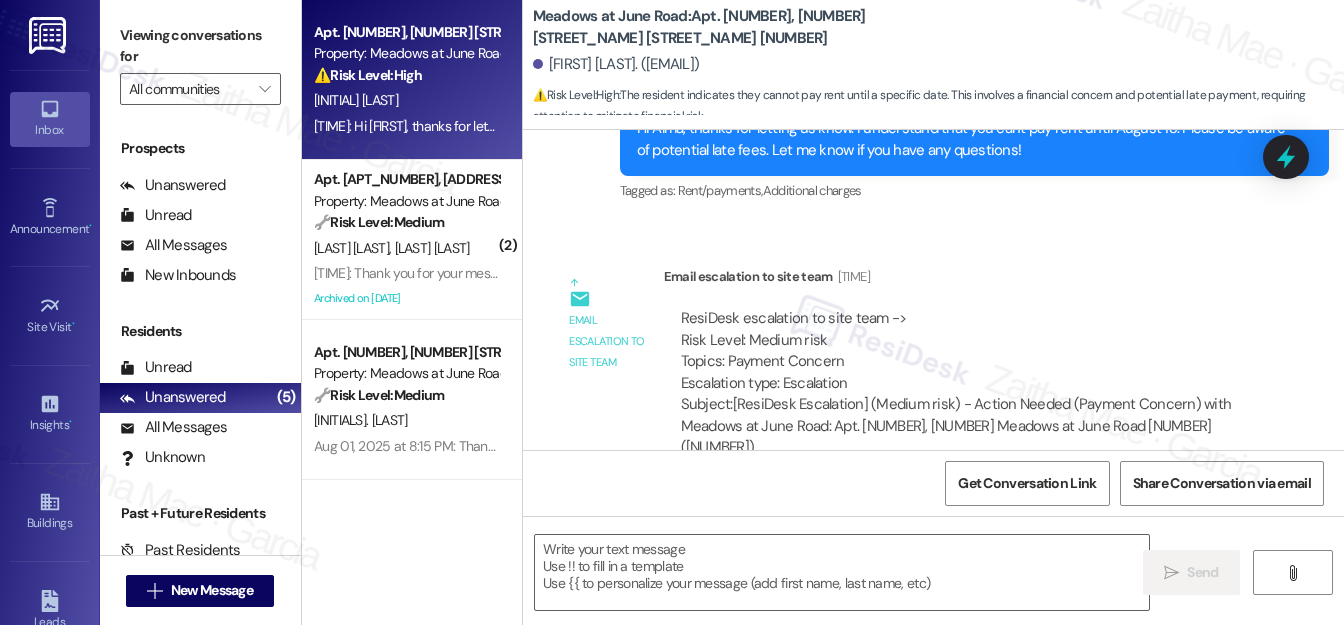 scroll, scrollTop: 9954, scrollLeft: 0, axis: vertical 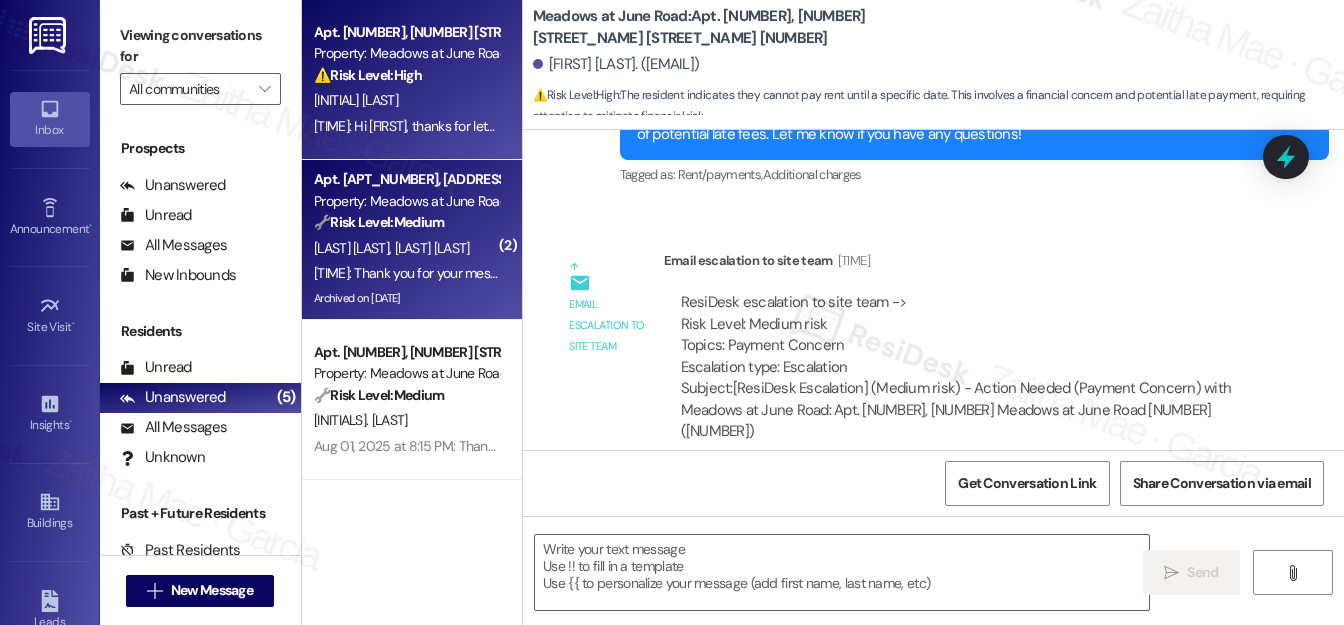click on "K. Coward R. Hayes" at bounding box center (406, 248) 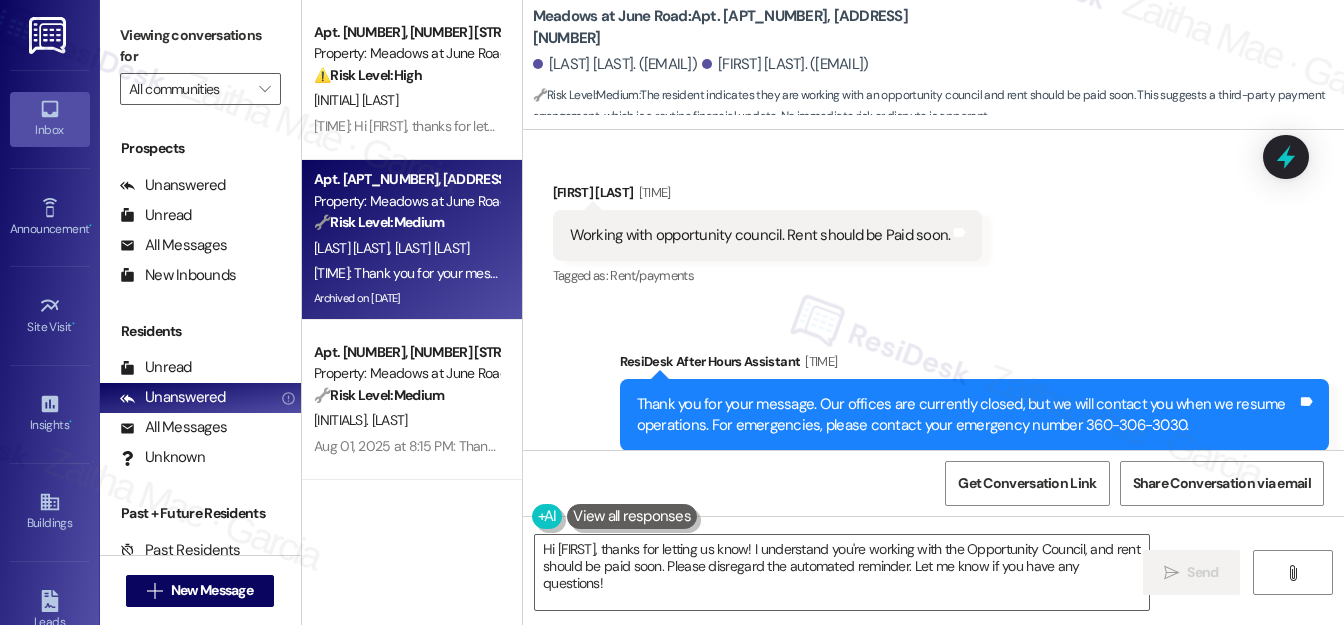 scroll, scrollTop: 32376, scrollLeft: 0, axis: vertical 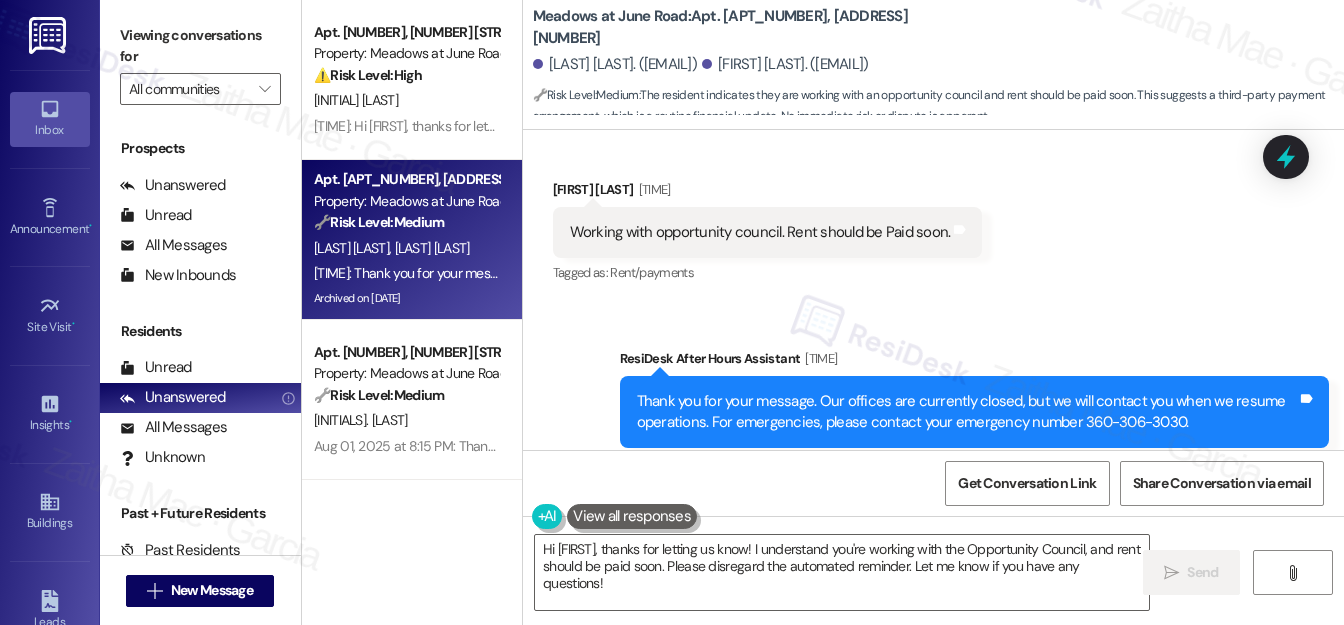 click on "Karva Coward Yesterday at 10:00 PM" at bounding box center (768, 193) 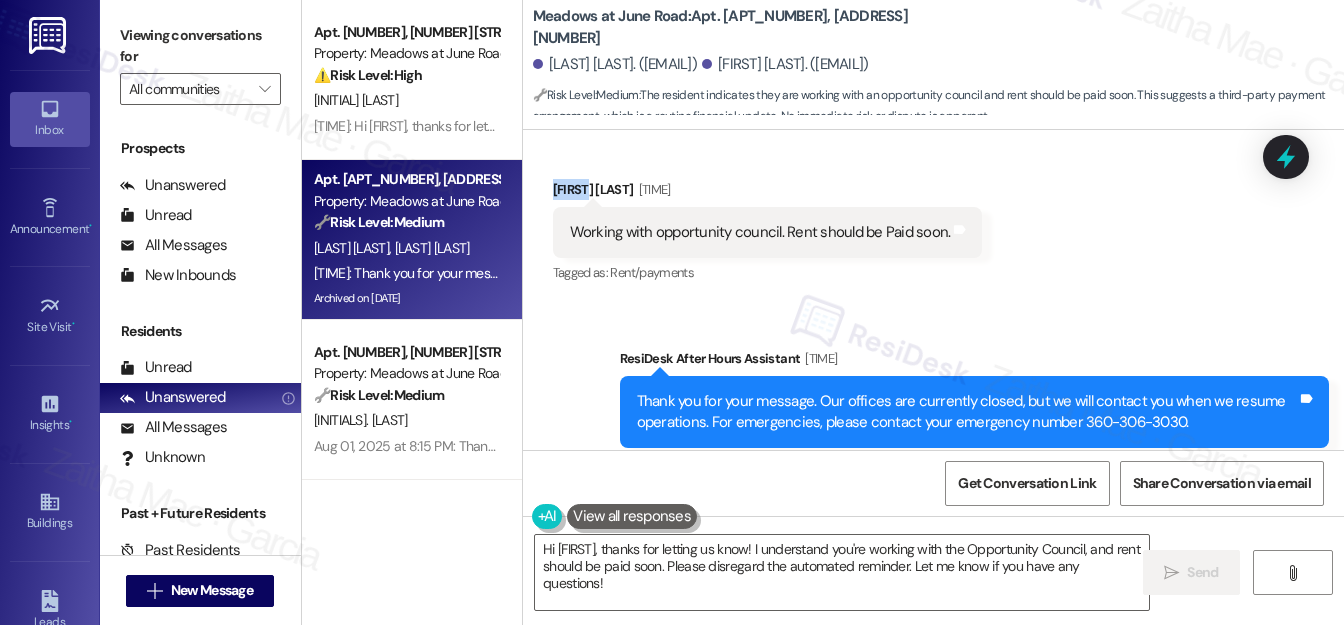 click on "Karva Coward Yesterday at 10:00 PM" at bounding box center (768, 193) 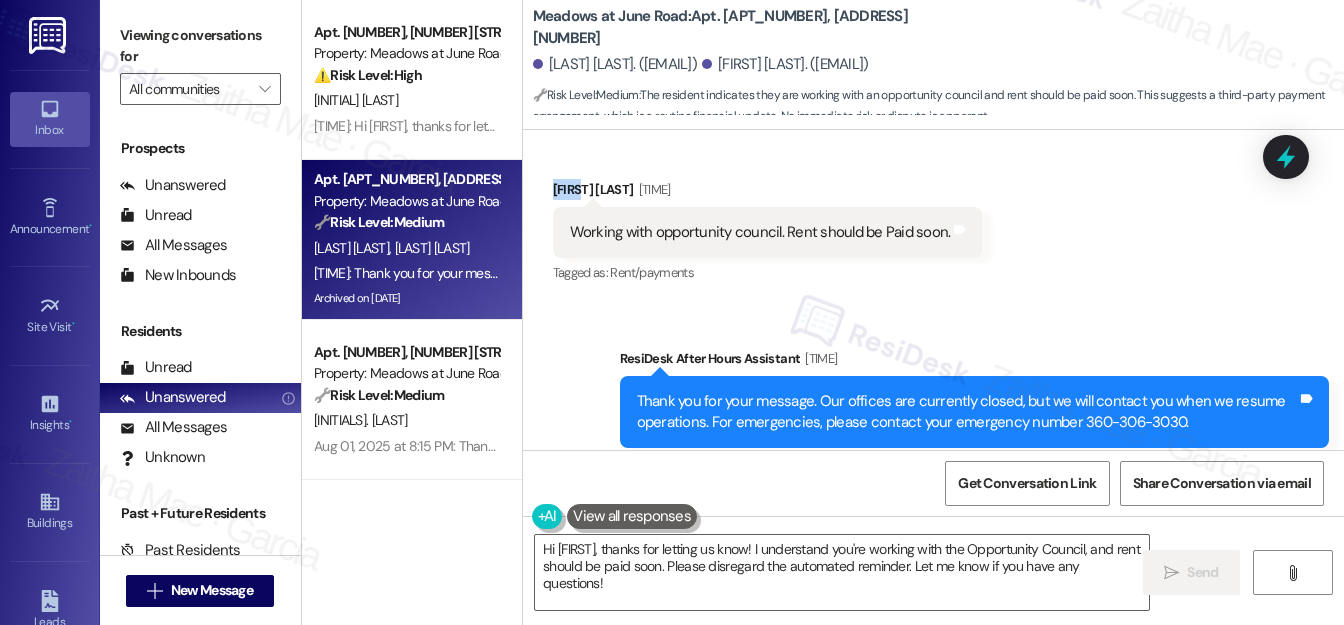 copy on "Karva" 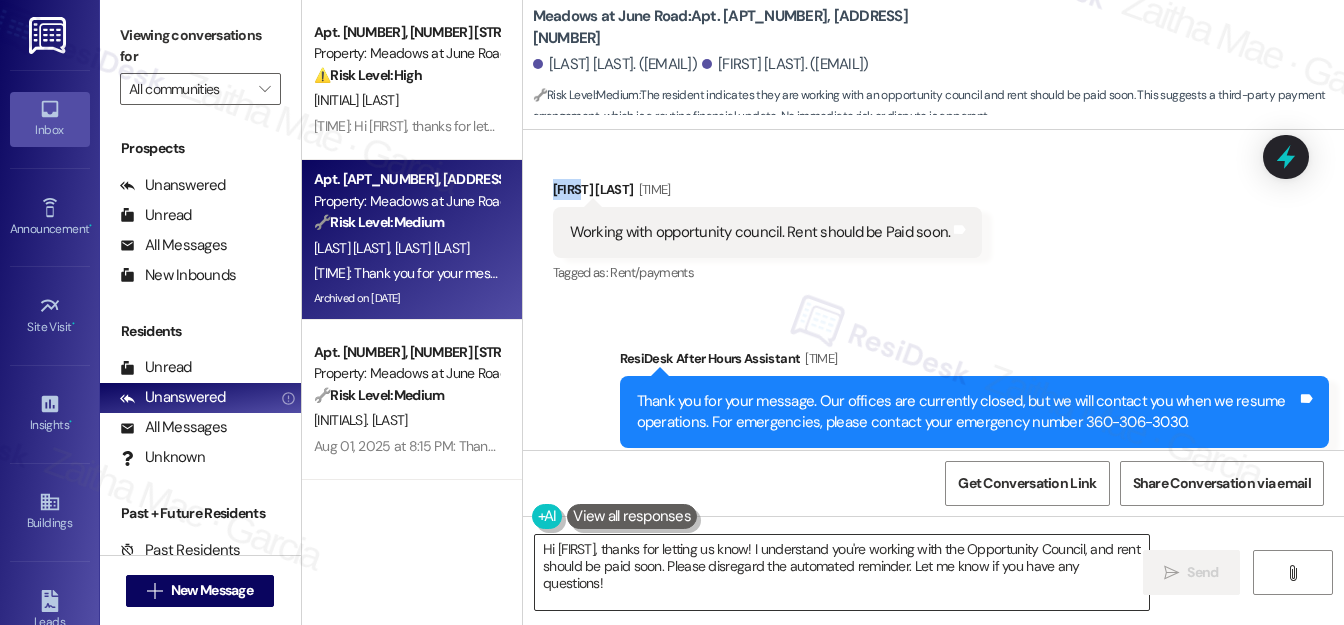 click on "Hi {{first_name}}, thanks for letting us know! I understand you're working with the Opportunity Council, and rent should be paid soon. Please disregard the automated reminder. Let me know if you have any questions!" at bounding box center [842, 572] 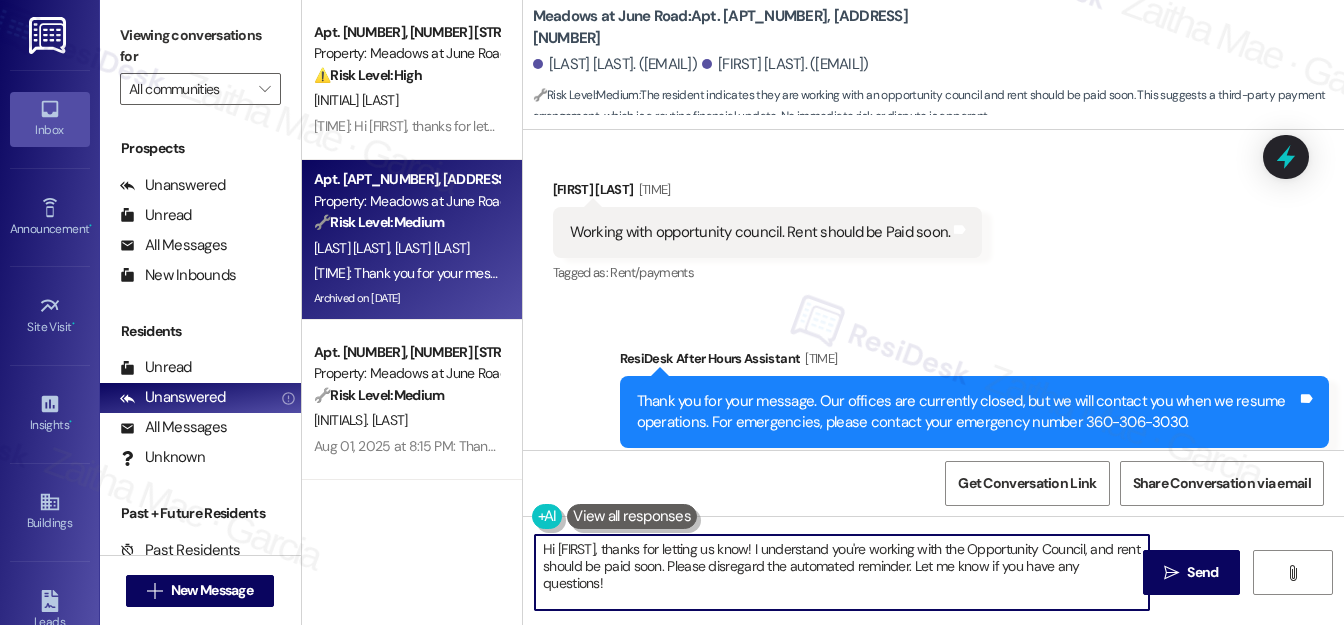 click on "Hi {{first_name}}, thanks for letting us know! I understand you're working with the Opportunity Council, and rent should be paid soon. Please disregard the automated reminder. Let me know if you have any questions!" at bounding box center (842, 572) 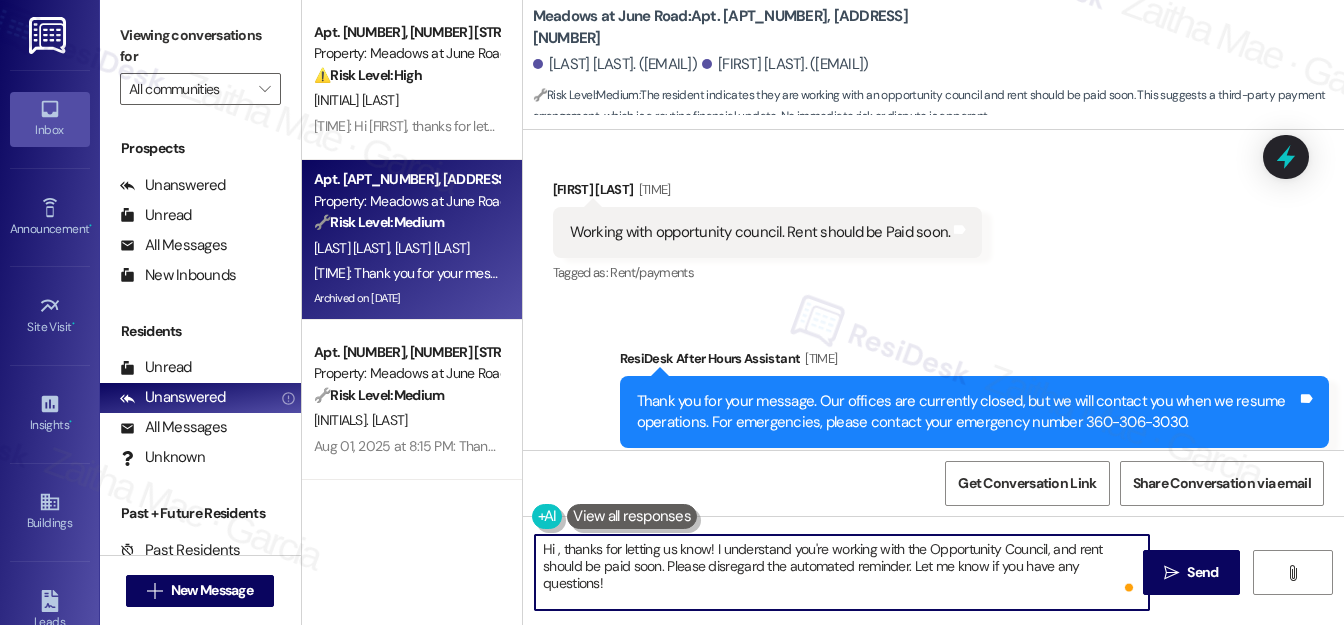 paste on "Karva" 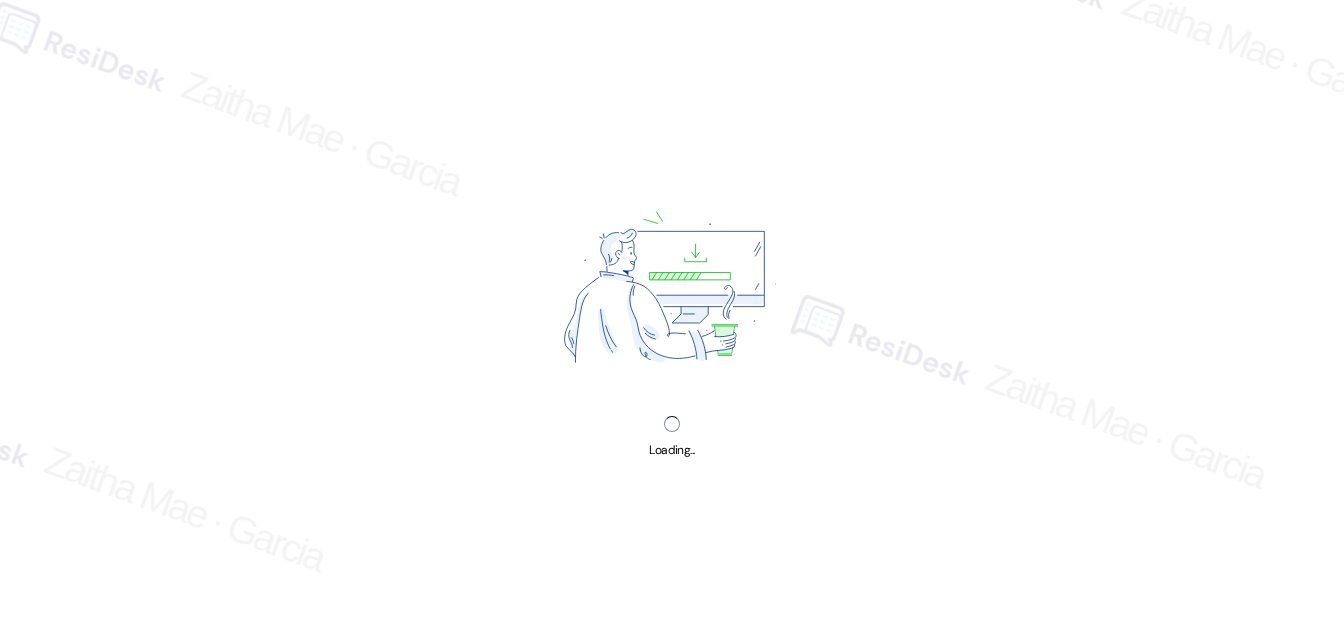 scroll, scrollTop: 0, scrollLeft: 0, axis: both 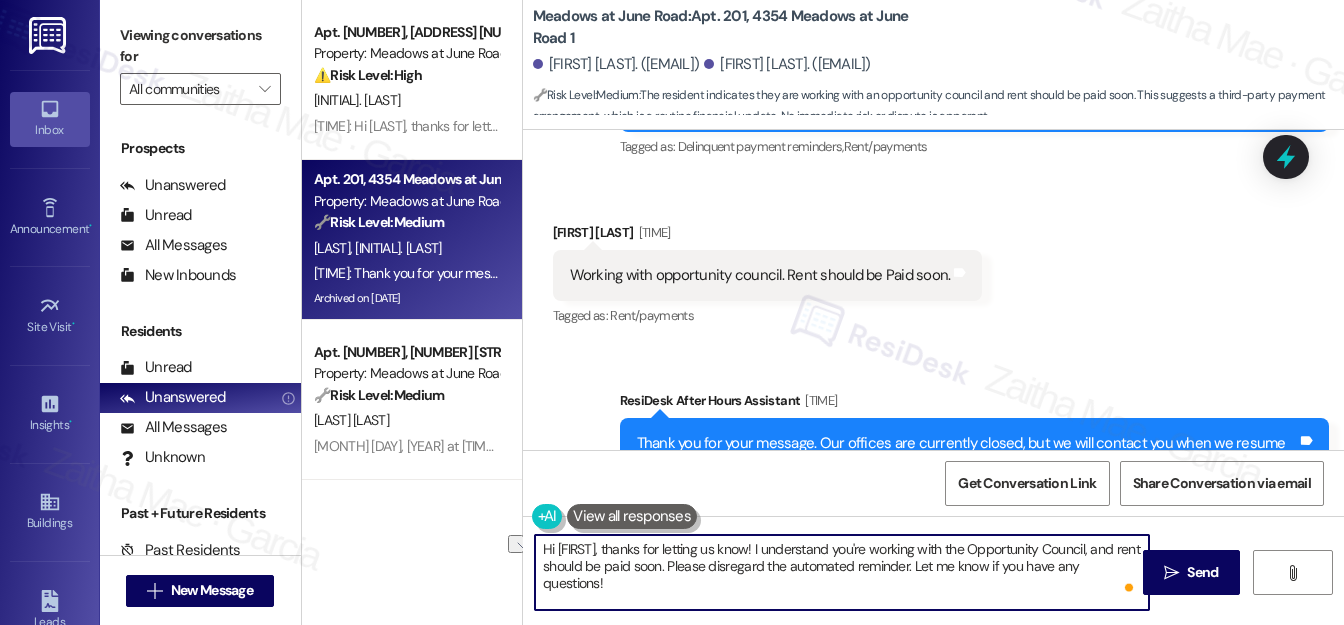drag, startPoint x: 664, startPoint y: 564, endPoint x: 911, endPoint y: 572, distance: 247.12952 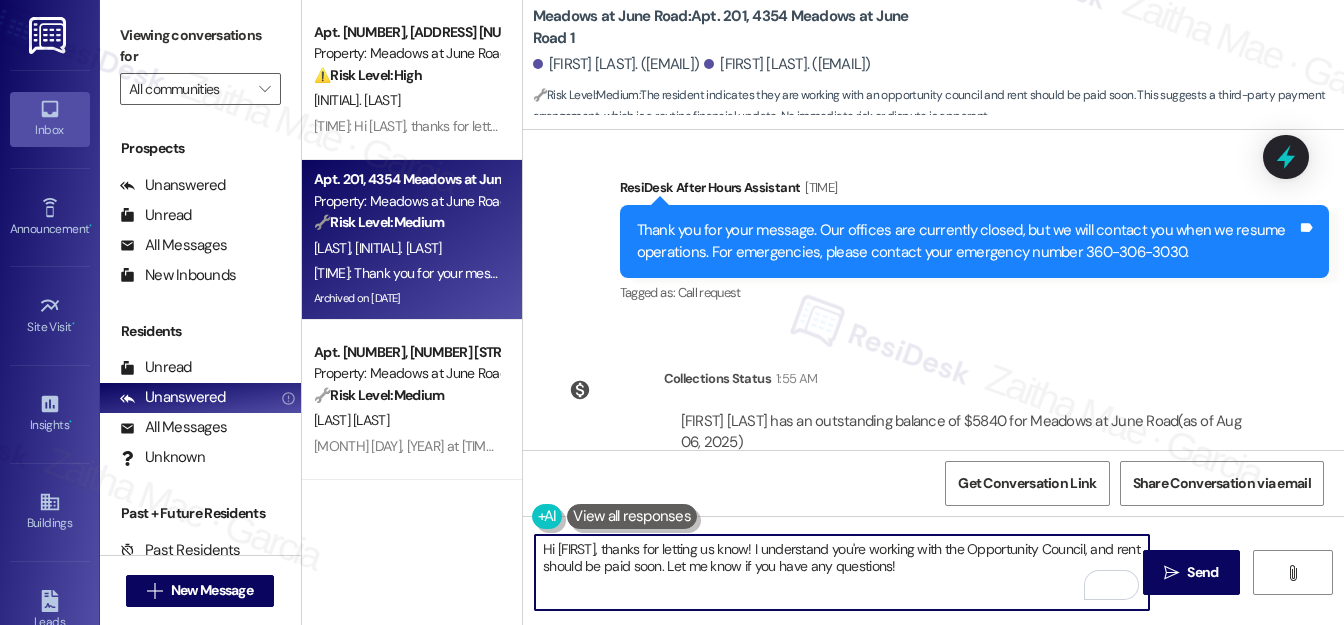 scroll, scrollTop: 32590, scrollLeft: 0, axis: vertical 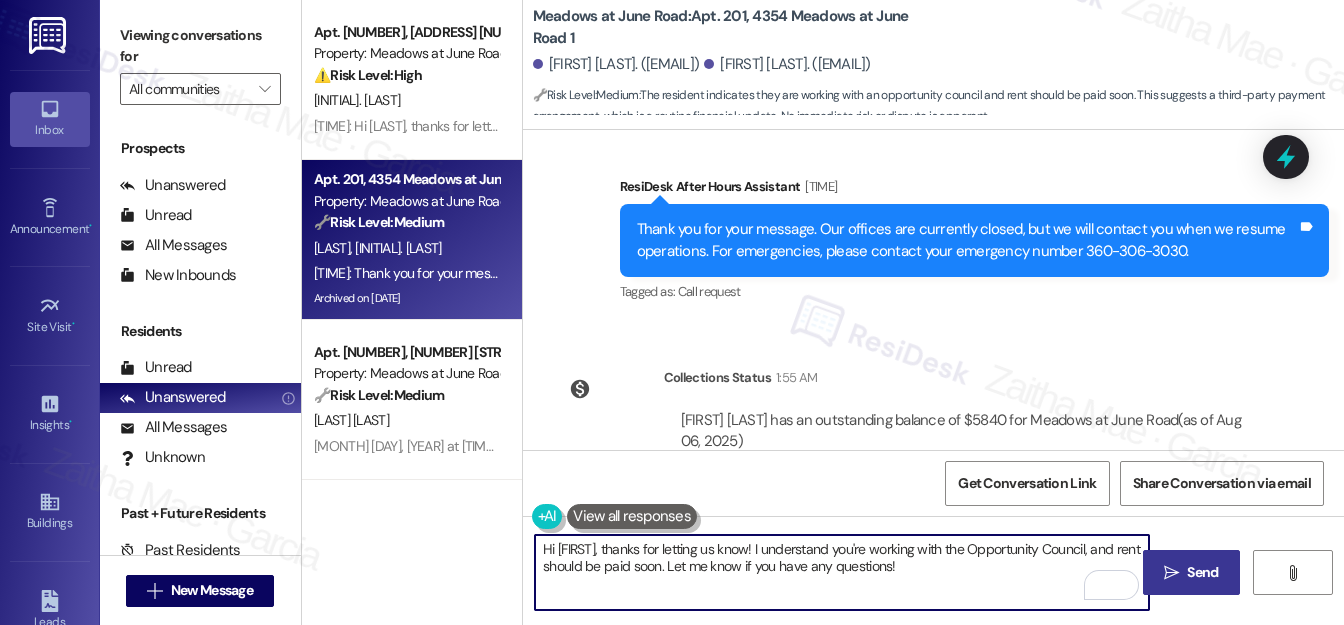 type on "Hi Karva, thanks for letting us know! I understand you're working with the Opportunity Council, and rent should be paid soon. Let me know if you have any questions!" 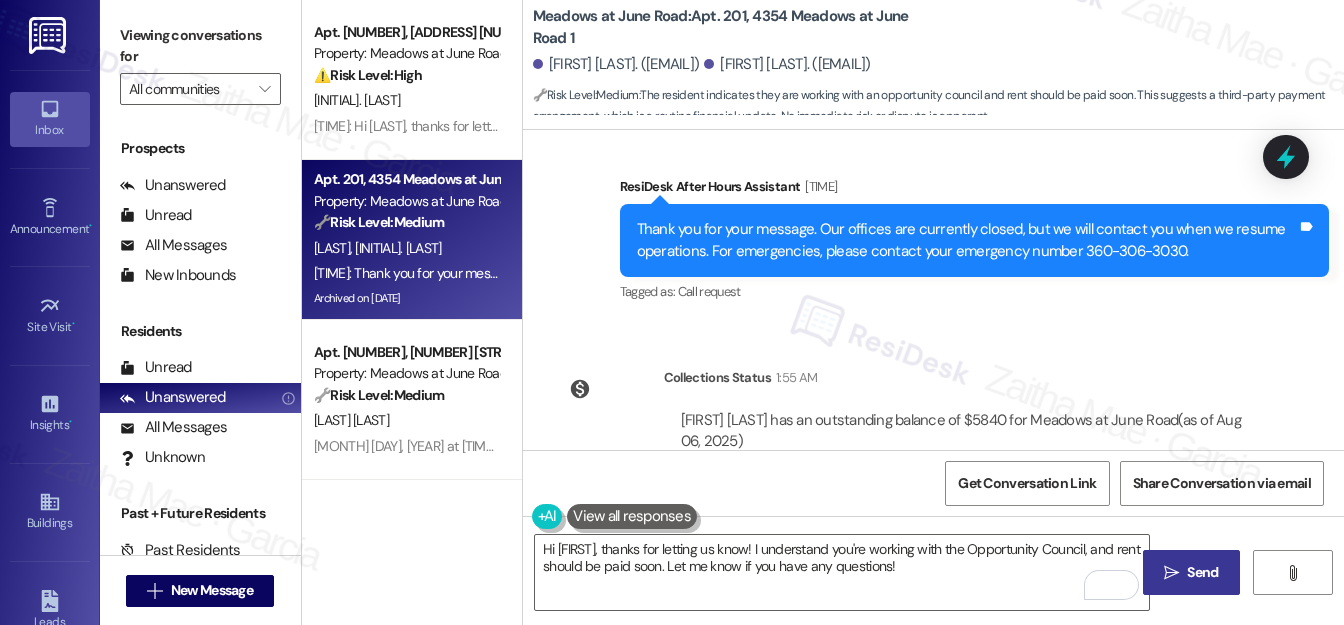 click on "Send" at bounding box center [1202, 572] 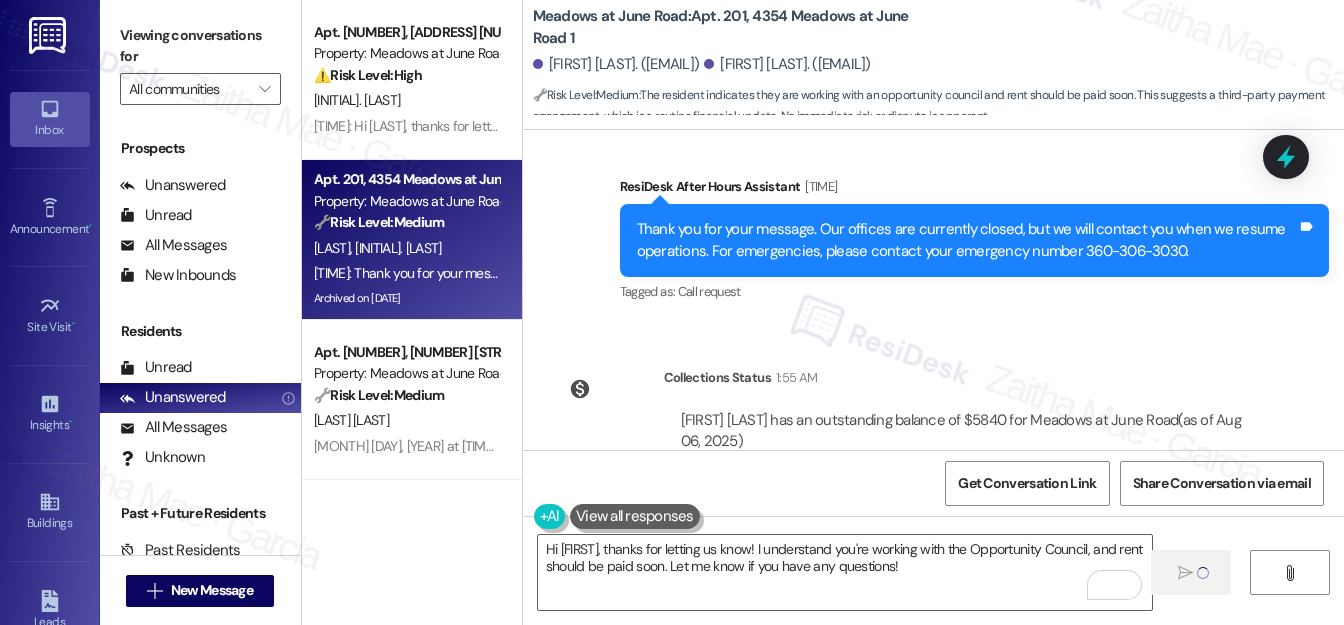 scroll, scrollTop: 157, scrollLeft: 0, axis: vertical 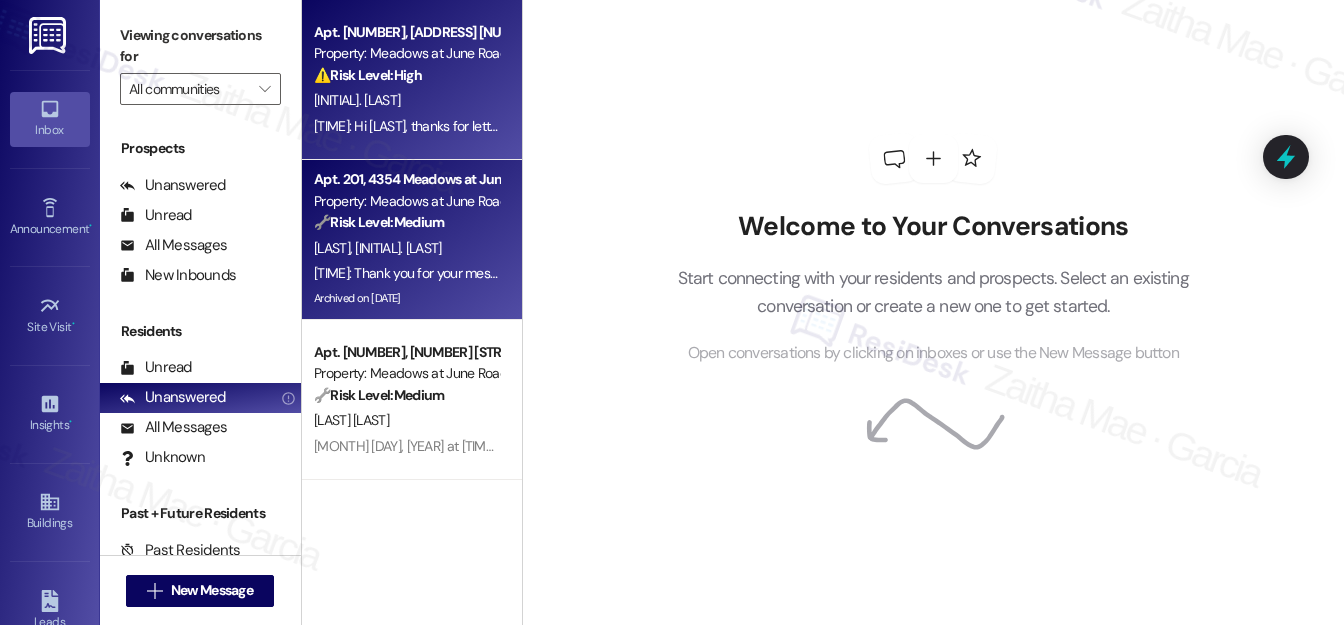 click on "12:17 PM: Hi [FIRST], thanks for letting us know. I understand that you can't pay rent until August 13. Please be aware of potential late fees. Let me know if you have any questions! 12:17 PM: Hi [FIRST], thanks for letting us know. I understand that you can't pay rent until August 13. Please be aware of potential late fees. Let me know if you have any questions!" at bounding box center [814, 126] 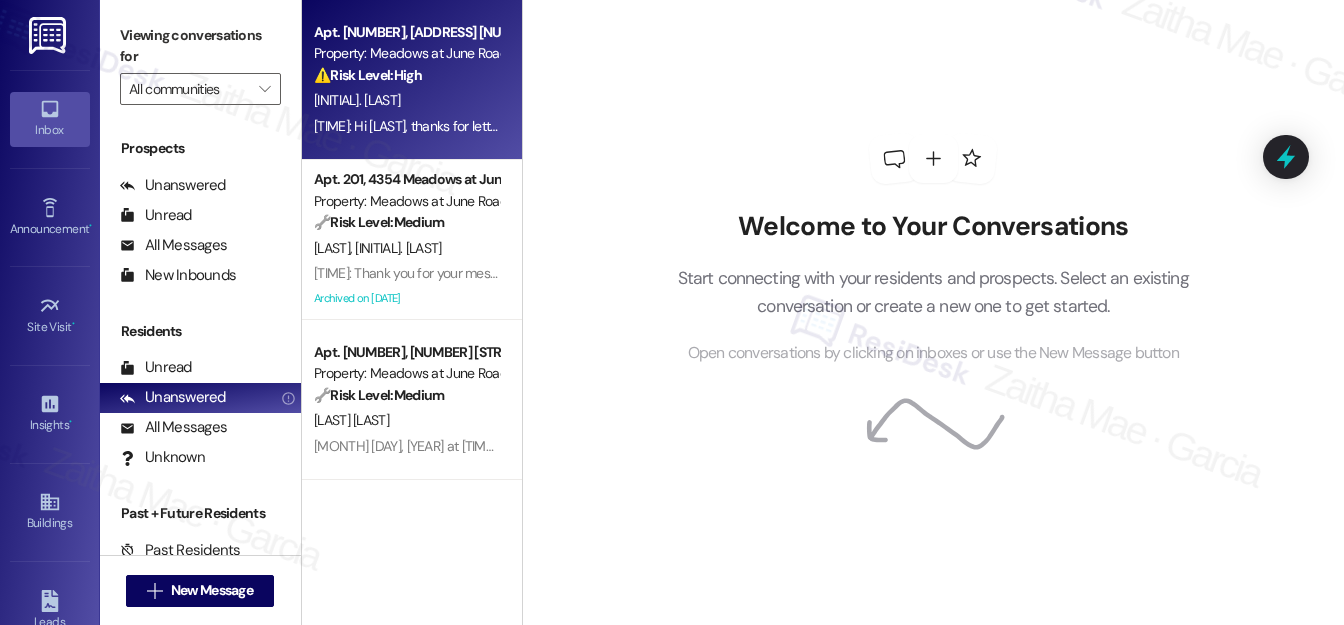 click on "12:17 PM: Hi Alma, thanks for letting us know. I understand that you can't pay rent until August 13. Please be aware of potential late fees. Let me know if you have any questions! 12:17 PM: Hi Alma, thanks for letting us know. I understand that you can't pay rent until August 13. Please be aware of potential late fees. Let me know if you have any questions!" at bounding box center (406, 126) 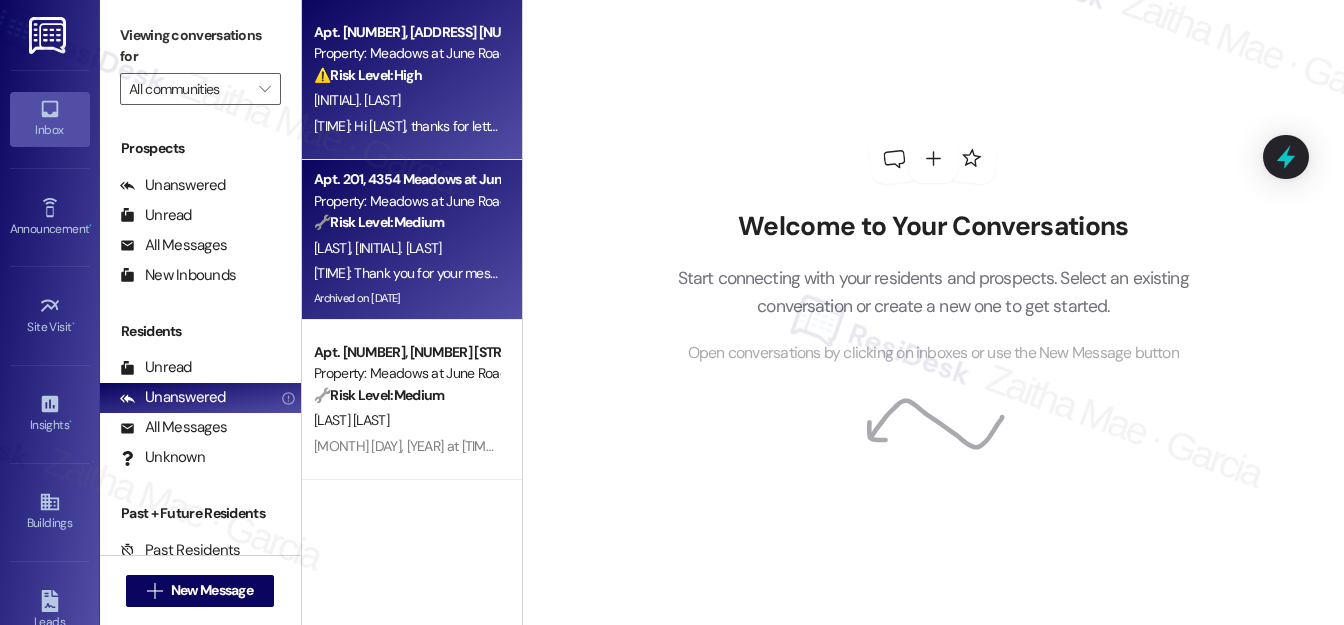 click on "Yesterday at 10:00 PM: Thank you for your message. Our offices are currently closed, but we will contact you when we resume operations. For emergencies, please contact your emergency number 360-306-3030. Yesterday at 10:00 PM: Thank you for your message. Our offices are currently closed, but we will contact you when we resume operations. For emergencies, please contact your emergency number 360-306-3030." at bounding box center [406, 273] 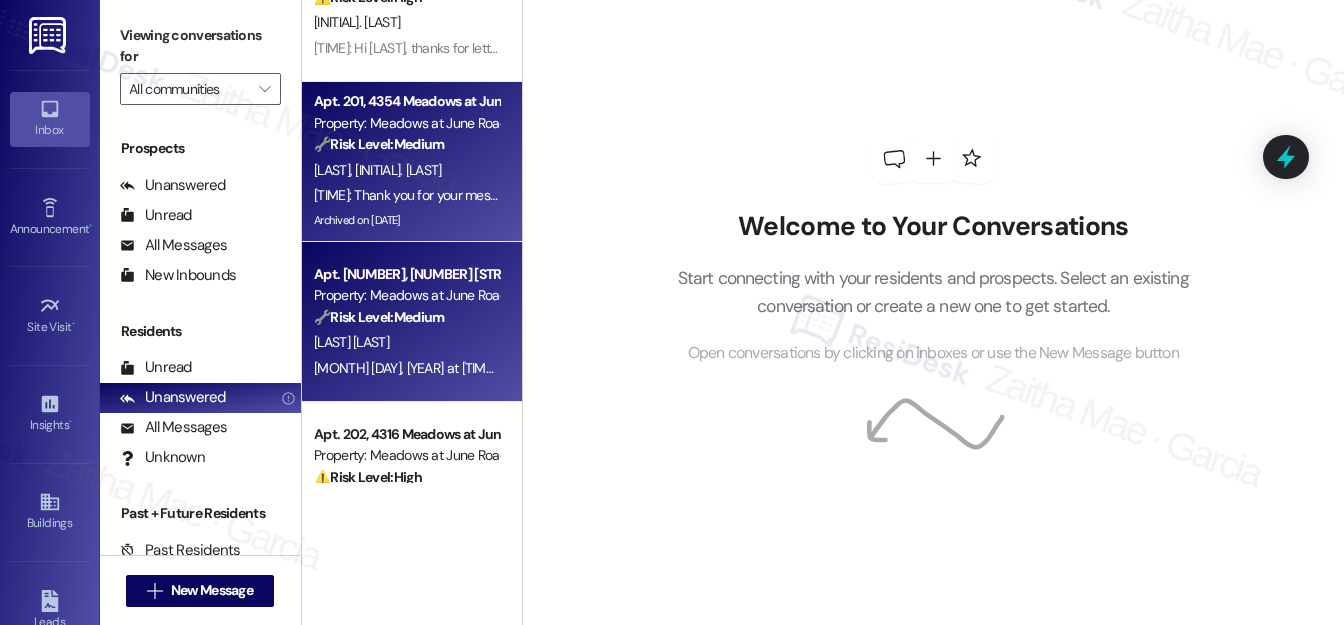 scroll, scrollTop: 157, scrollLeft: 0, axis: vertical 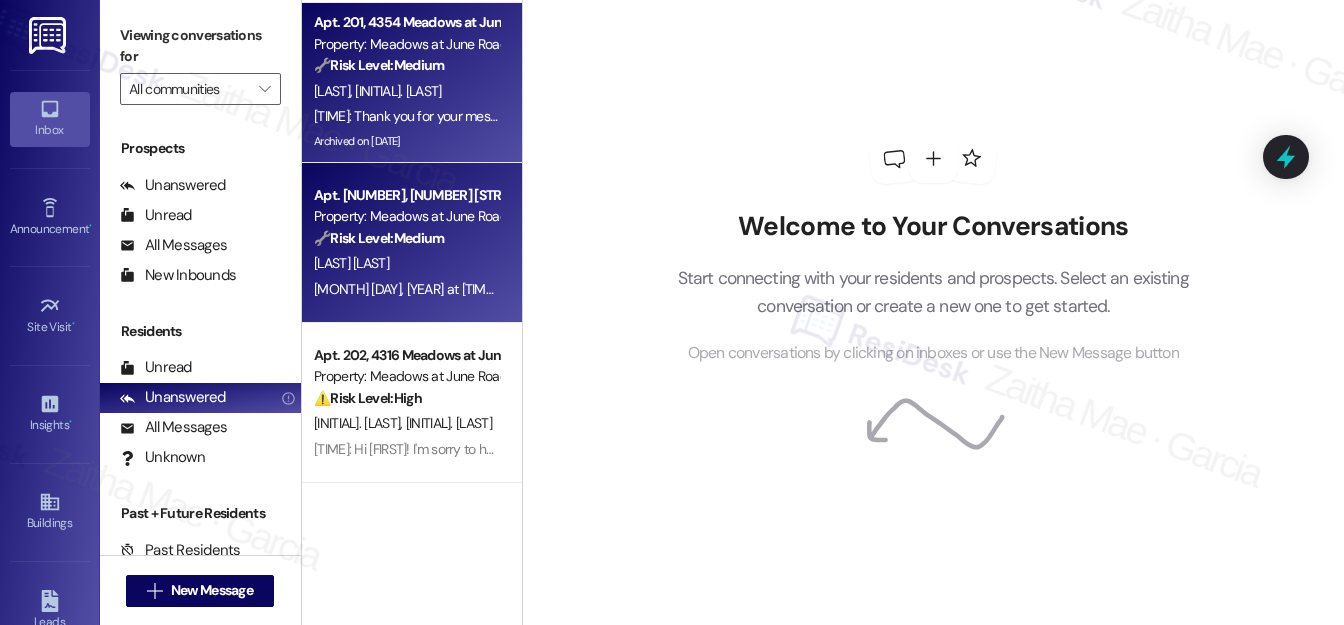 click on "J. Galahan" at bounding box center [406, 263] 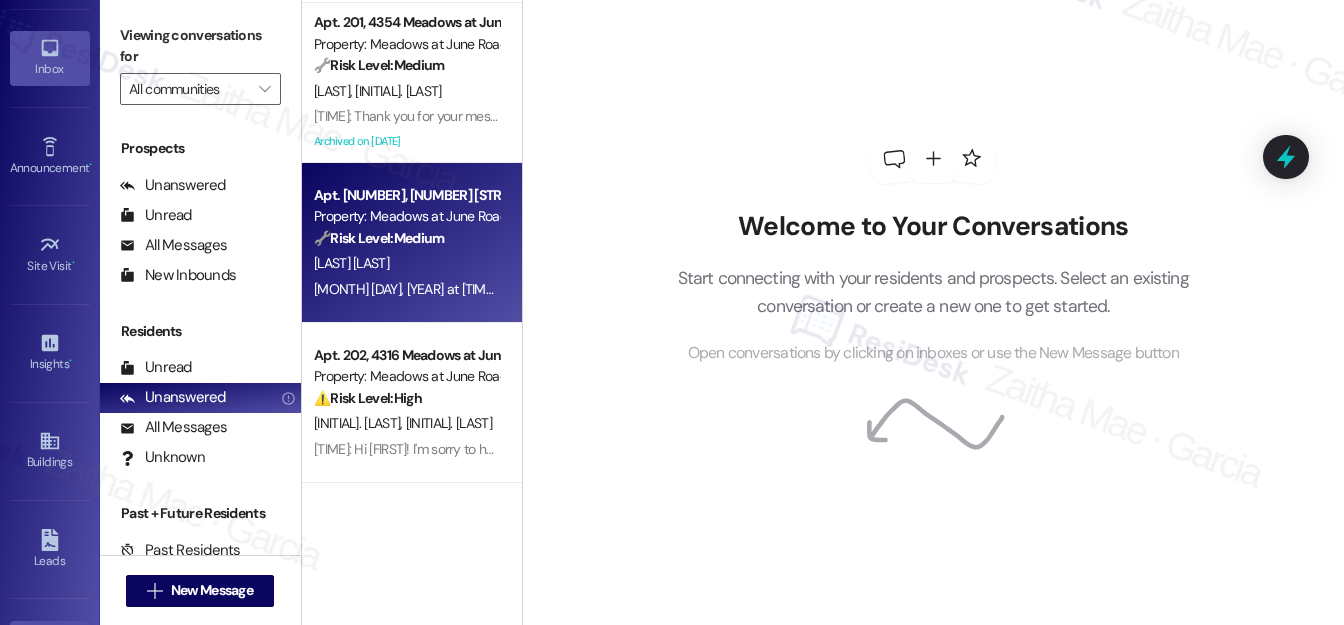 scroll, scrollTop: 322, scrollLeft: 0, axis: vertical 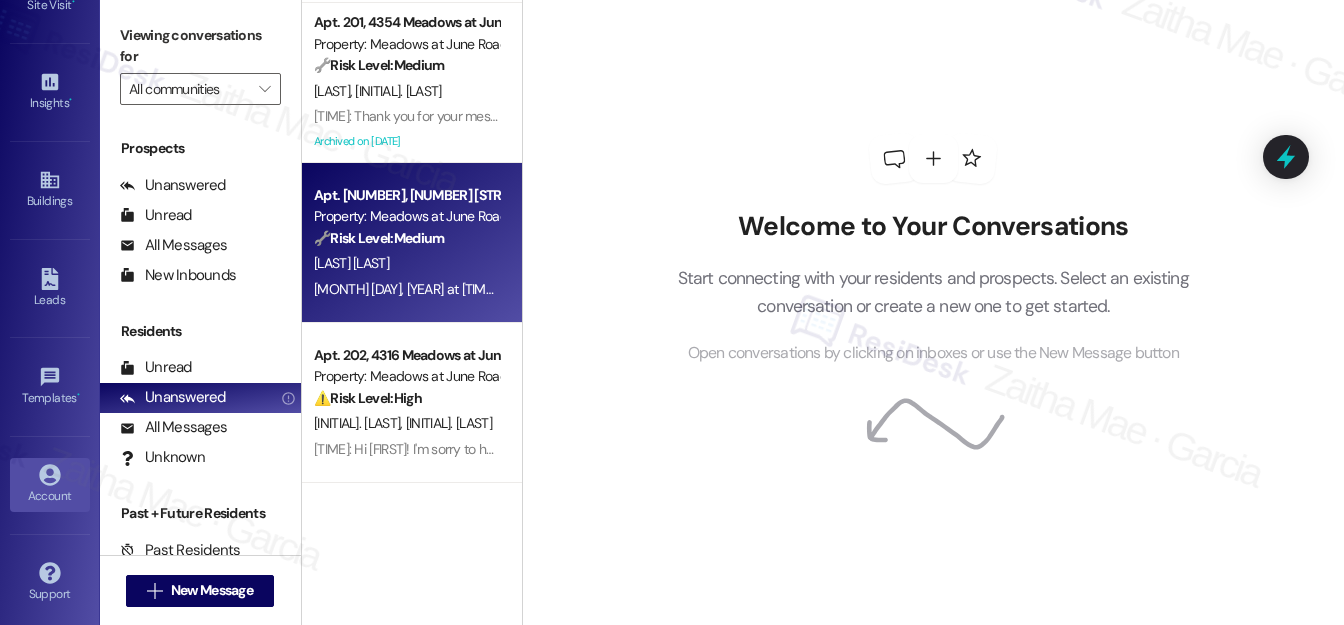 click 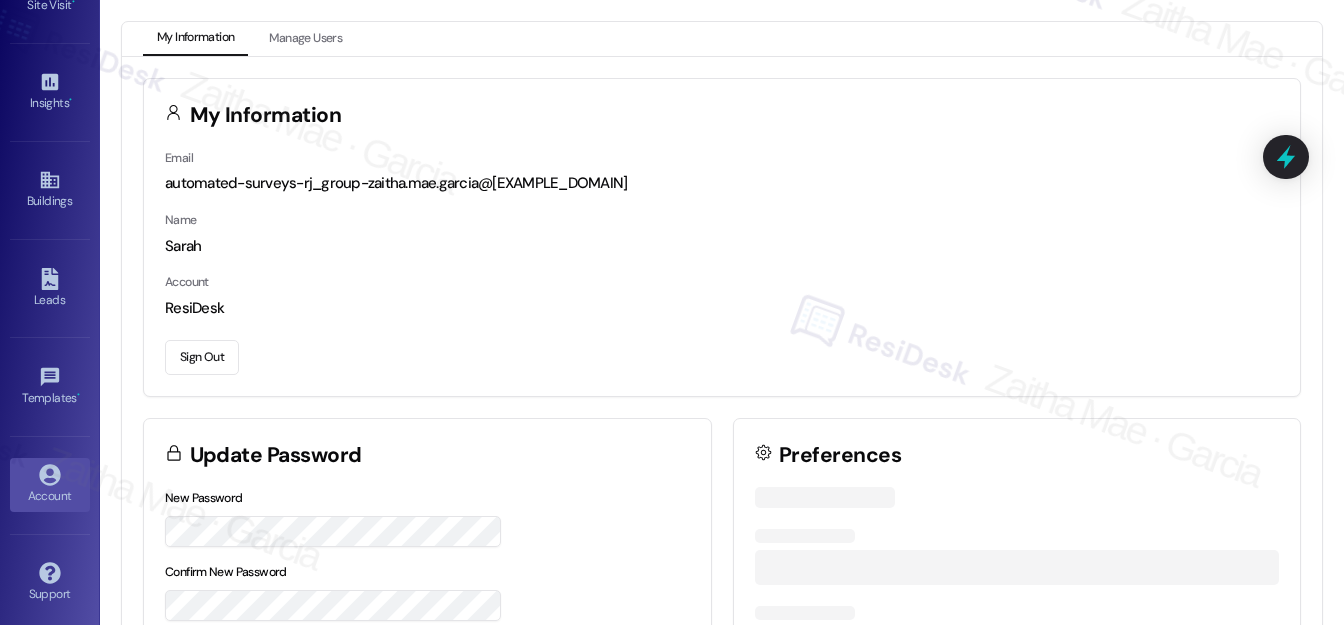 click on "Sign Out" at bounding box center [202, 357] 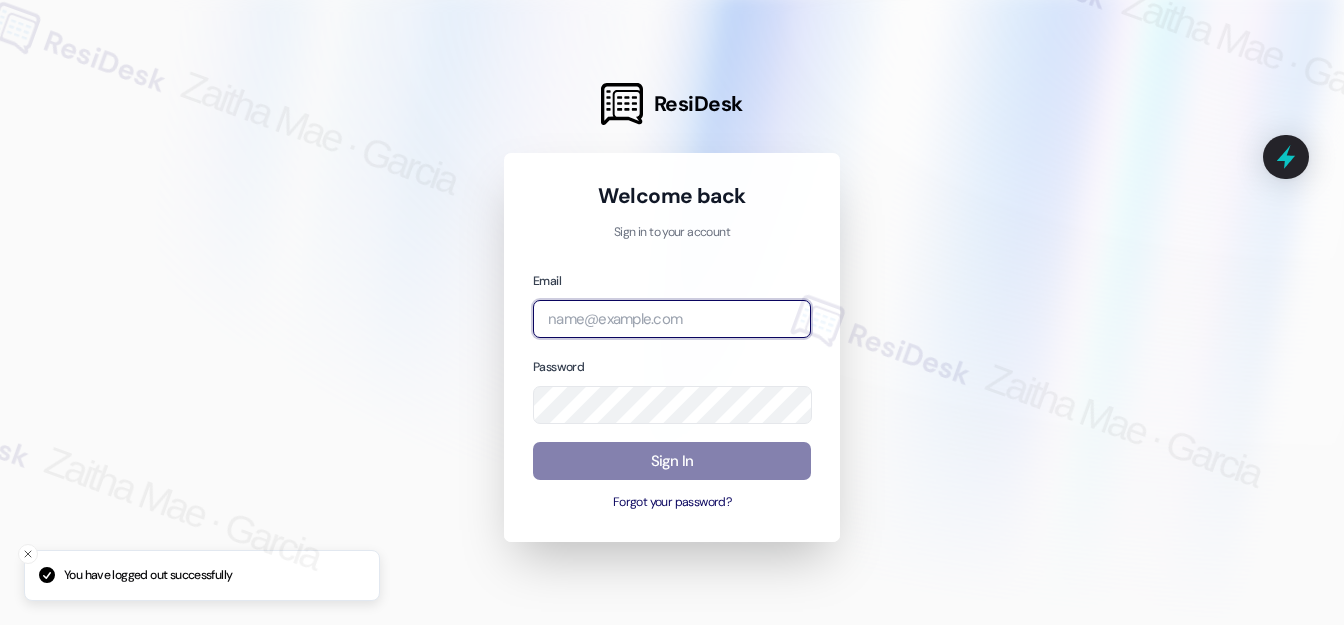 click at bounding box center (672, 319) 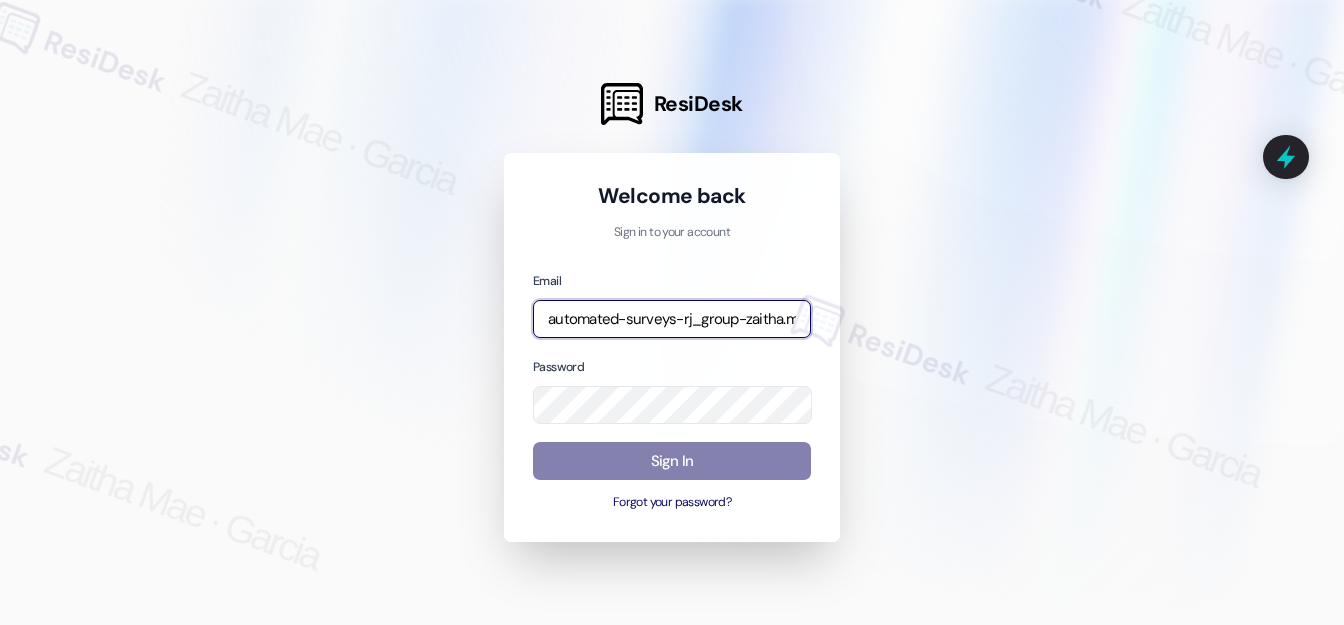 type on "automated-surveys-rj_group-zaitha.mae.garcia@rj_group.com" 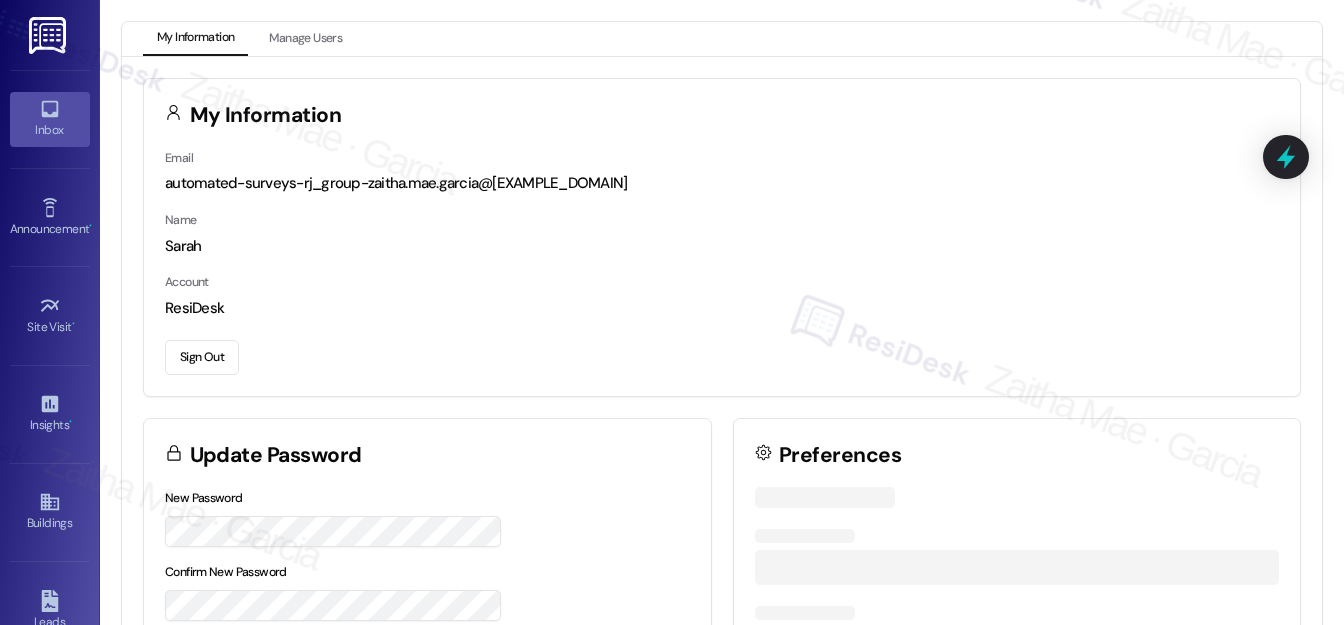 click 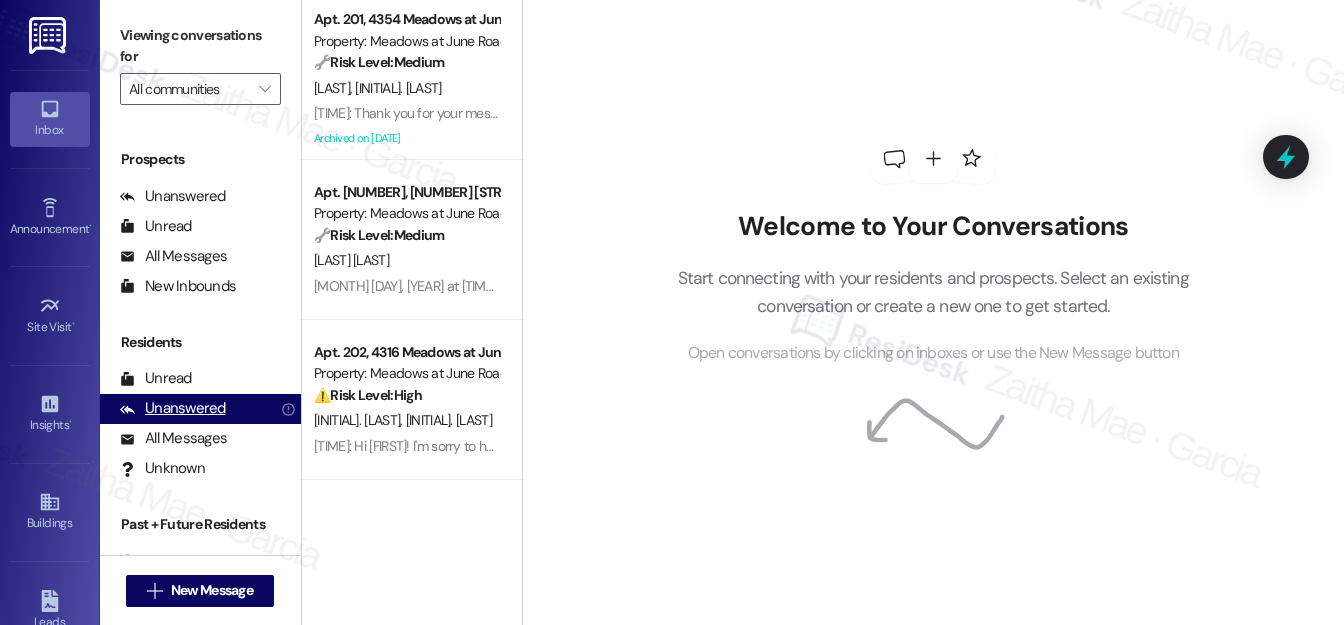scroll, scrollTop: 269, scrollLeft: 0, axis: vertical 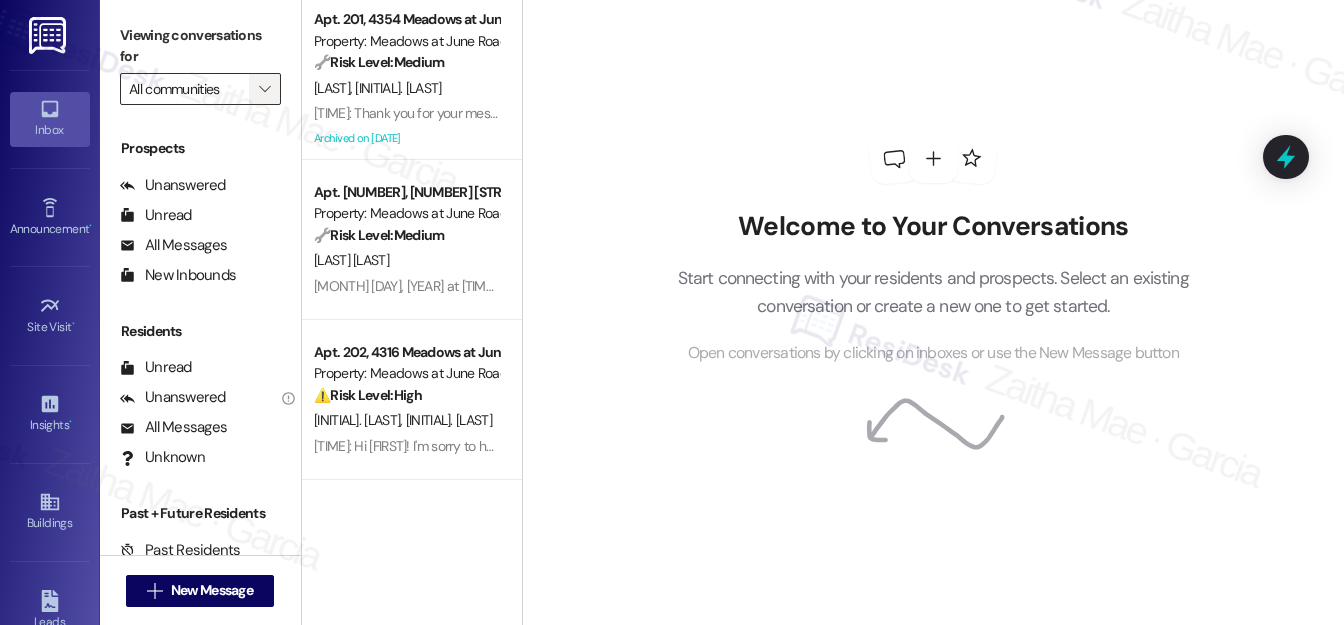 click on "" at bounding box center [264, 89] 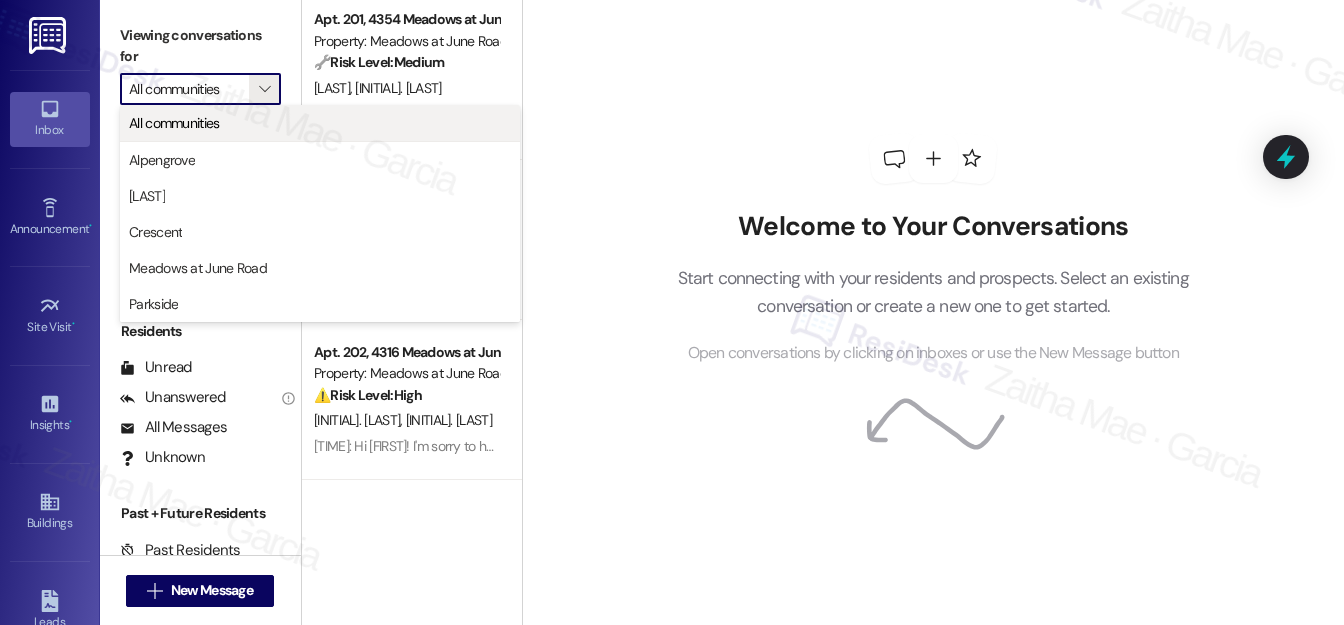 click on "All communities" at bounding box center [174, 123] 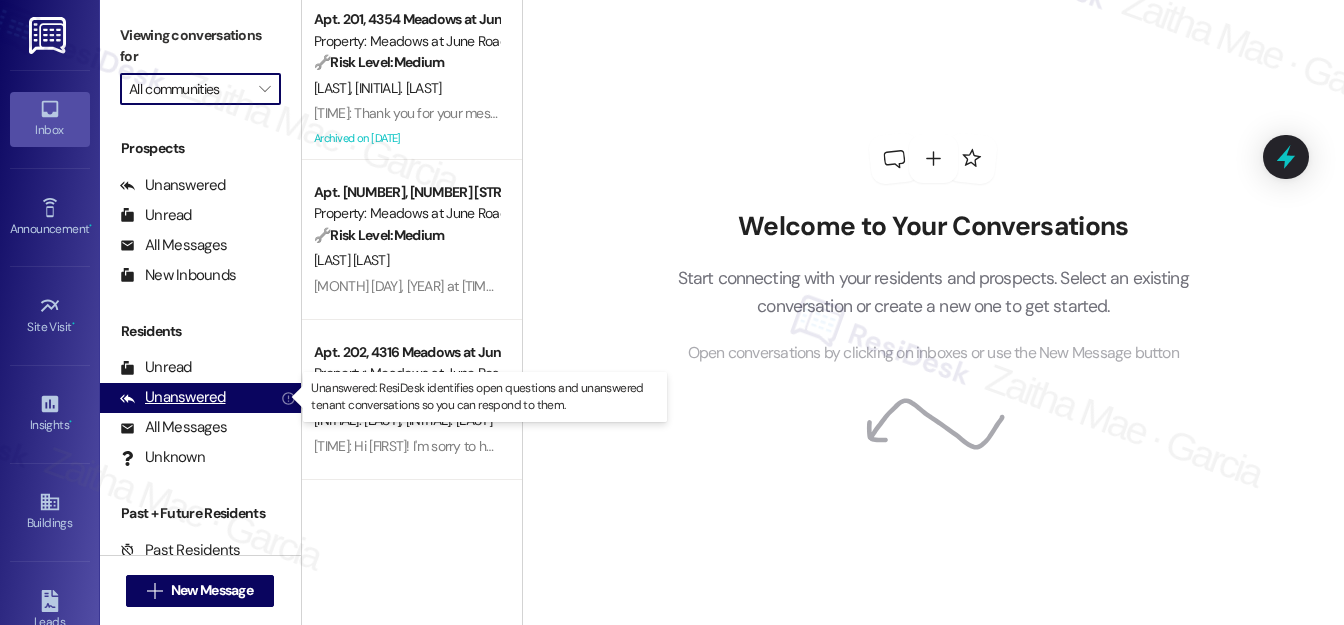 click on "Unanswered" at bounding box center [173, 397] 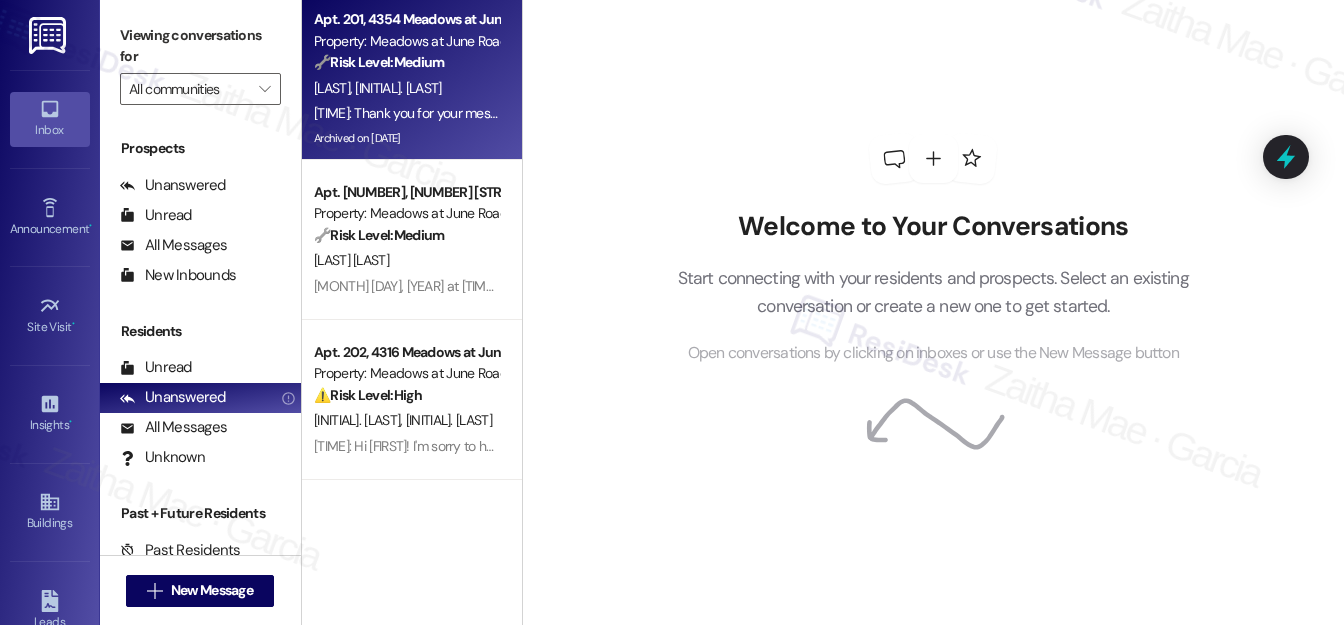 click on "Apt. 201, 4354 Meadows at June Road 1 Property: Meadows at June Road 🔧  Risk Level:  Medium The resident indicates they are working with an opportunity council and rent should be paid soon. This suggests a third-party payment arrangement, which is a routine financial update. No immediate risk or dispute is apparent." at bounding box center (406, 41) 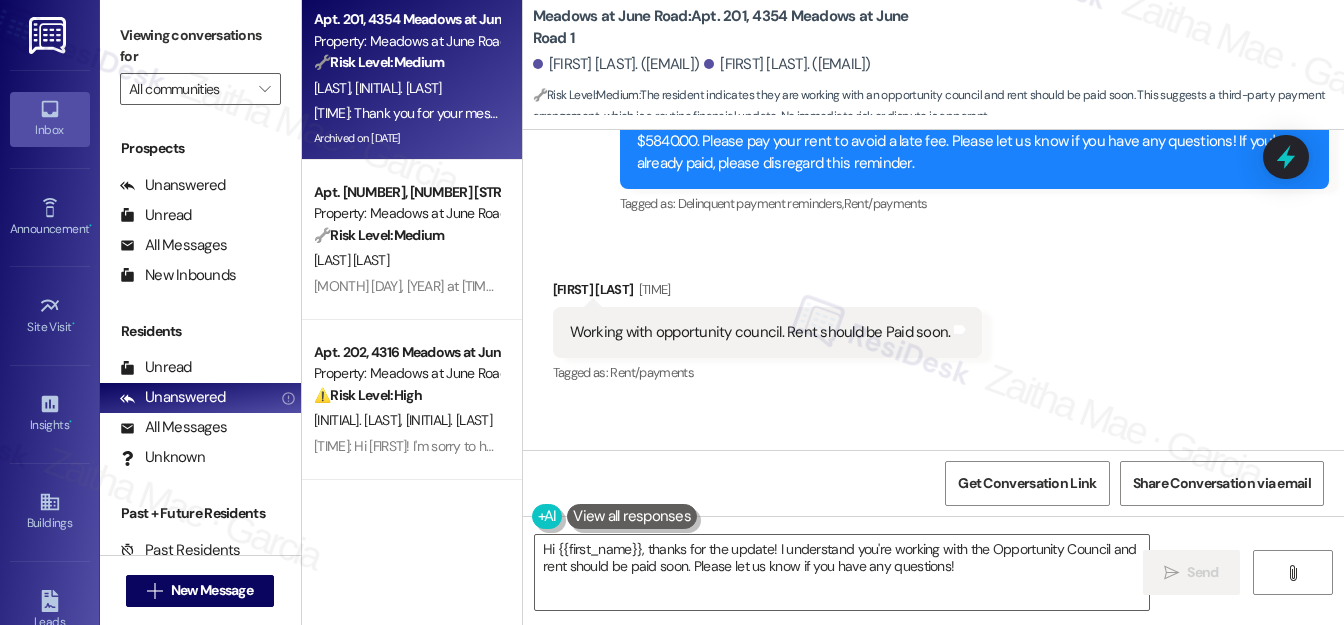 scroll, scrollTop: 32317, scrollLeft: 0, axis: vertical 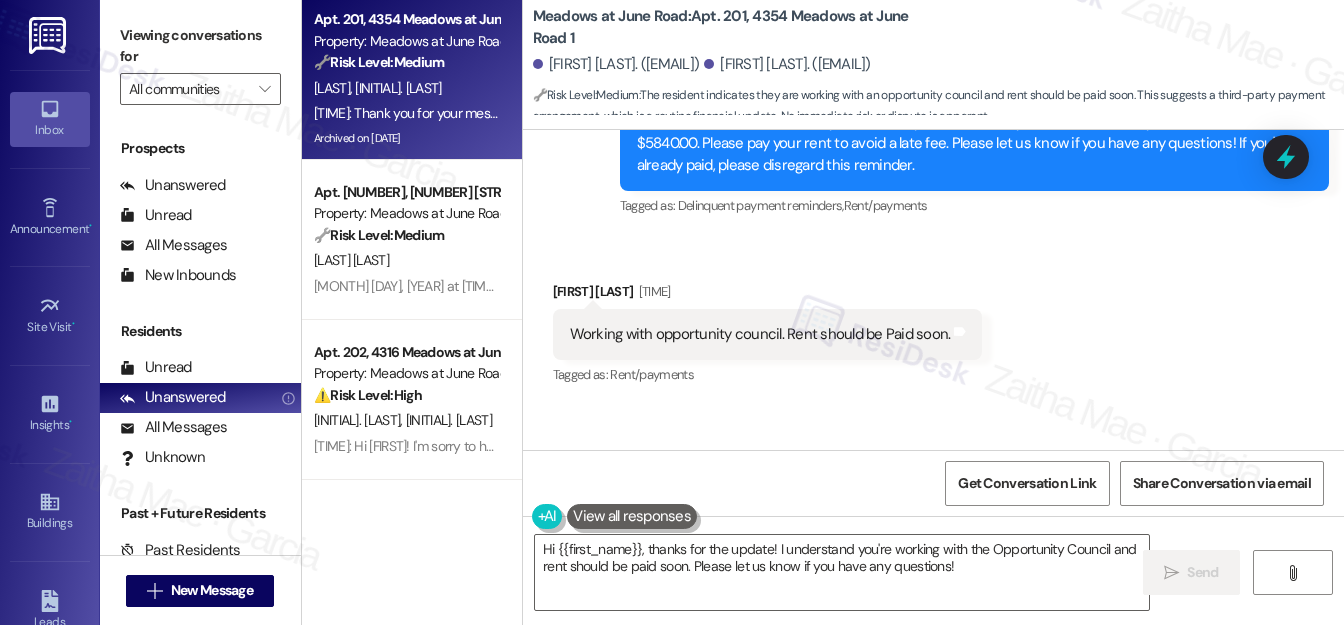 click on "Karva Coward Yesterday at 10:00 PM" at bounding box center (768, 295) 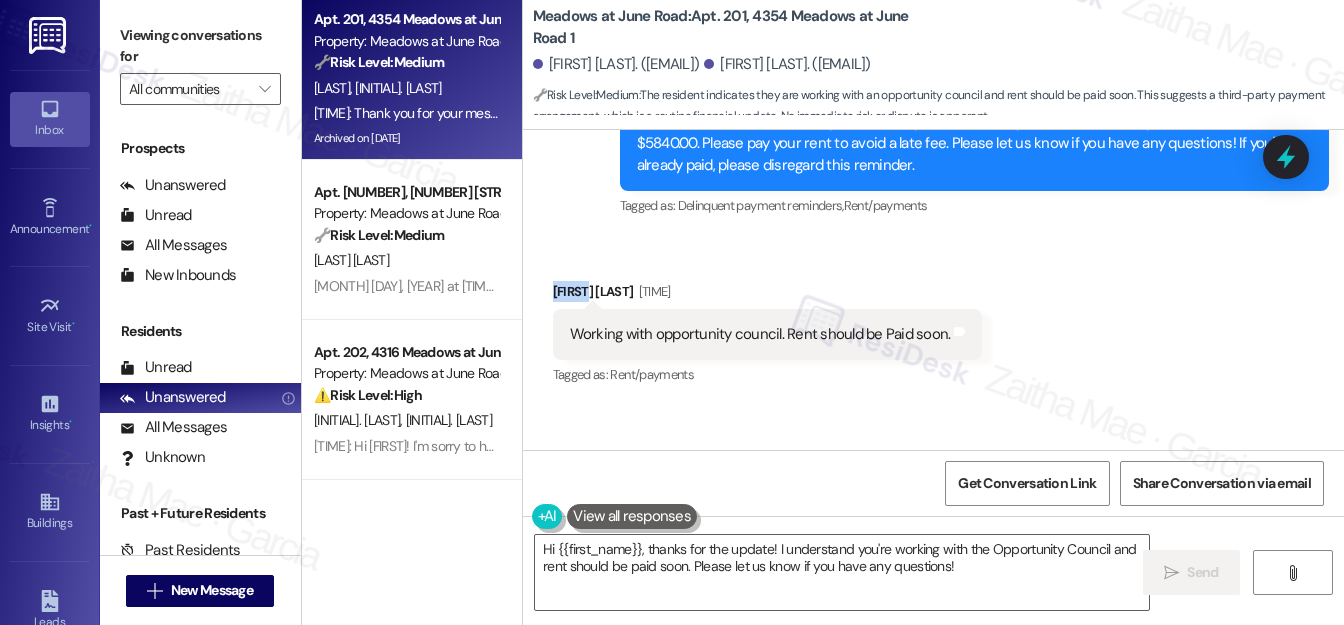 click on "Karva Coward Yesterday at 10:00 PM" at bounding box center [768, 295] 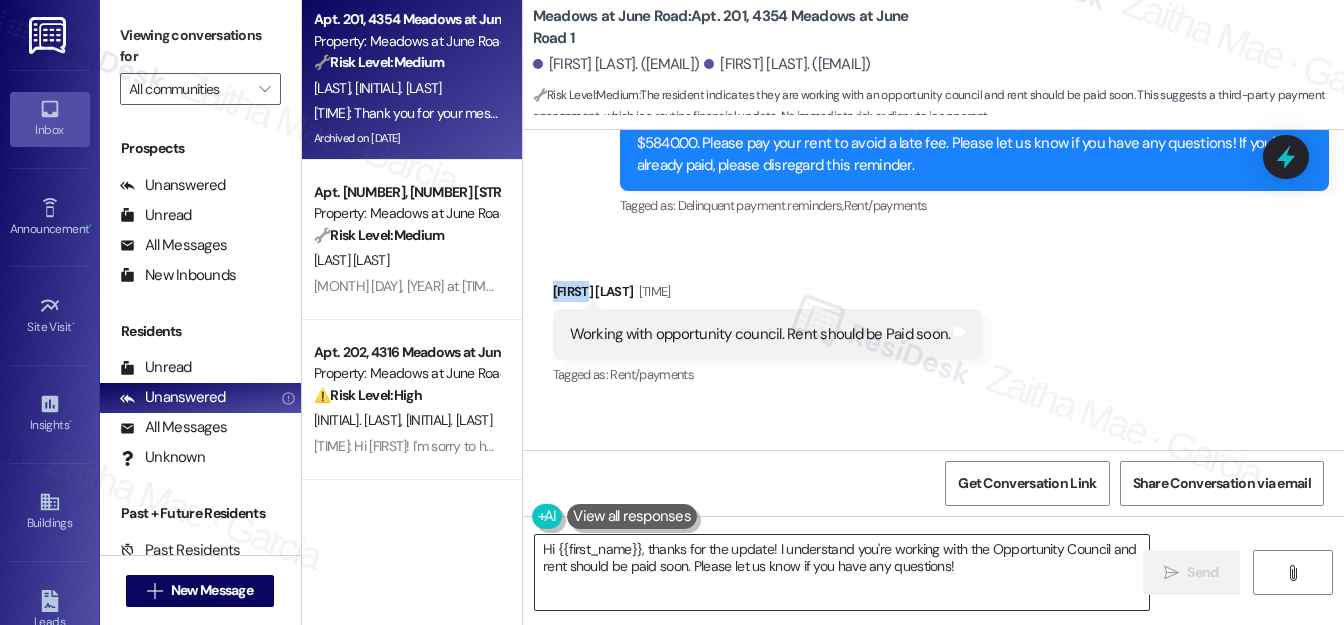 click on "Hi {{first_name}}, thanks for the update! I understand you're working with the Opportunity Council and rent should be paid soon. Please let us know if you have any questions!" at bounding box center [842, 572] 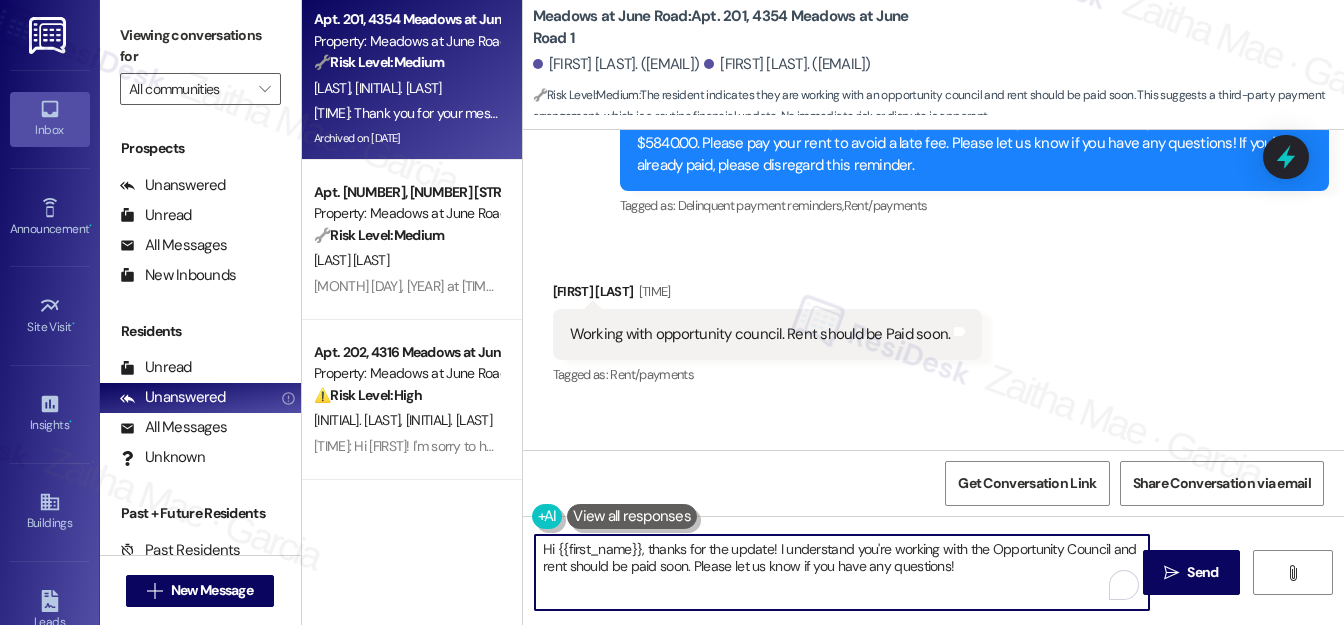 click on "Hi {{first_name}}, thanks for the update! I understand you're working with the Opportunity Council and rent should be paid soon. Please let us know if you have any questions!" at bounding box center [842, 572] 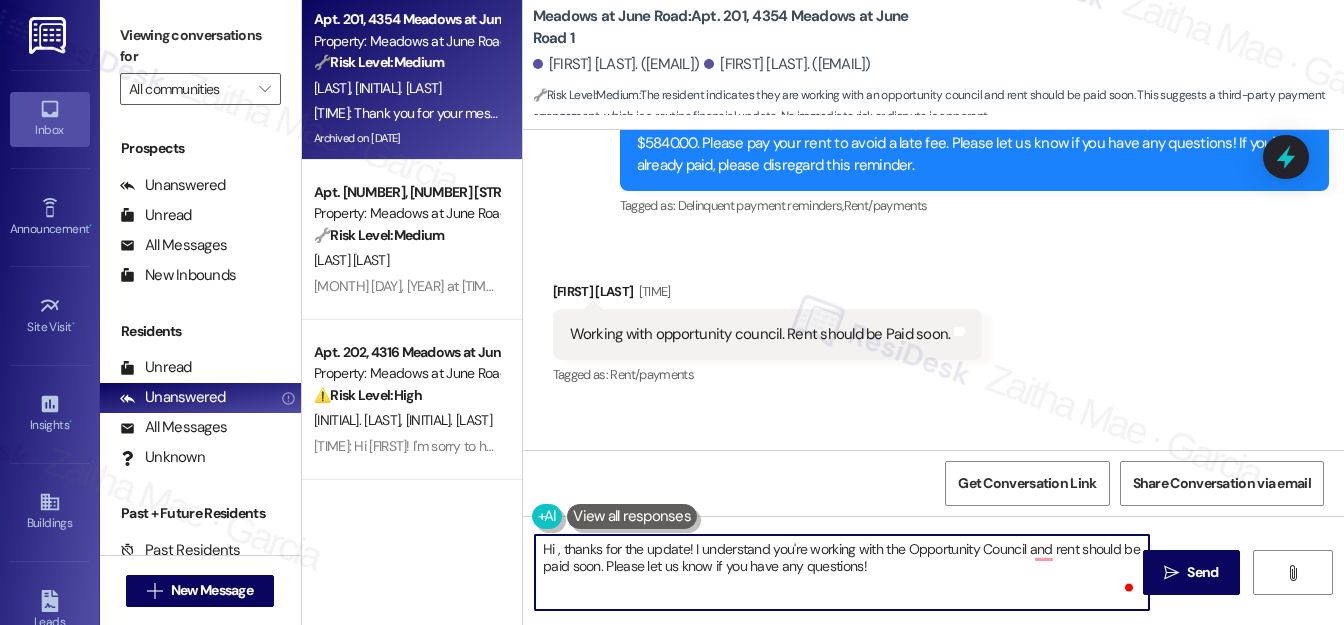 paste on "Karva" 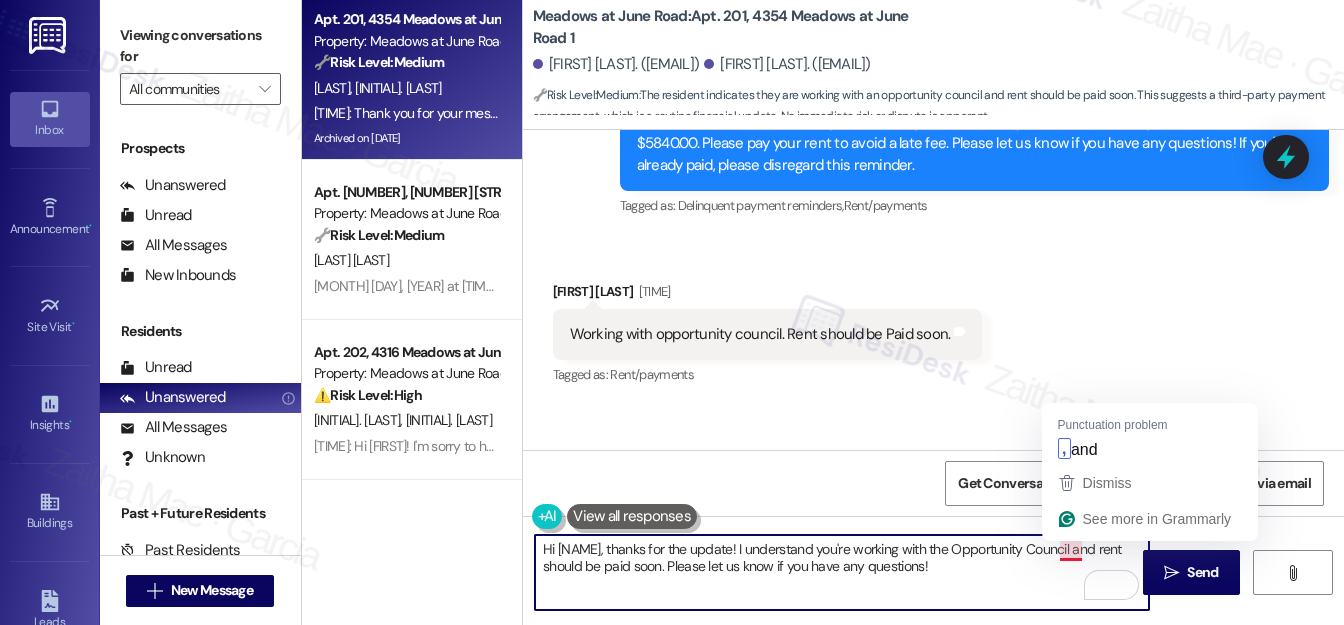 click on "Hi Karva, thanks for the update! I understand you're working with the Opportunity Council and rent should be paid soon. Please let us know if you have any questions!" at bounding box center (842, 572) 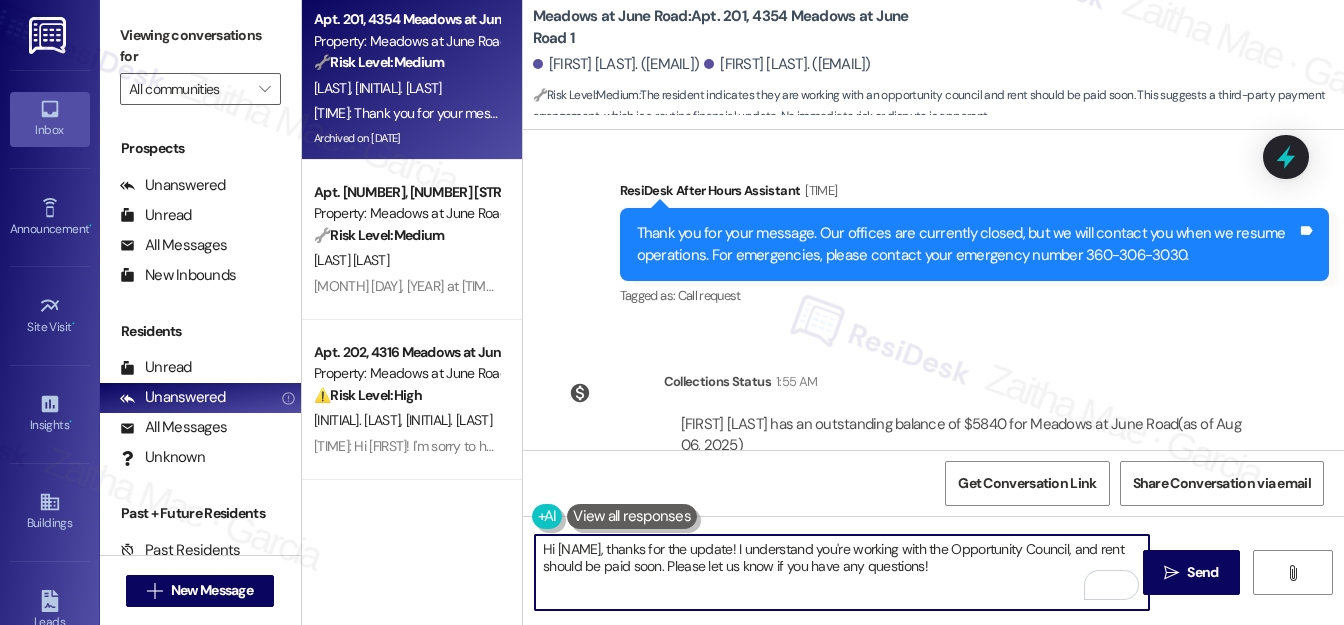 scroll, scrollTop: 32590, scrollLeft: 0, axis: vertical 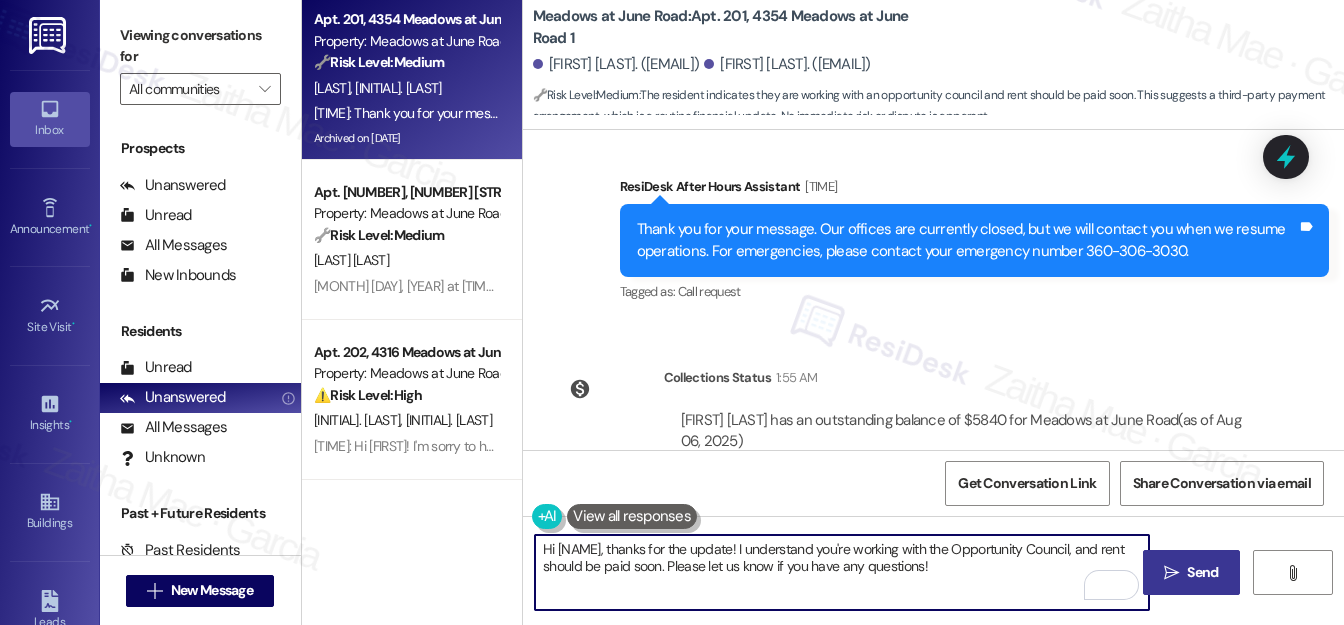 type on "Hi Karva, thanks for the update! I understand you're working with the Opportunity Council, and rent should be paid soon. Please let us know if you have any questions!" 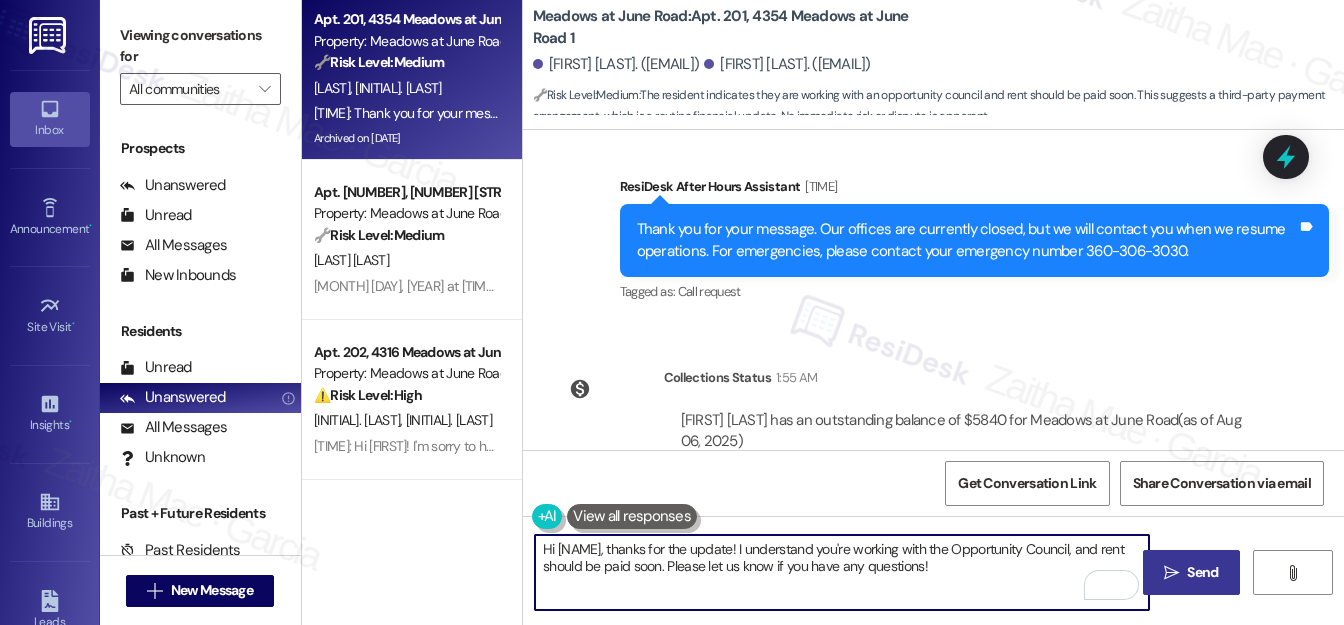 click on "Send" at bounding box center [1202, 572] 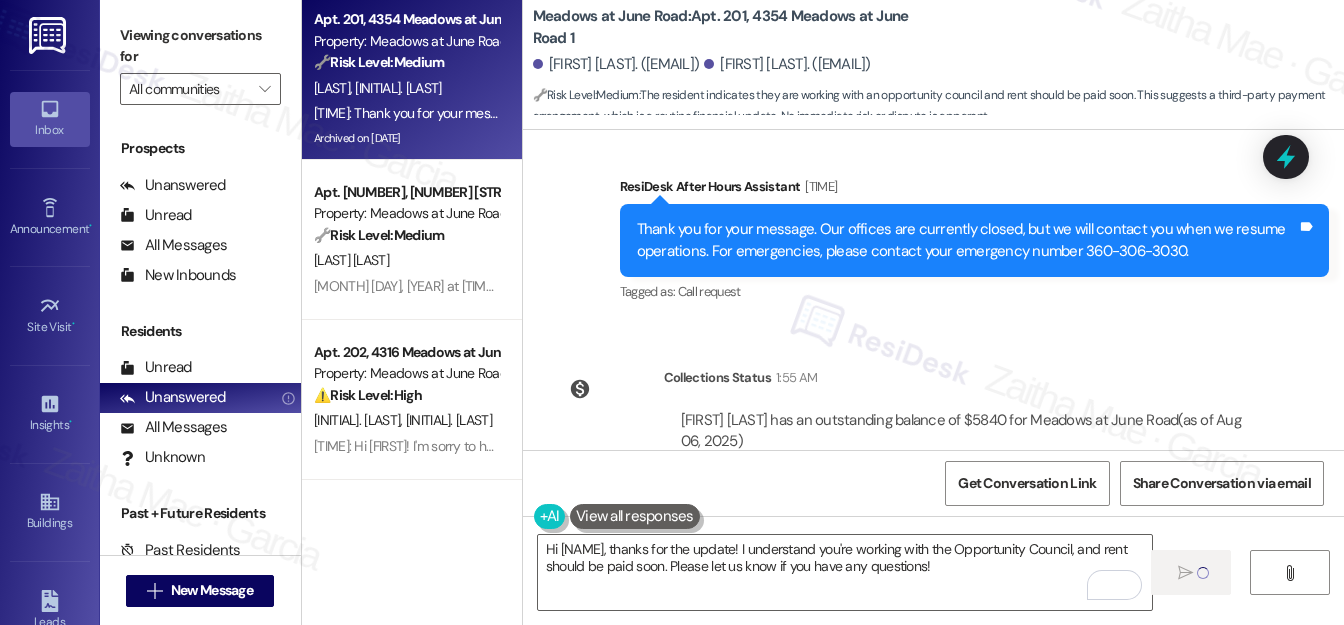type 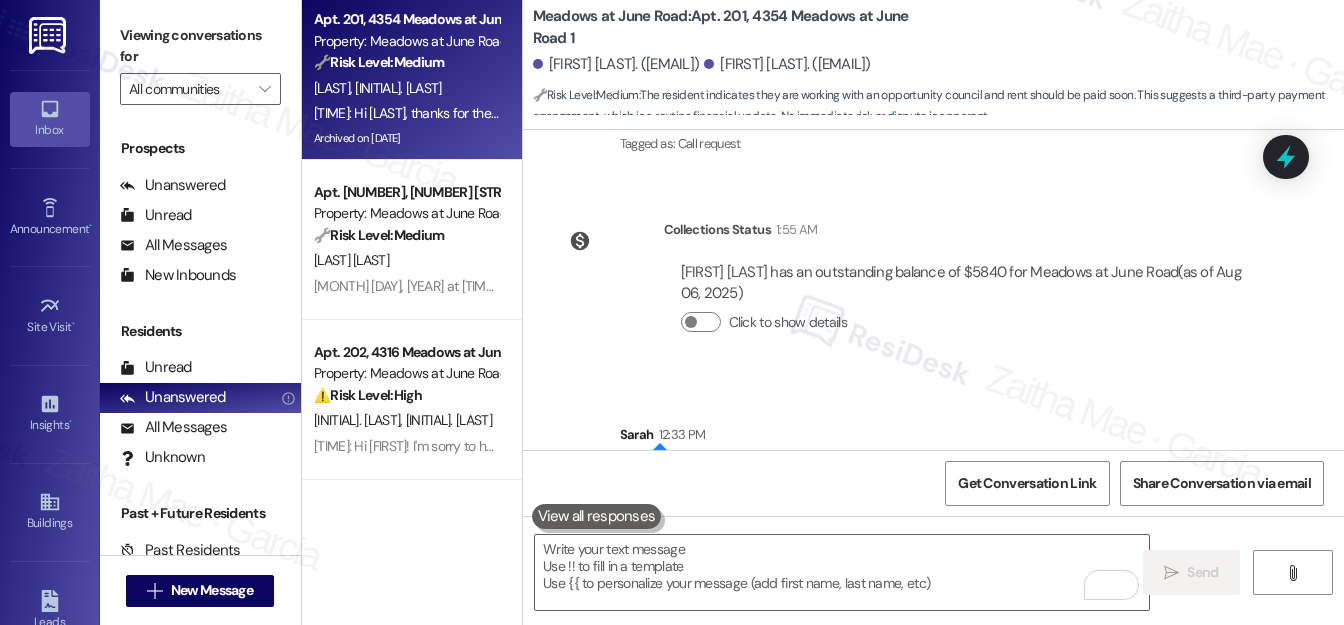 scroll, scrollTop: 32751, scrollLeft: 0, axis: vertical 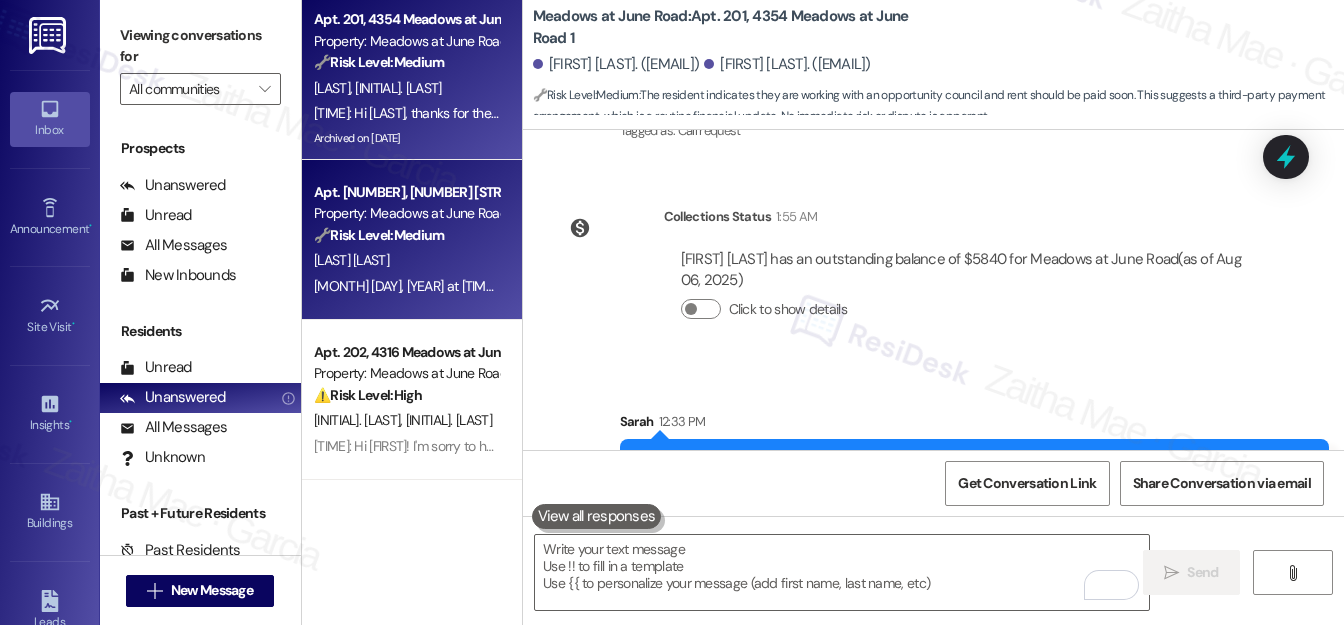click on "J. Galahan" at bounding box center [406, 260] 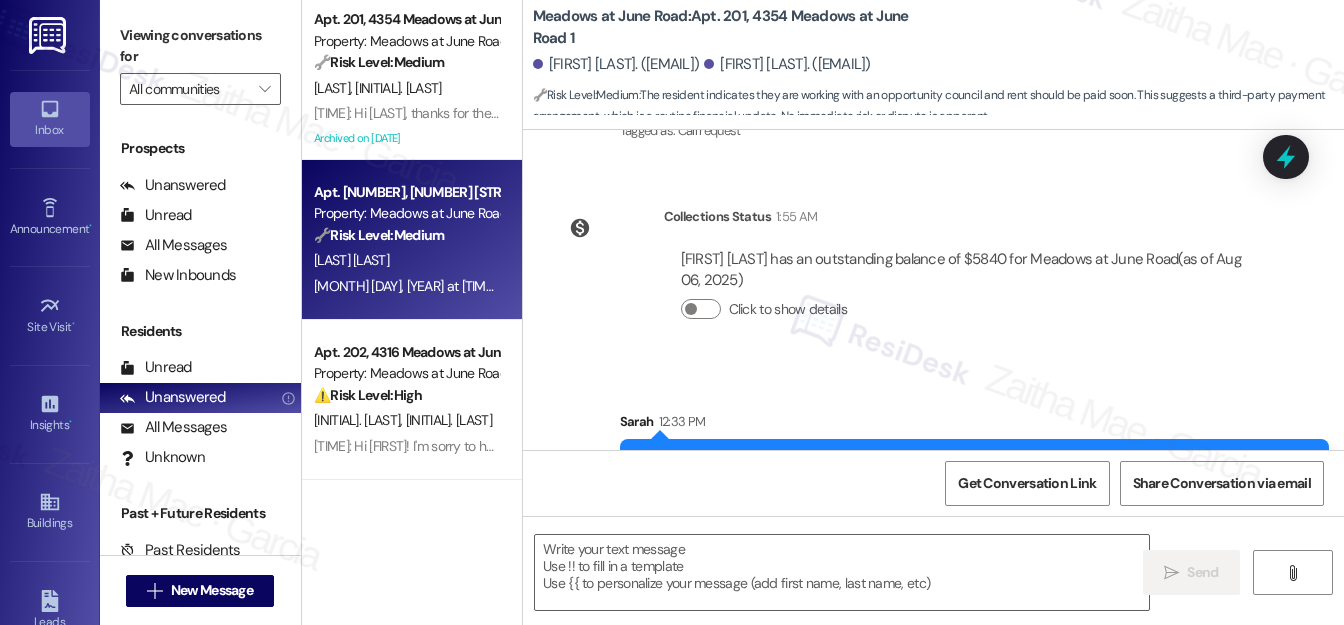 type on "Fetching suggested responses. Please feel free to read through the conversation in the meantime." 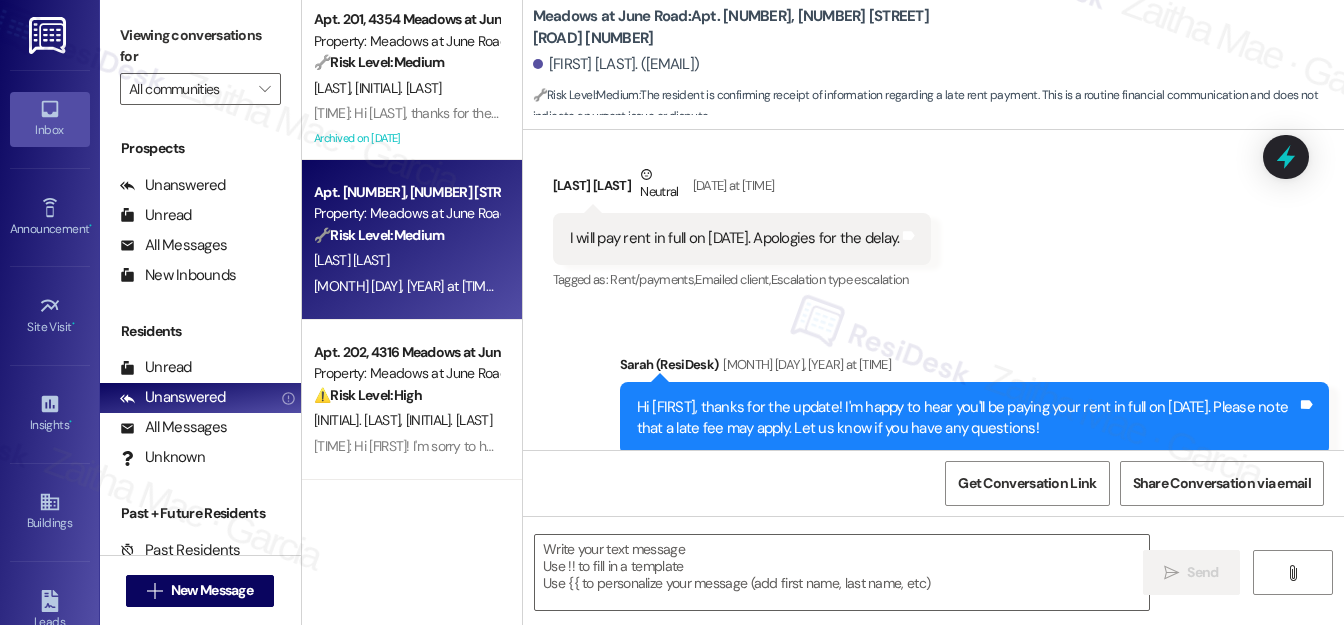 type on "Fetching suggested responses. Please feel free to read through the conversation in the meantime." 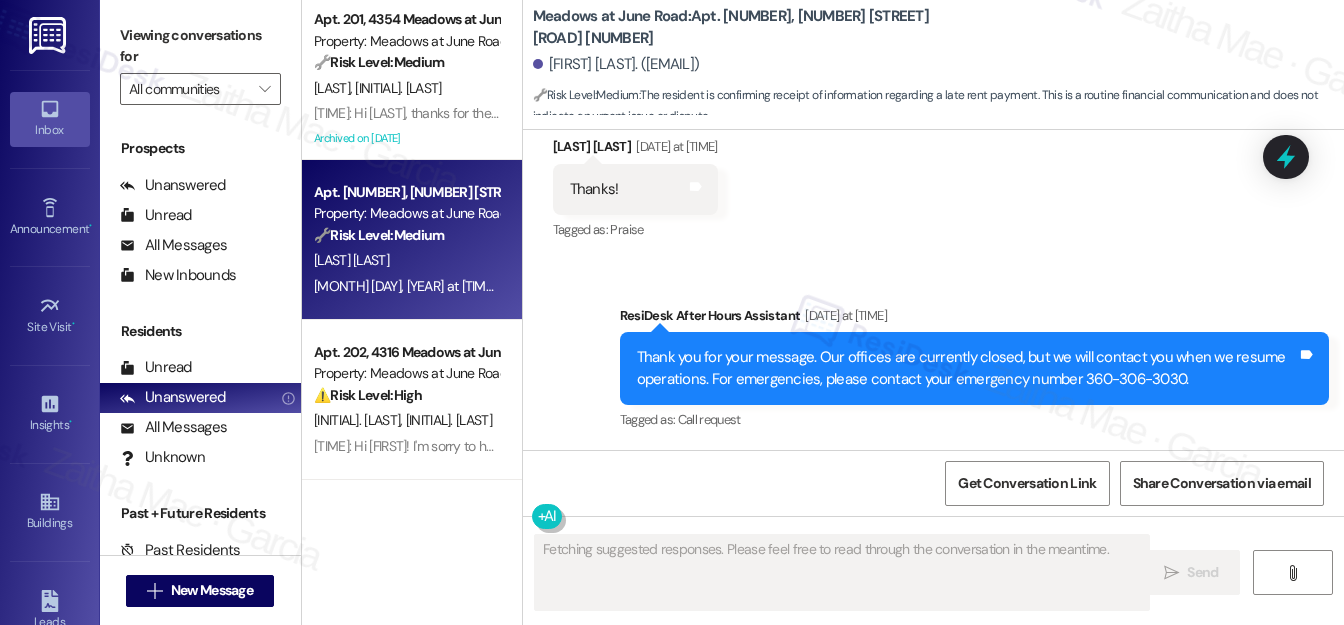 type 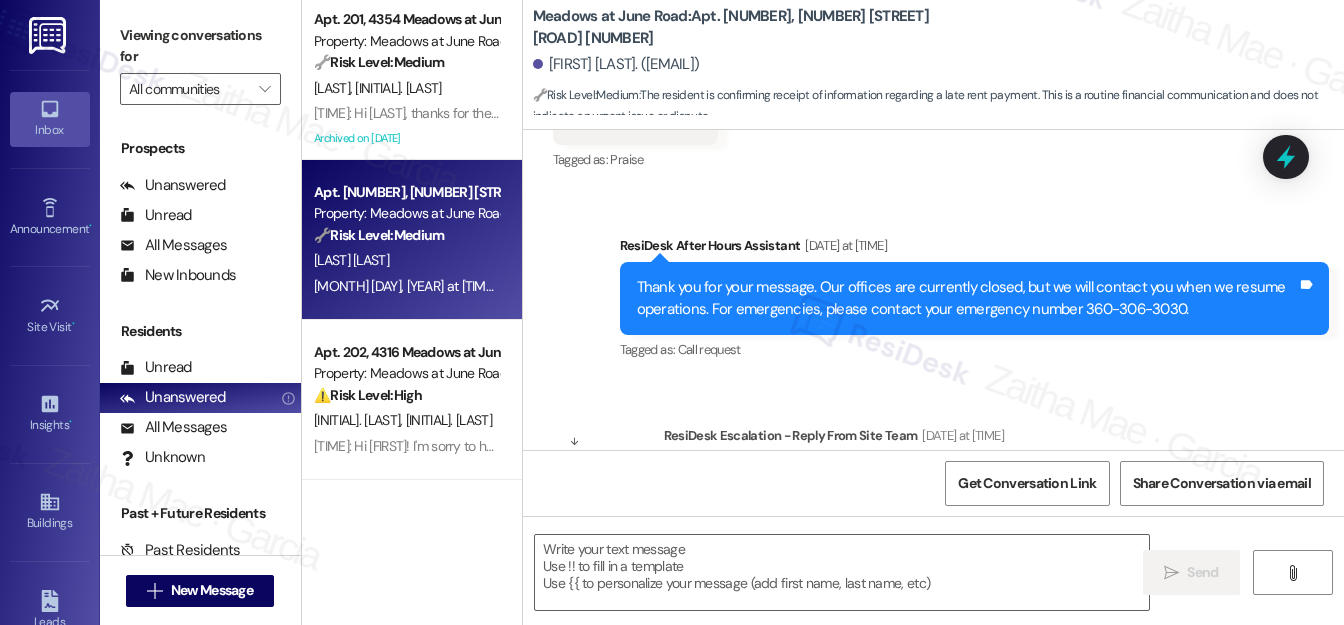scroll, scrollTop: 1043, scrollLeft: 0, axis: vertical 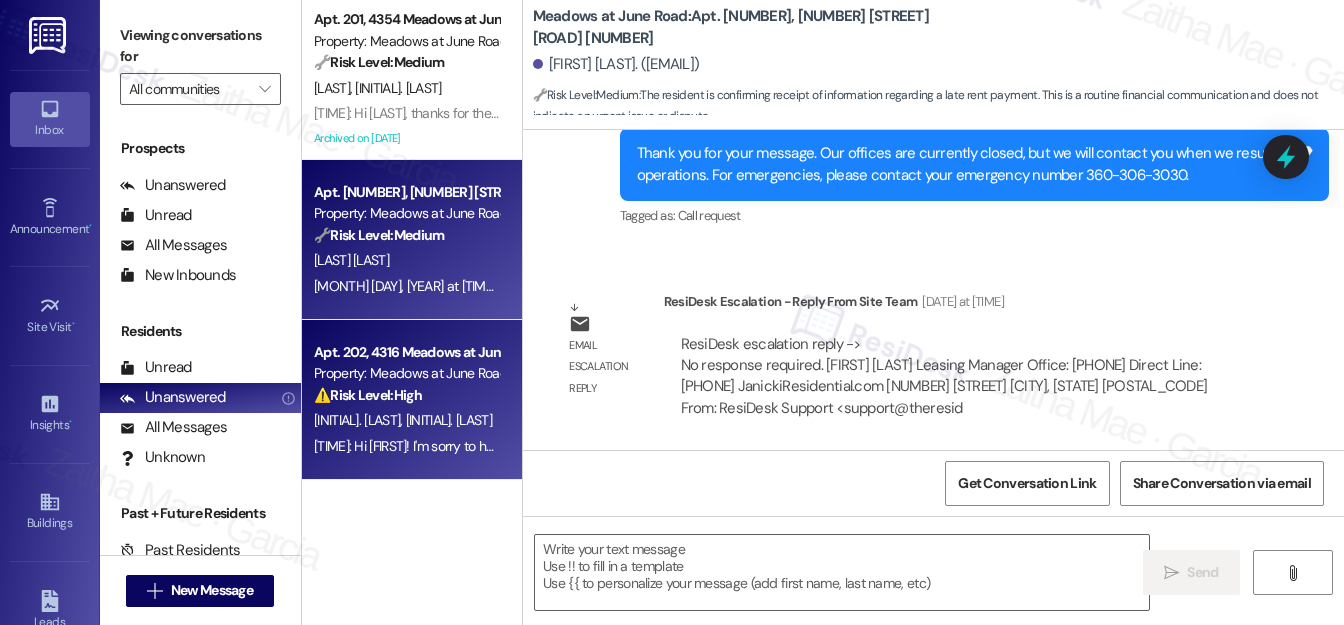 click on "⚠️  Risk Level:  High The resident is reporting an inability to pay rent due to a website maintenance issue. This is a financial concern and could lead to late fees, requiring urgent attention." at bounding box center (406, 395) 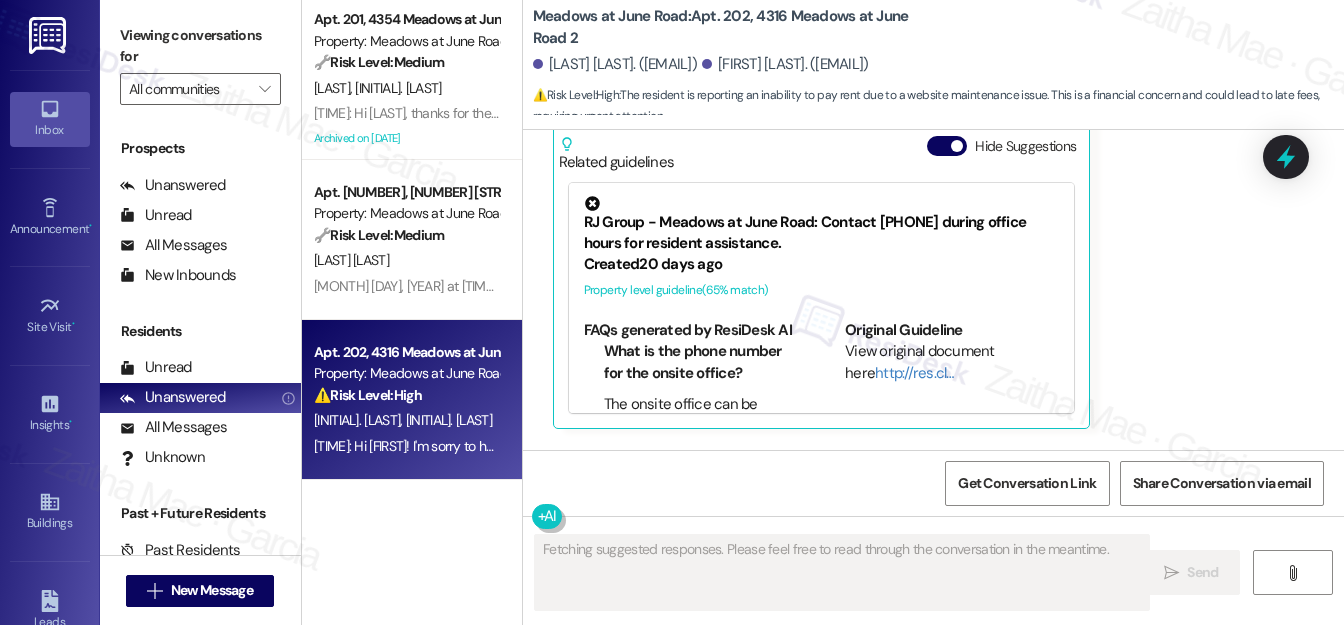 scroll, scrollTop: 3453, scrollLeft: 0, axis: vertical 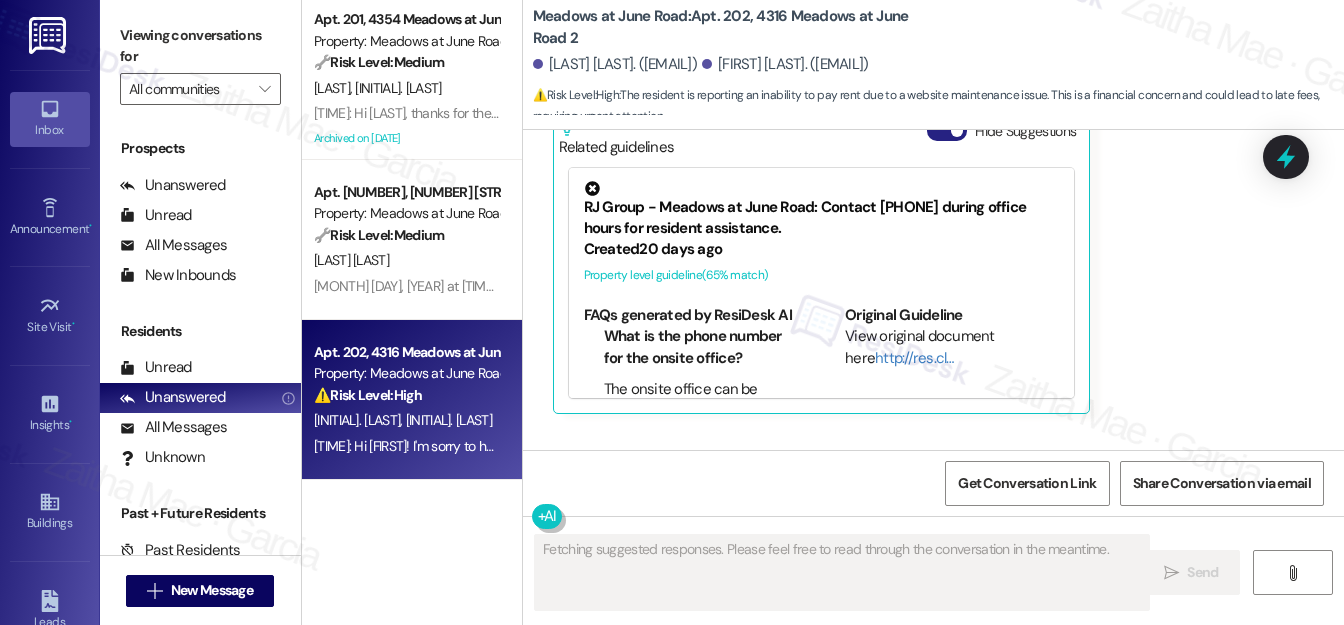 click on "Hide Suggestions" at bounding box center (947, 131) 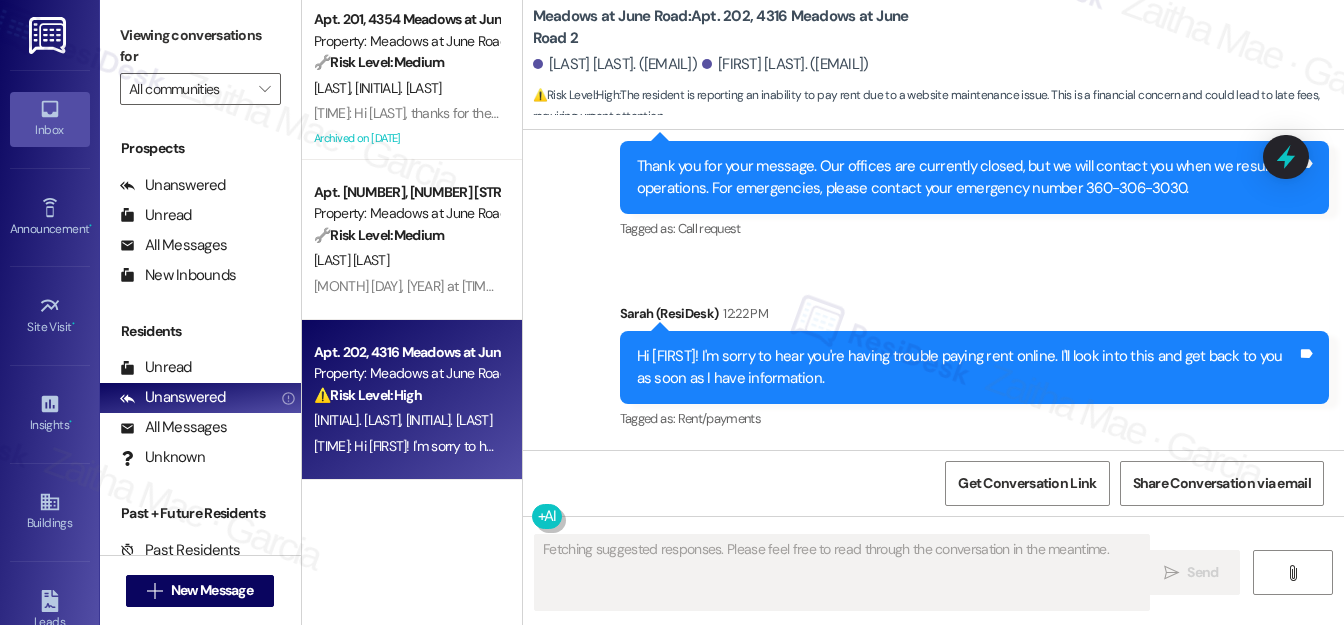 scroll, scrollTop: 3585, scrollLeft: 0, axis: vertical 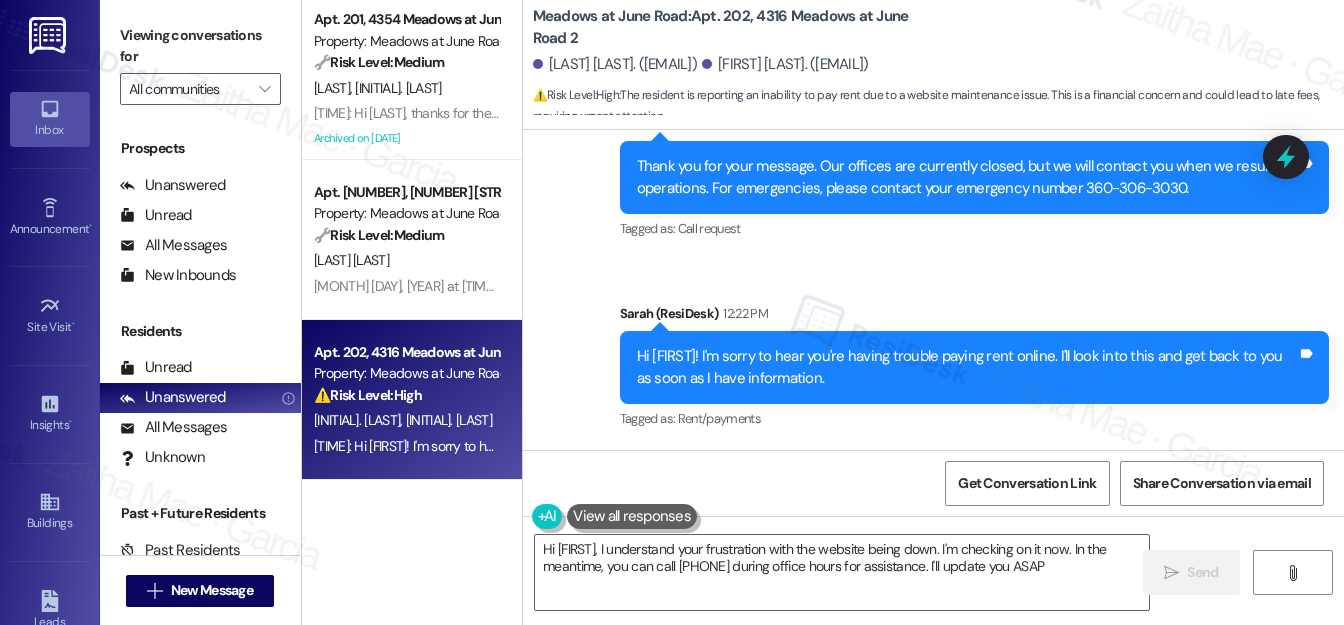 type on "Hi Julian, I understand your frustration with the website being down. I'm checking on it now. In the meantime, you can call 360-306-3030 during office hours for assistance. I'll update you ASAP!" 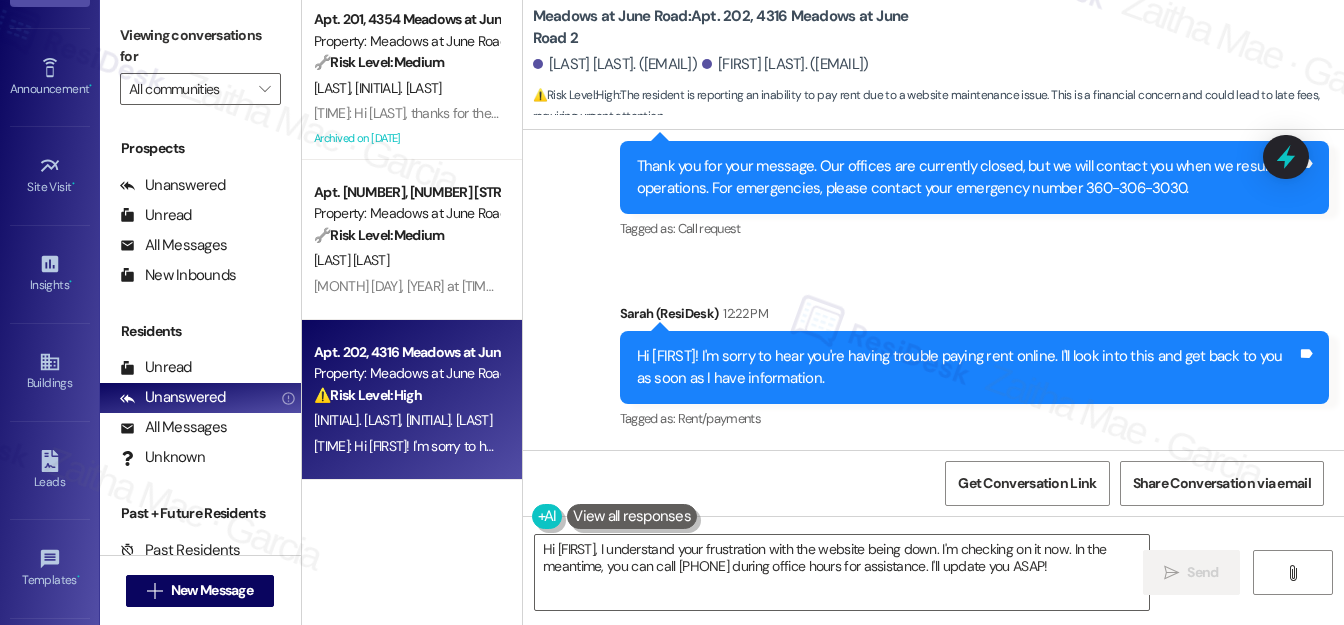 scroll, scrollTop: 322, scrollLeft: 0, axis: vertical 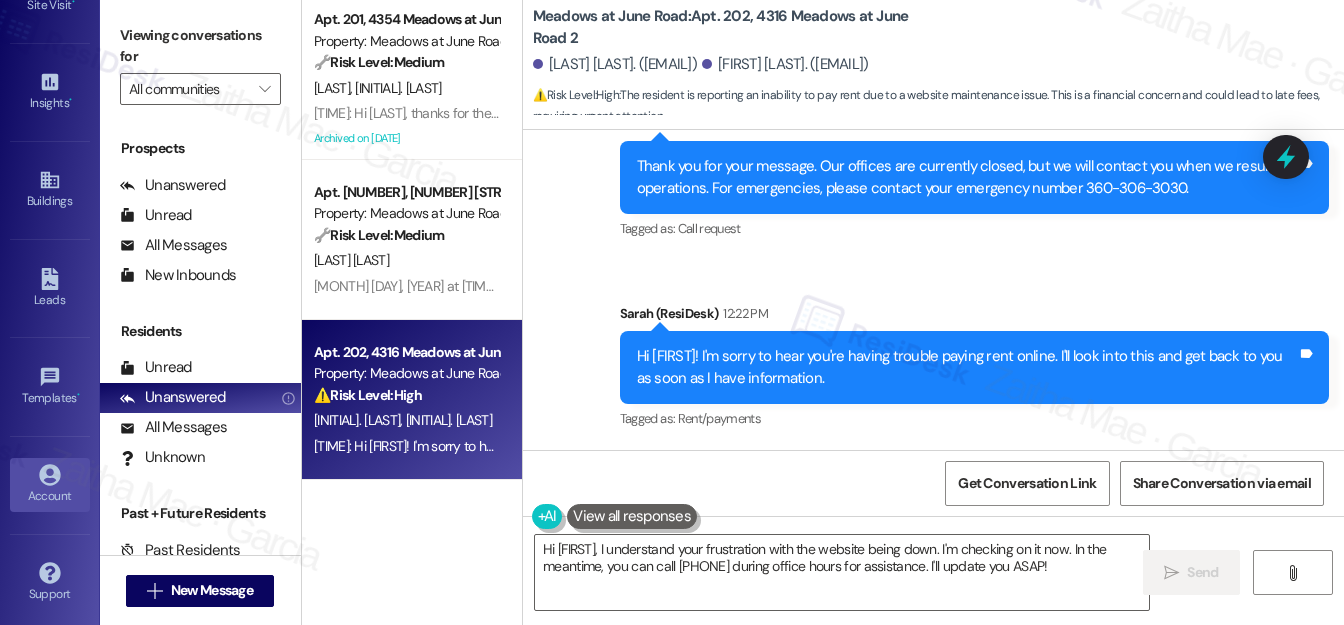 click on "Account" at bounding box center (50, 496) 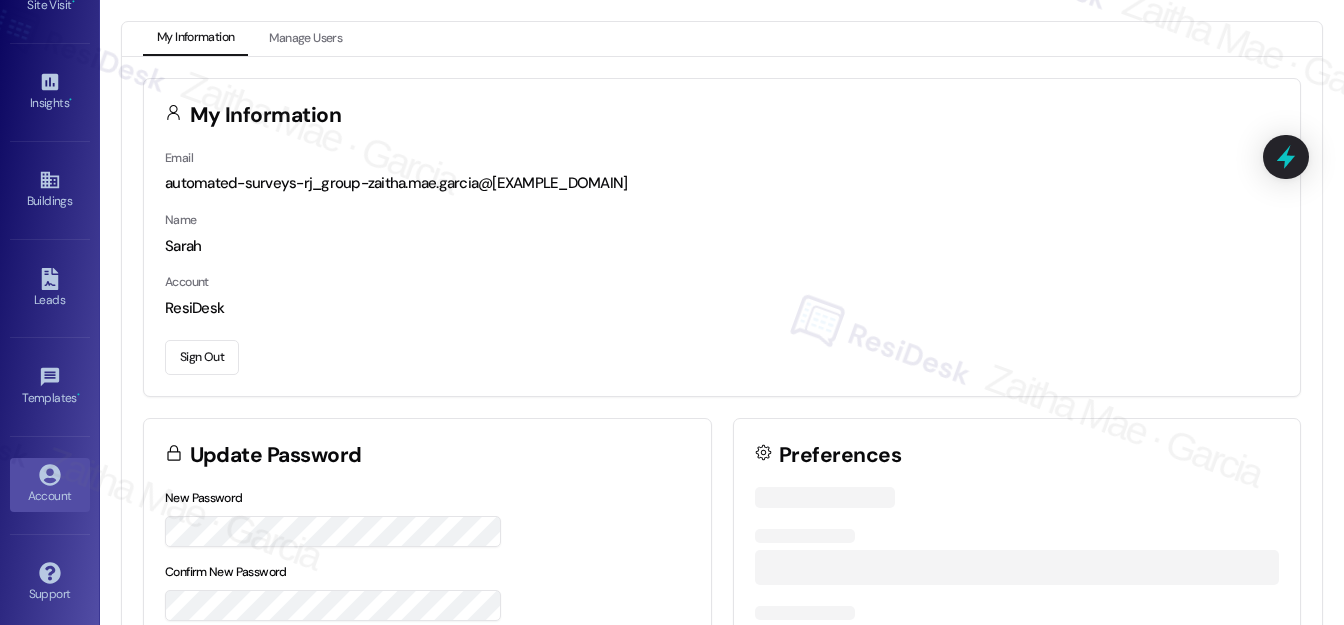 click on "Sign Out" at bounding box center (202, 357) 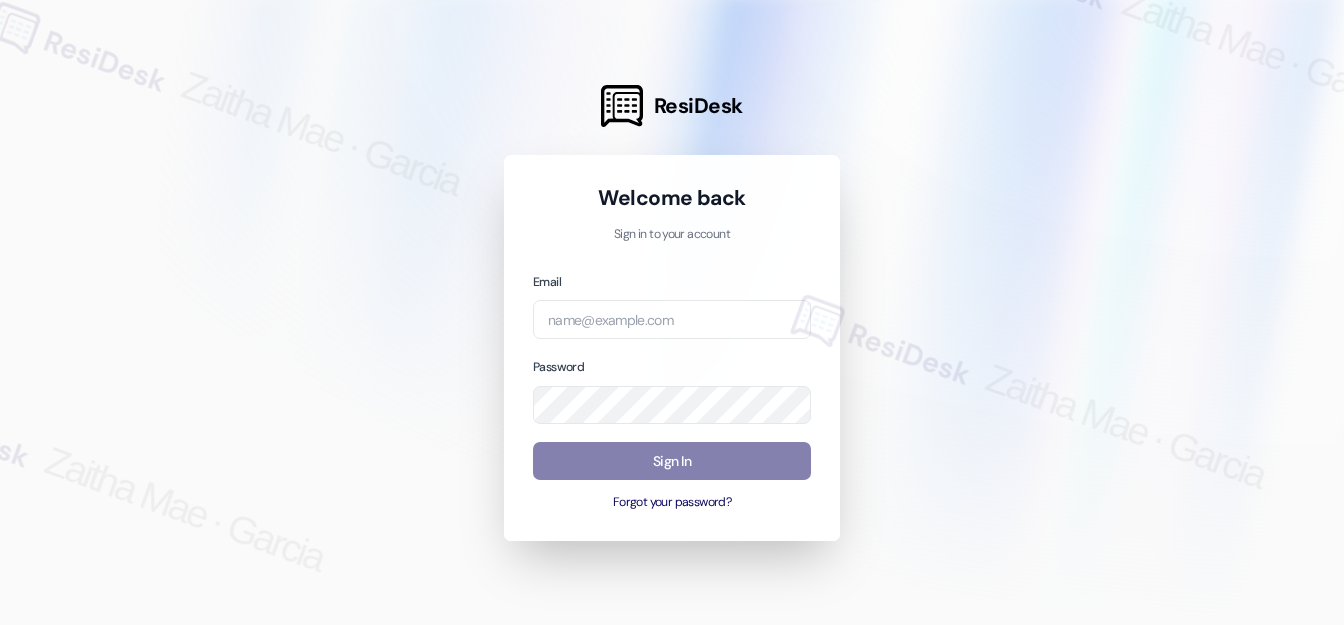 scroll, scrollTop: 0, scrollLeft: 0, axis: both 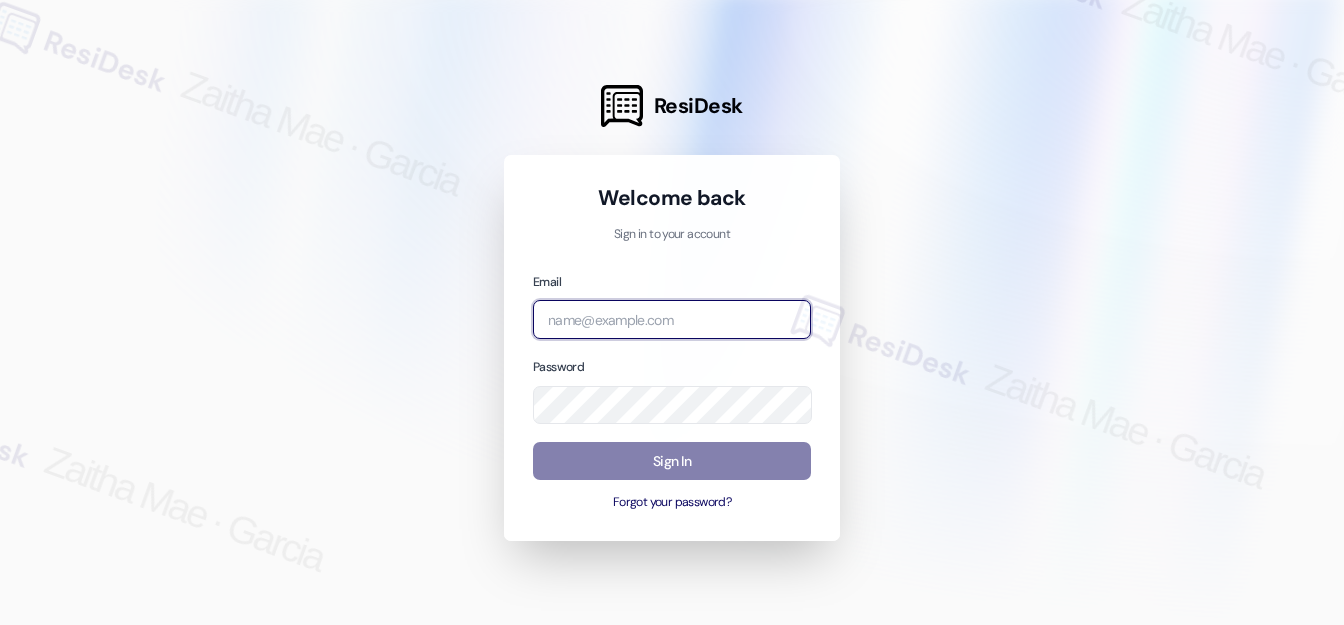 click at bounding box center (672, 319) 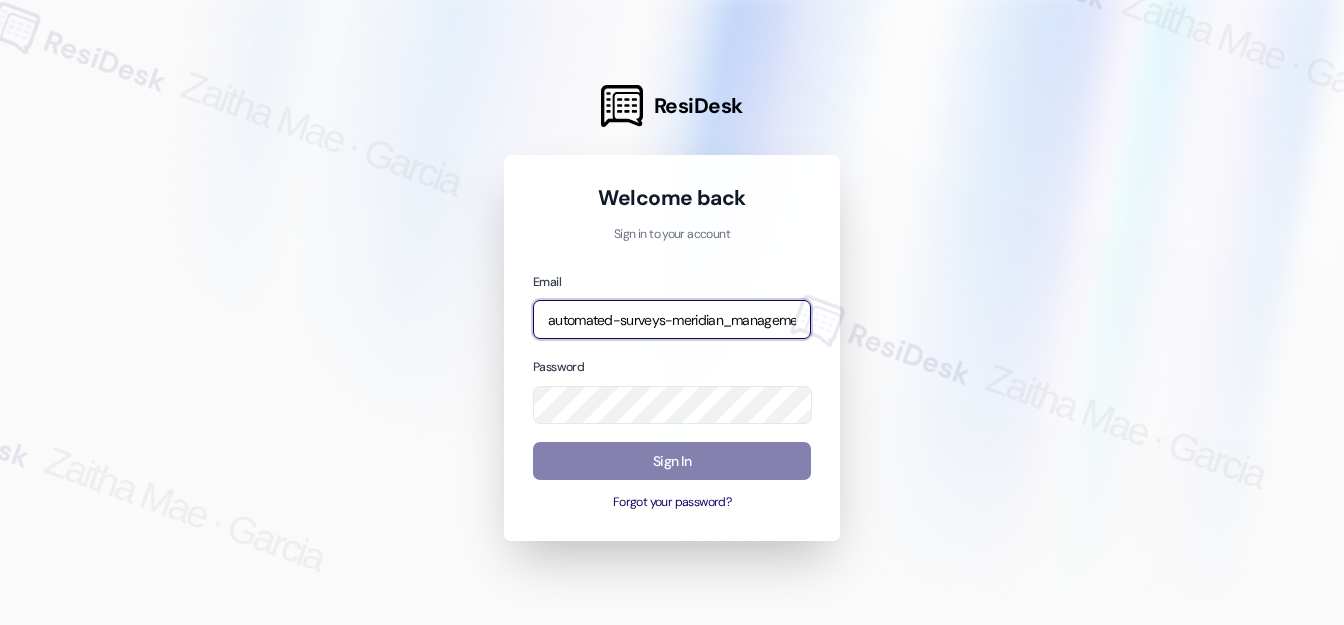 type on "automated-surveys-meridian_management-zaitha.mae.garcia@meridian_management.com" 